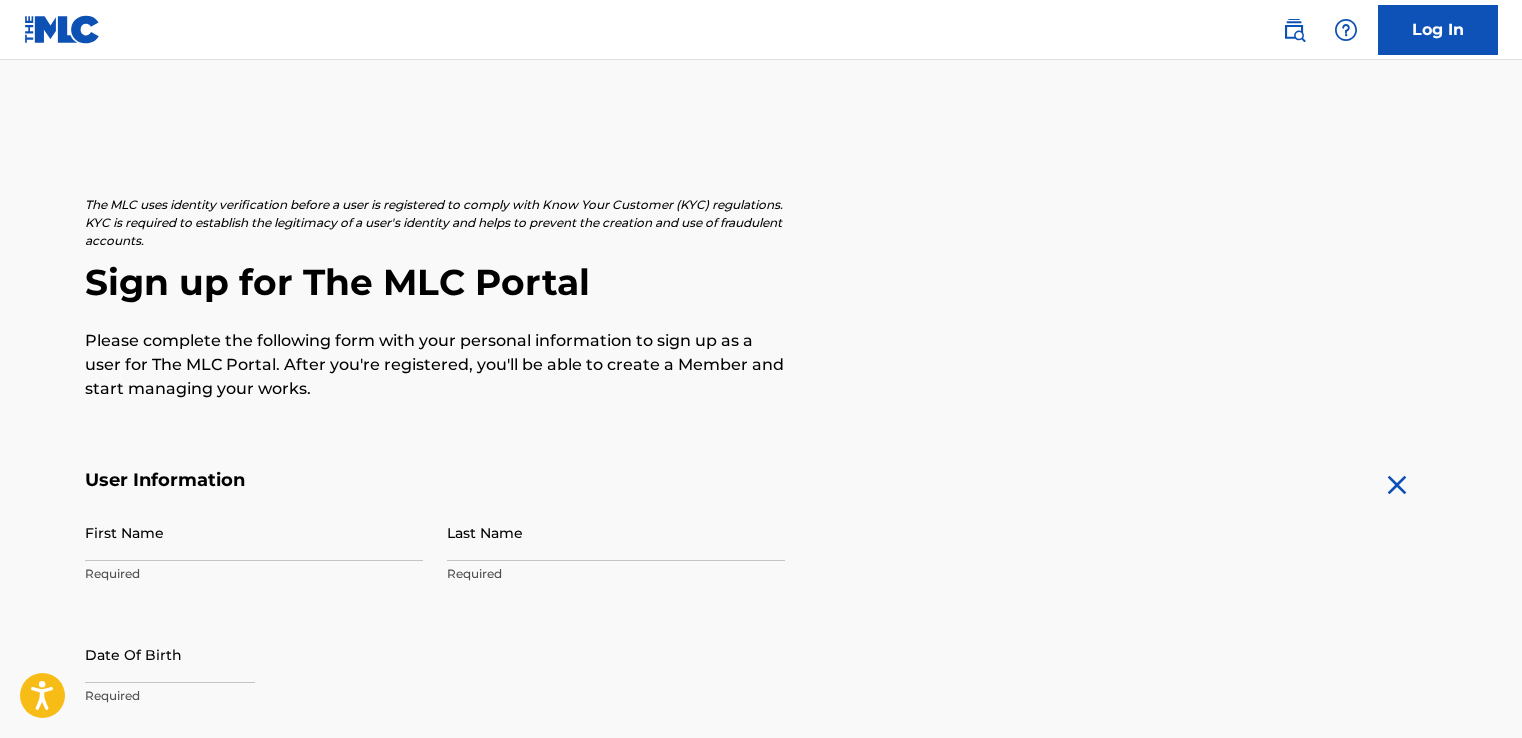scroll, scrollTop: 0, scrollLeft: 0, axis: both 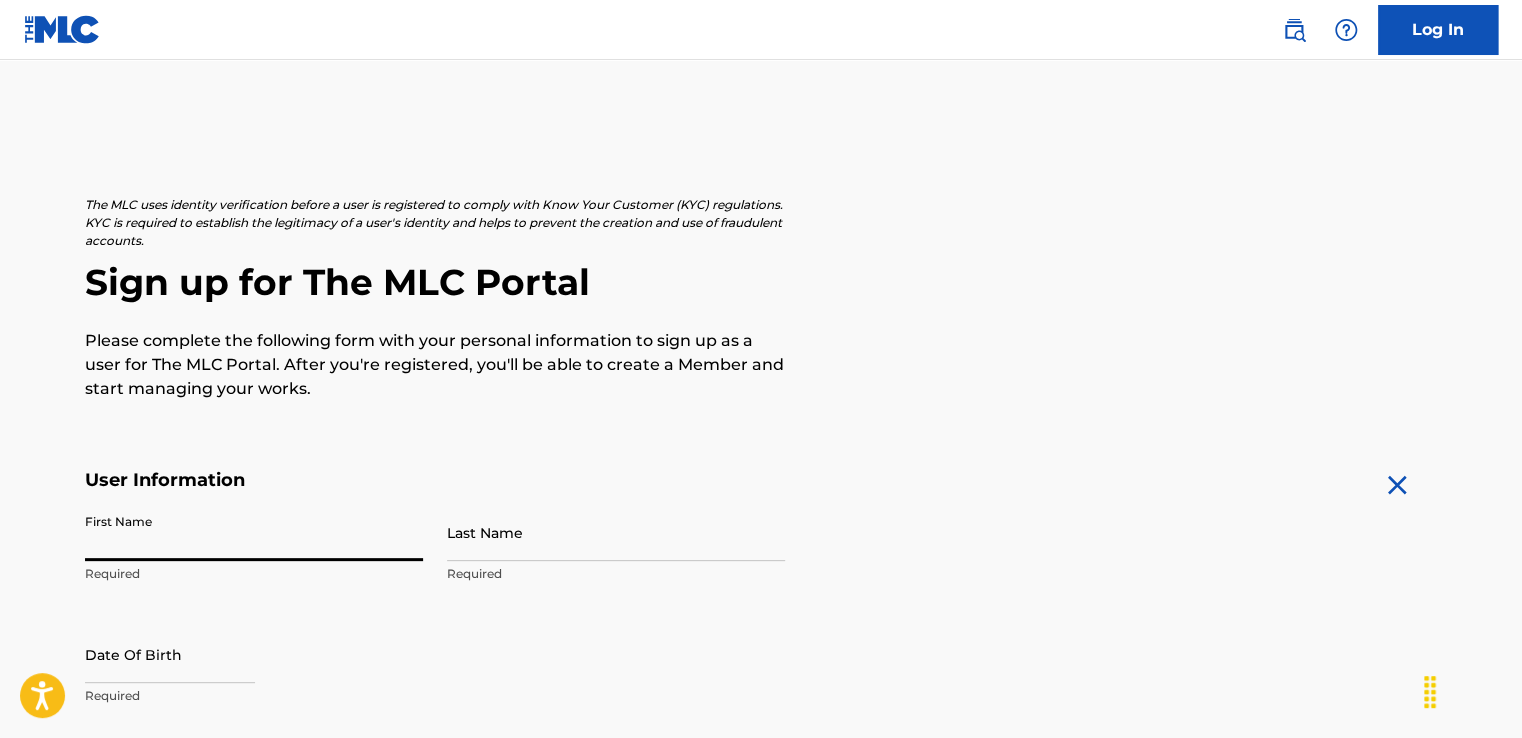click on "First Name" at bounding box center (254, 532) 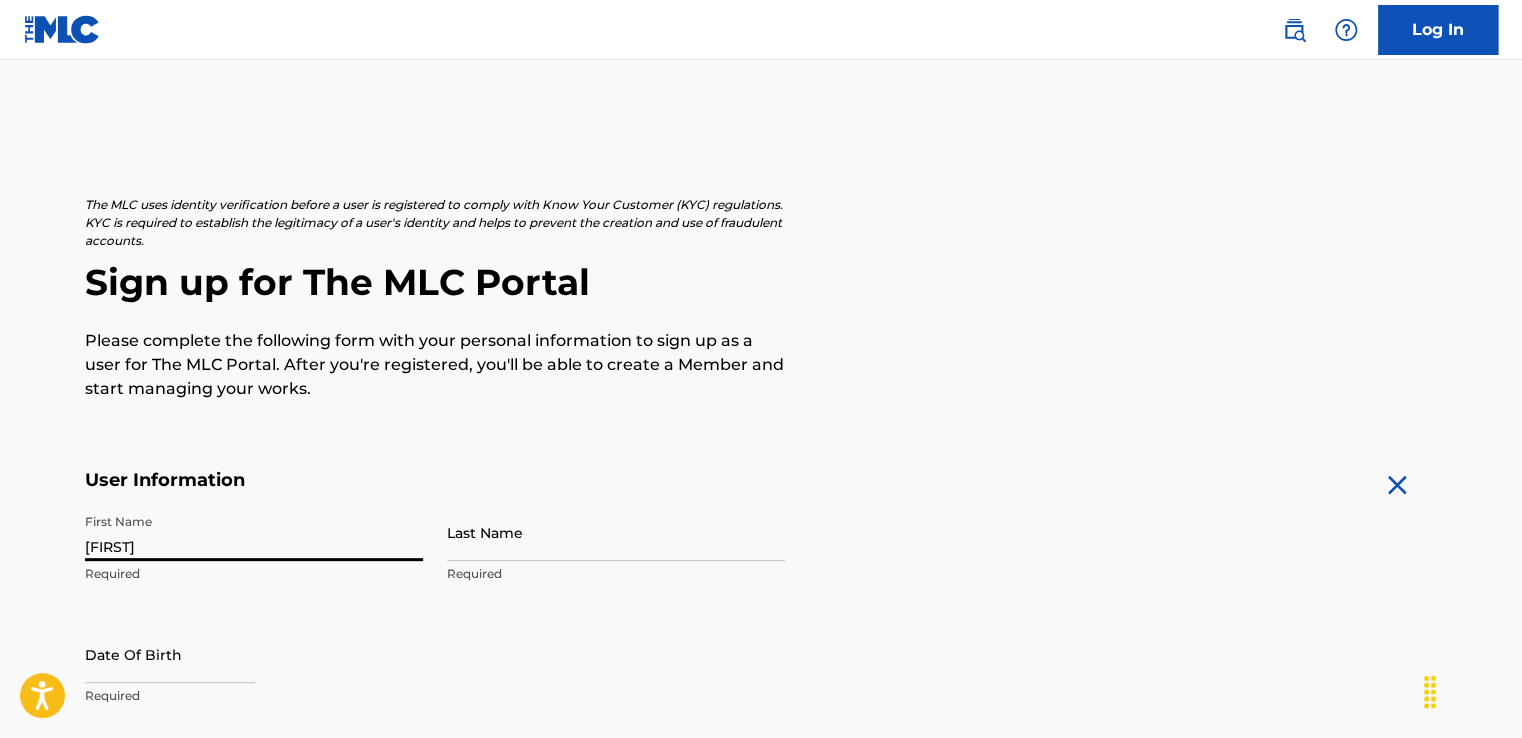 type on "[FIRST]" 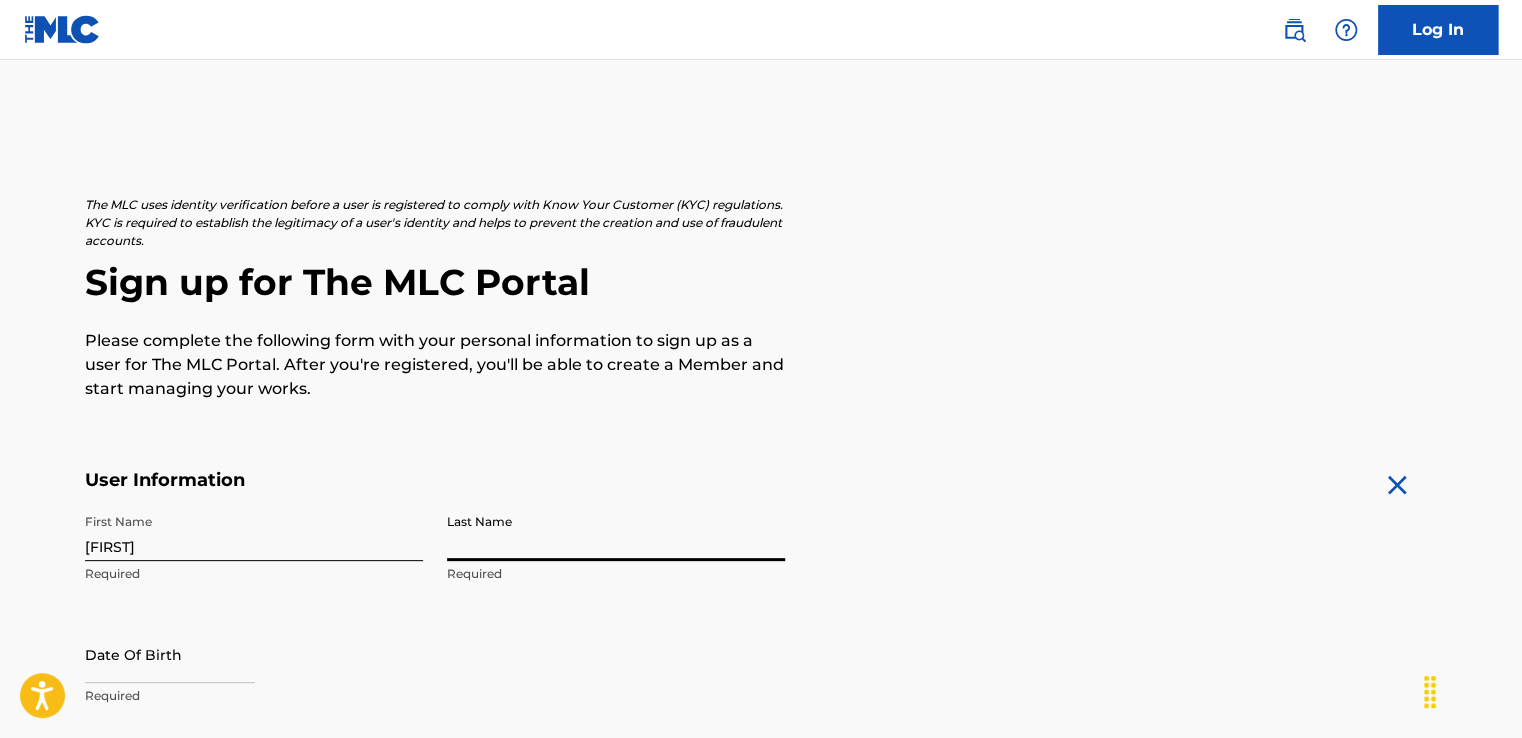 click on "Last Name" at bounding box center [616, 532] 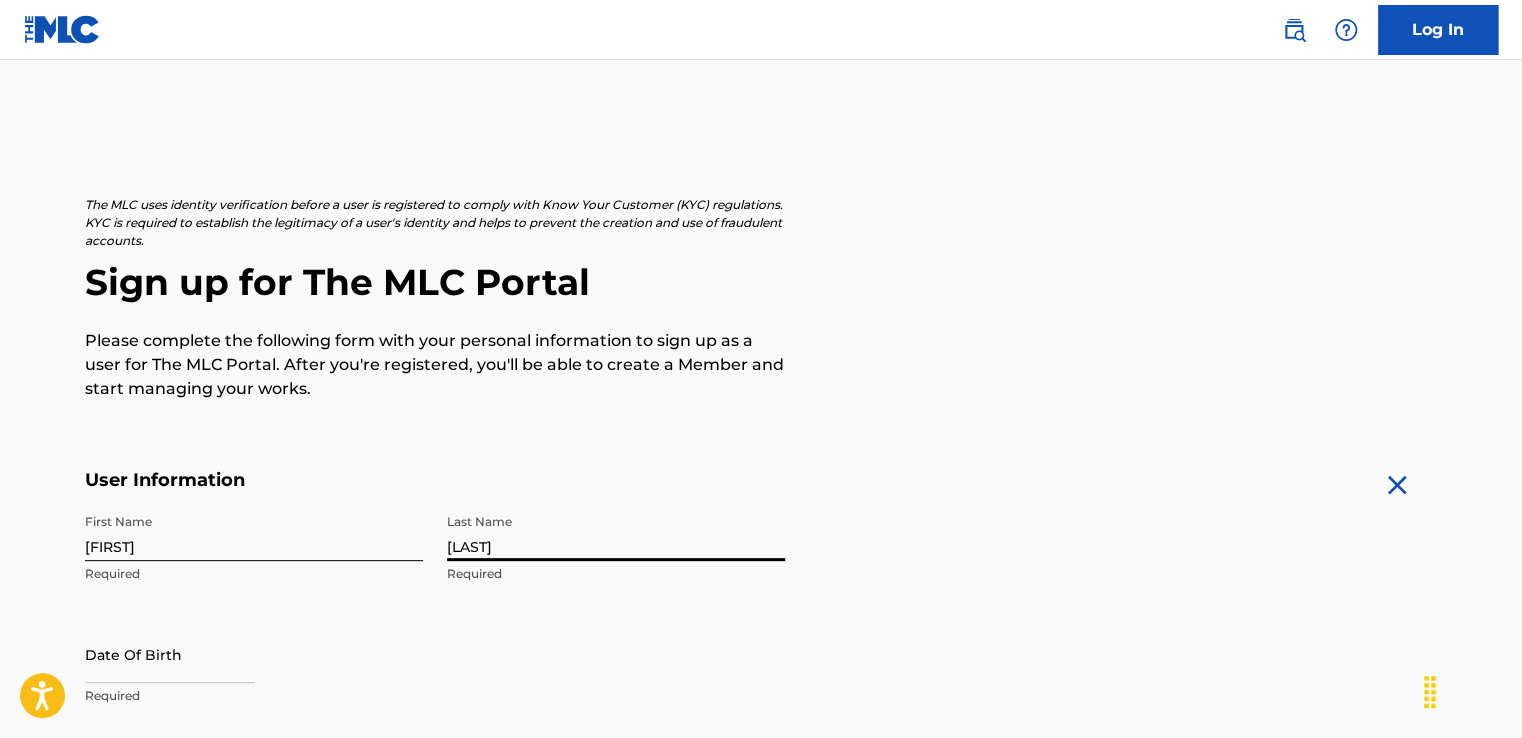 type on "[LAST]" 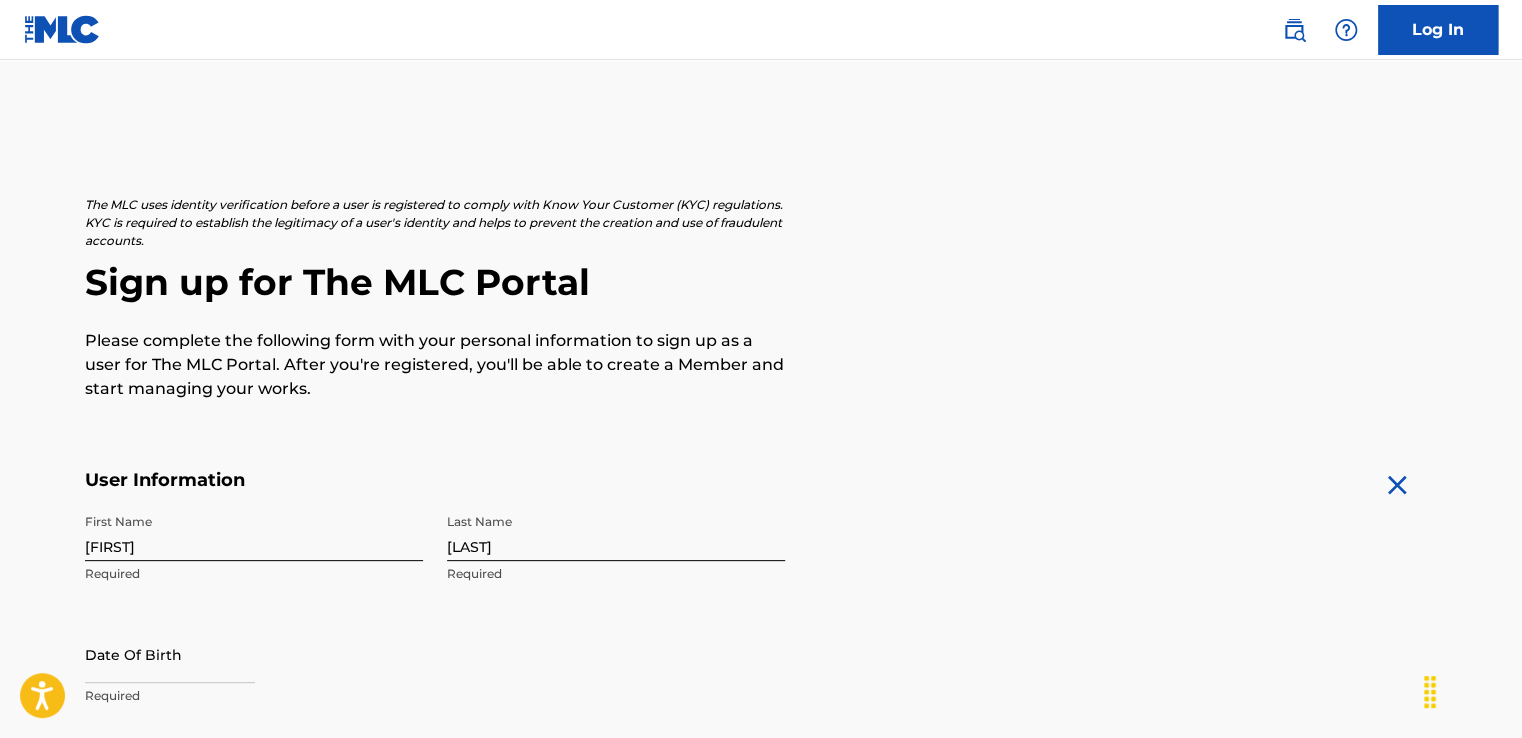 click on "[LAST]" at bounding box center [616, 549] 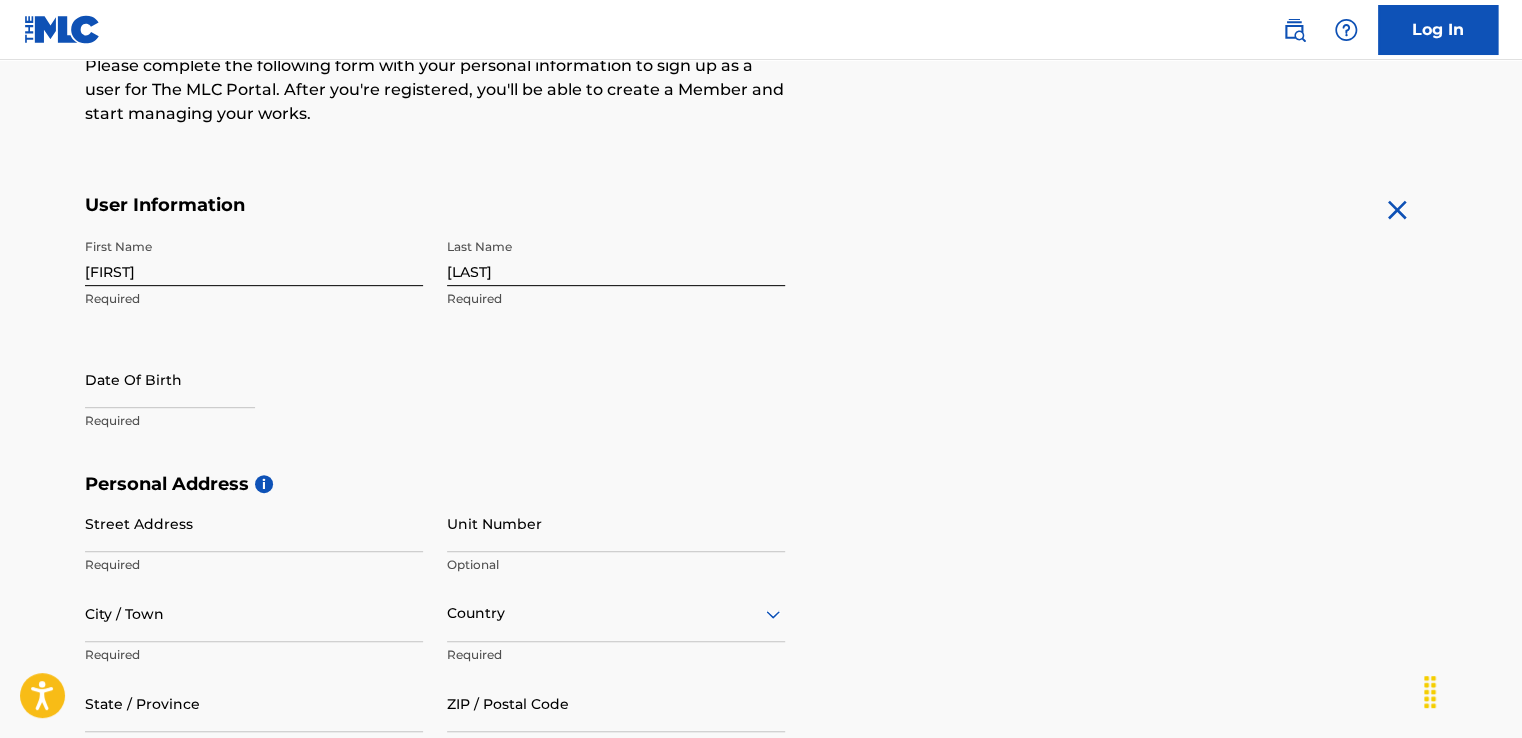 scroll, scrollTop: 278, scrollLeft: 0, axis: vertical 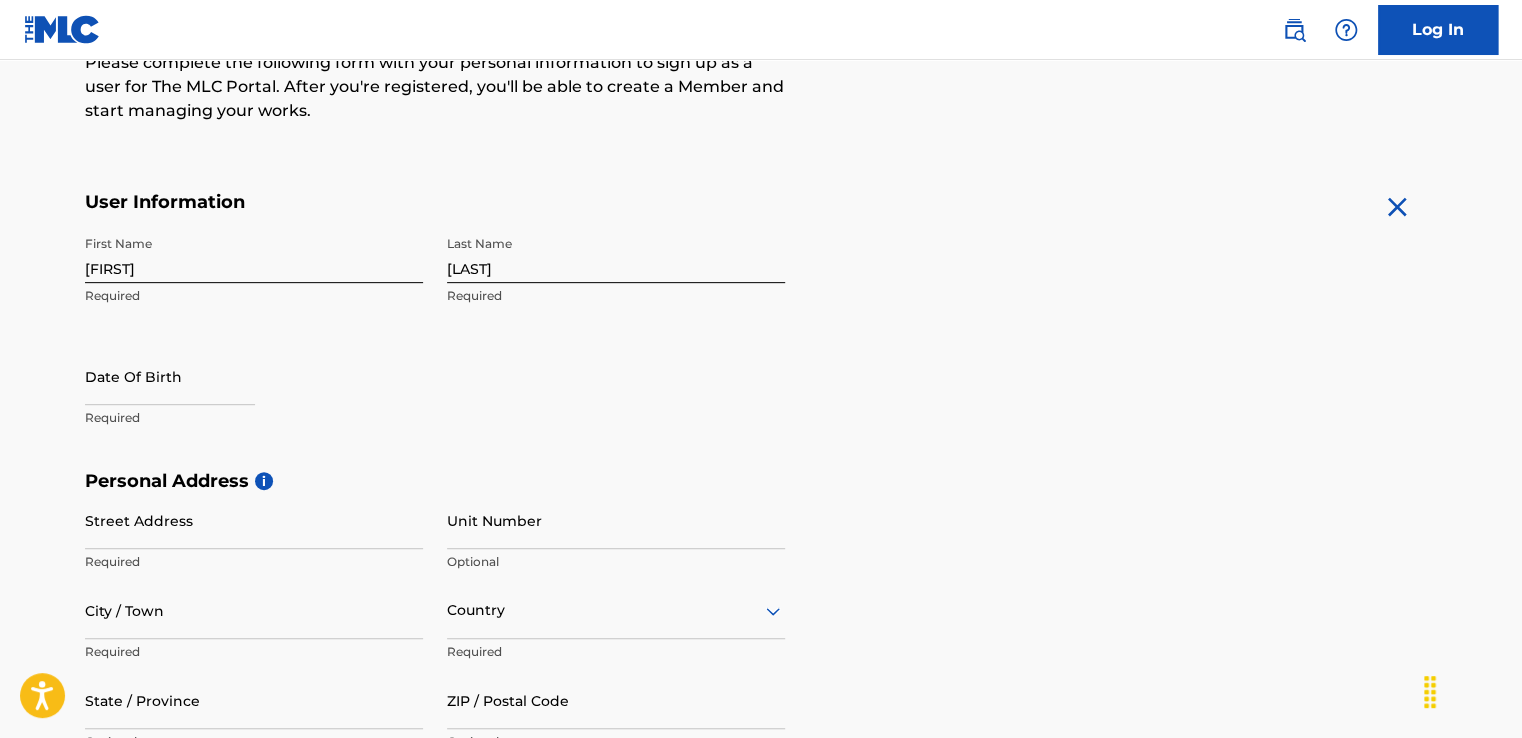 select on "7" 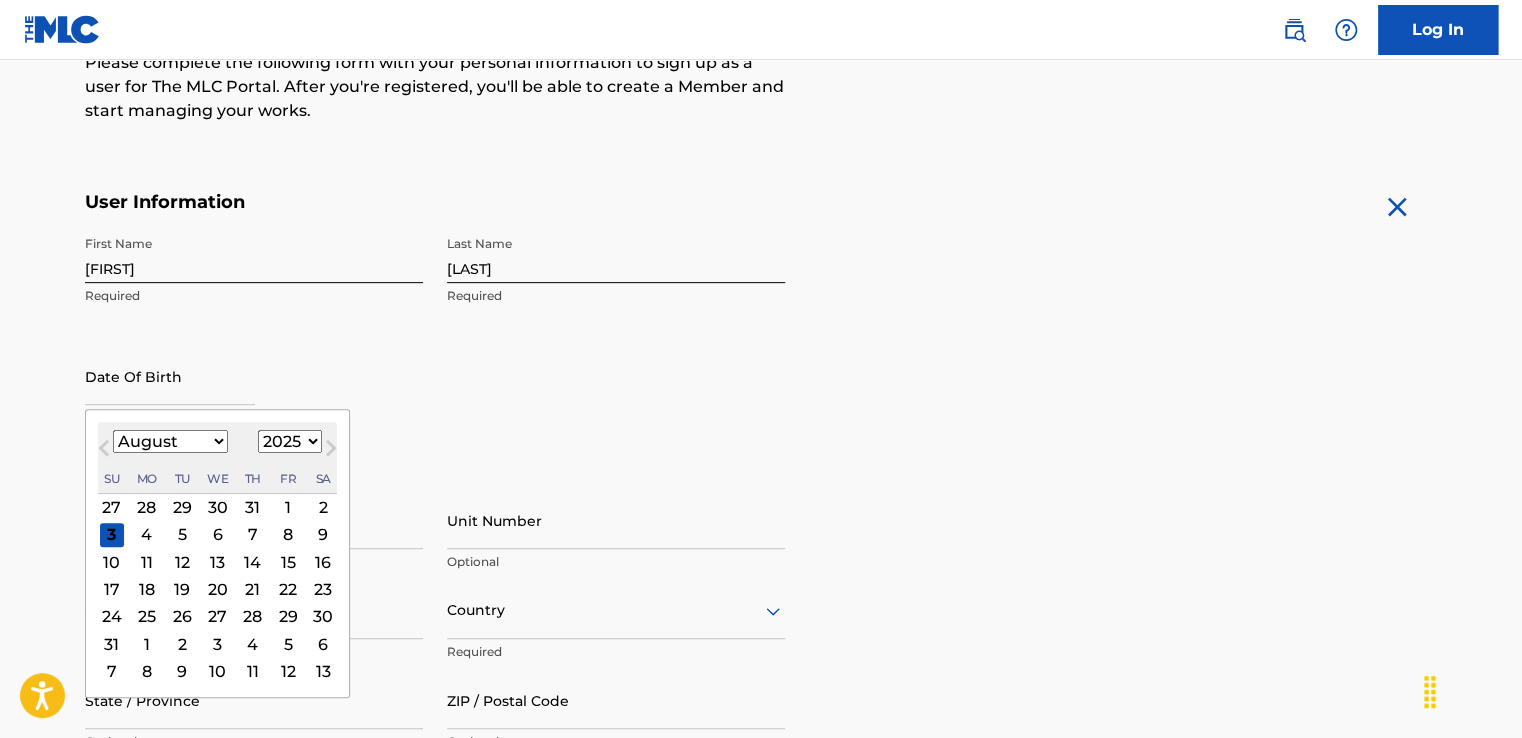 click at bounding box center (170, 376) 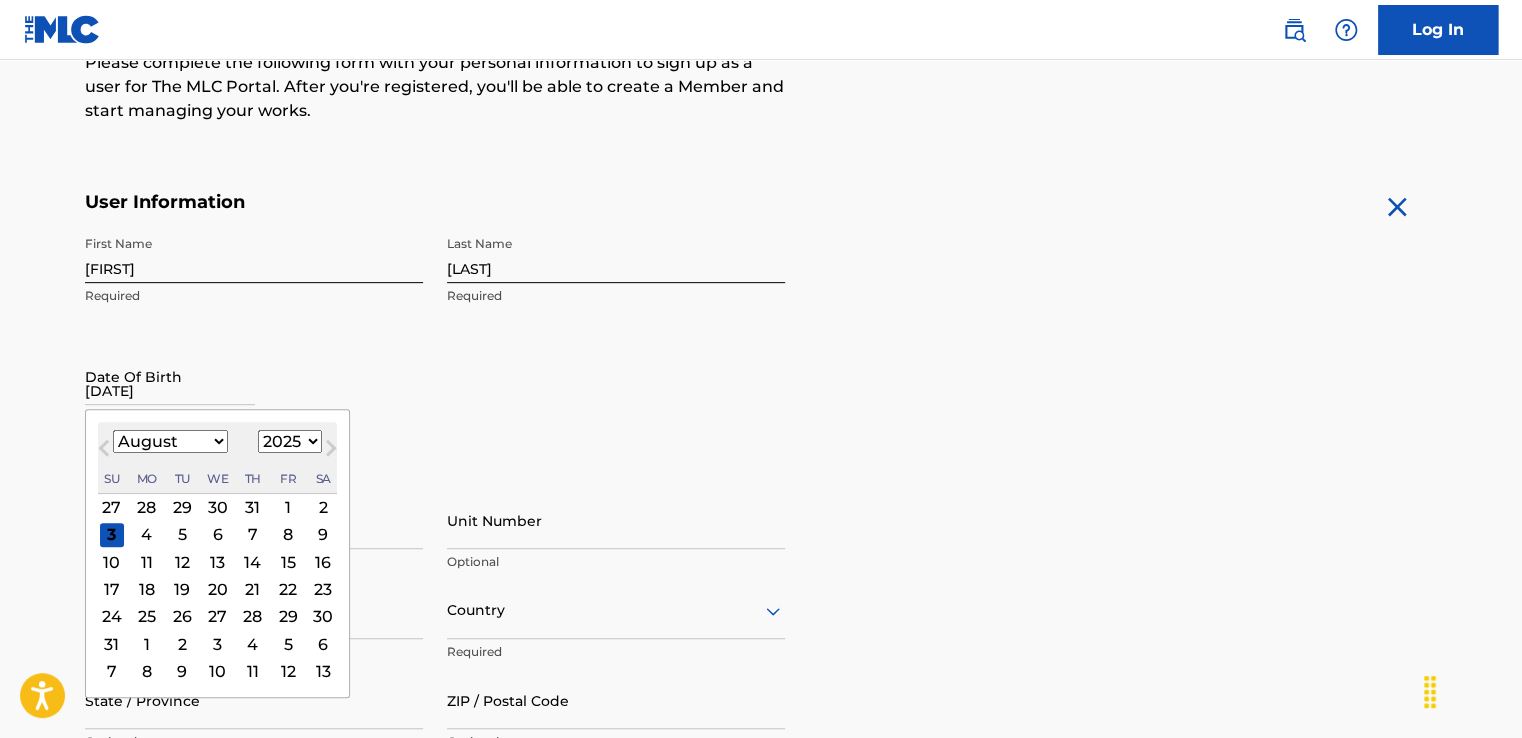 type on "[DATE]" 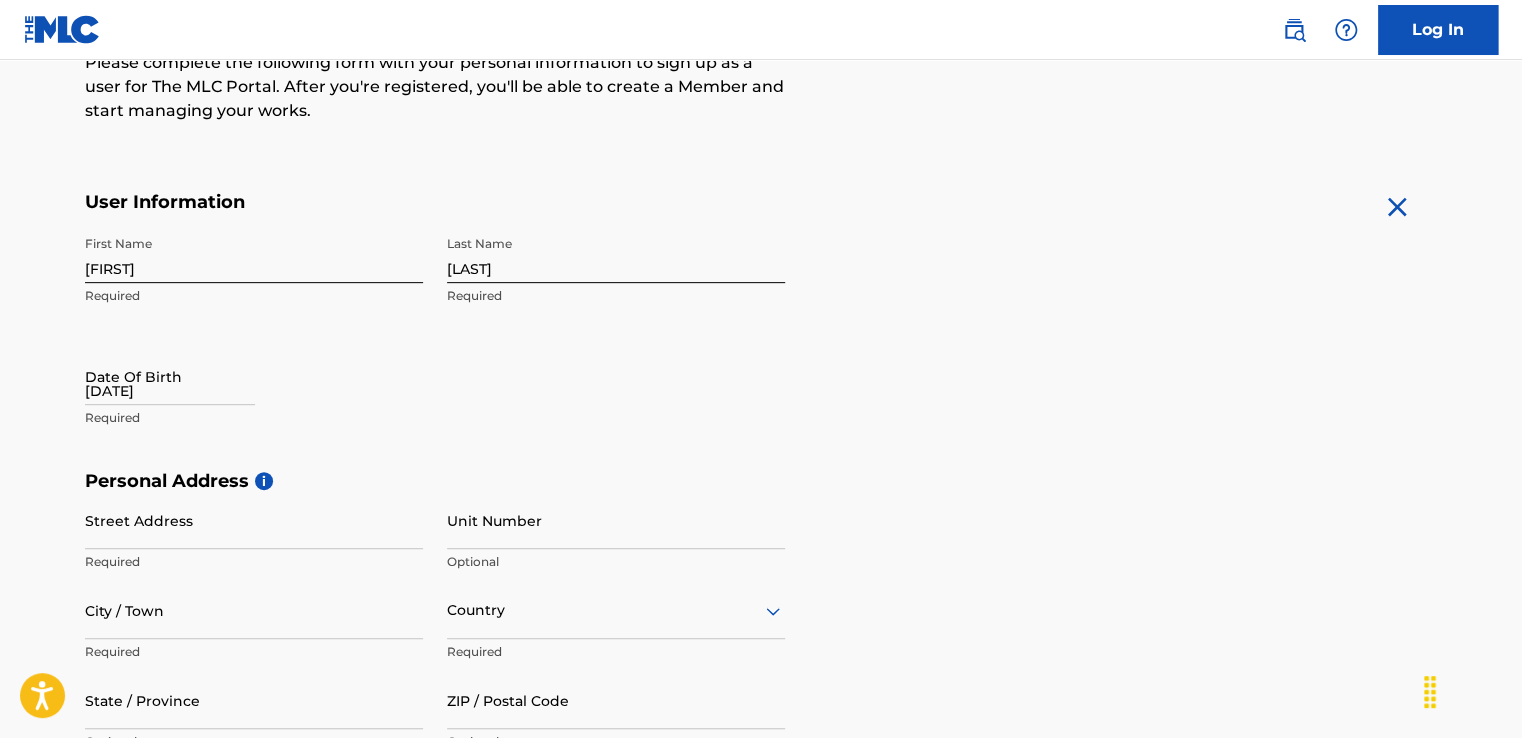 click on "[DATE]" at bounding box center (170, 376) 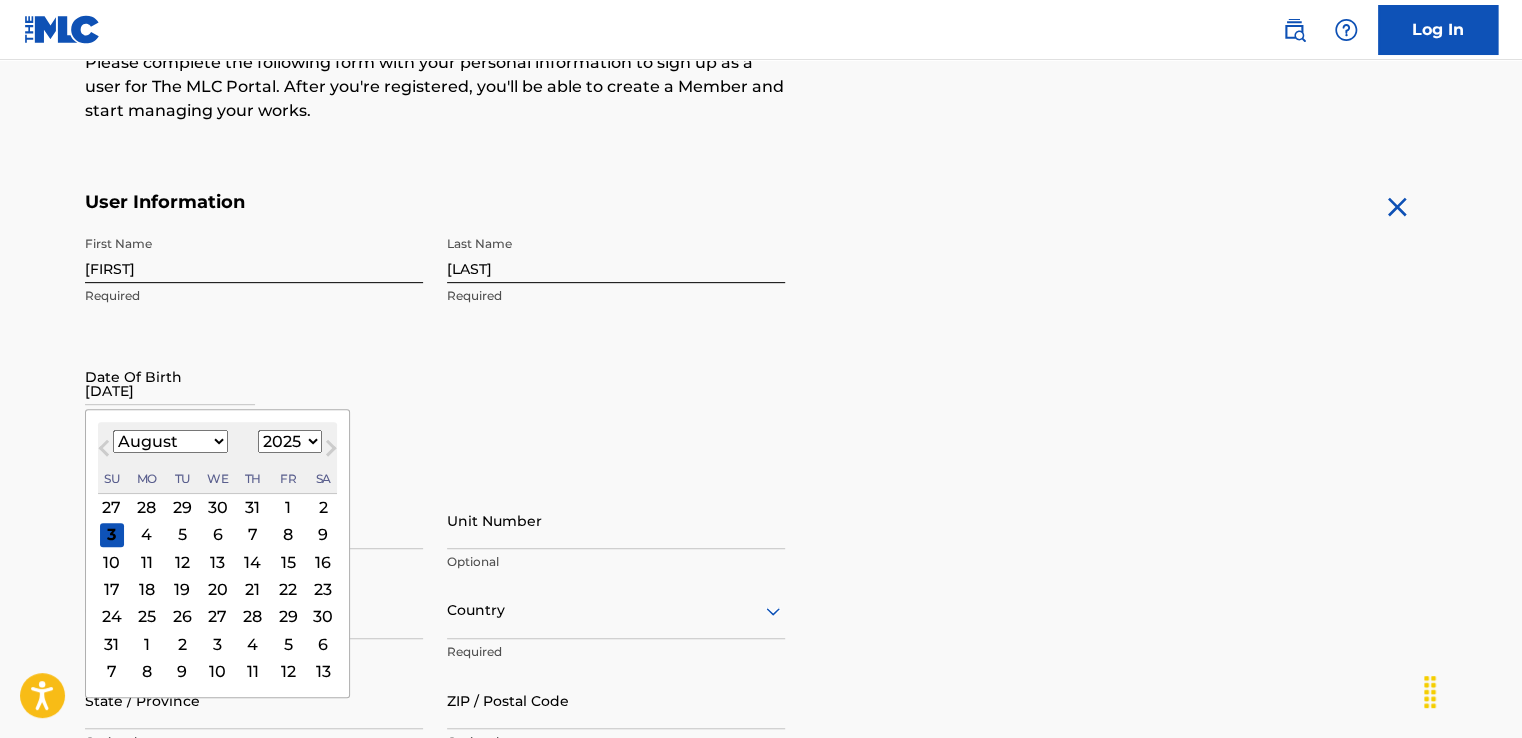 type on "[DATE]" 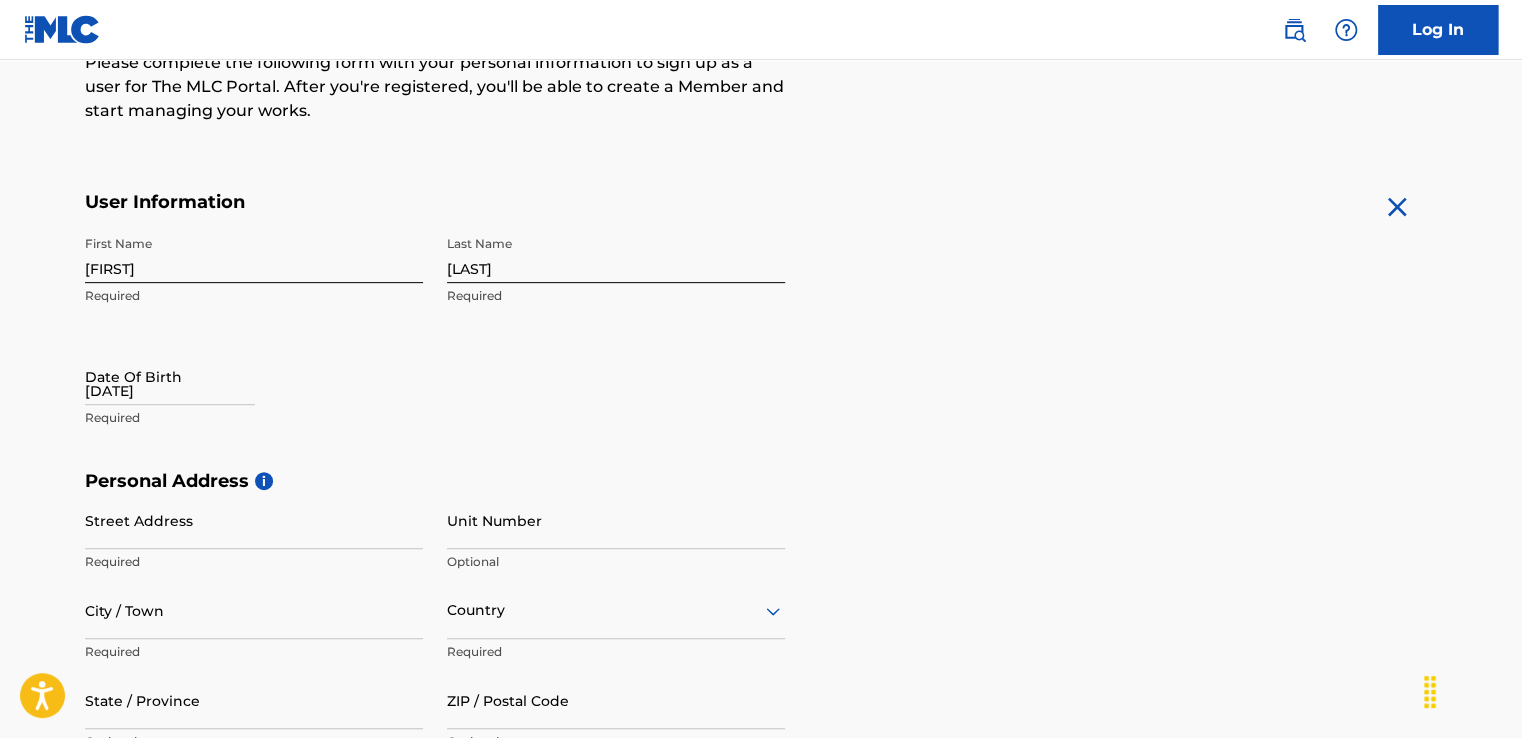 select on "7" 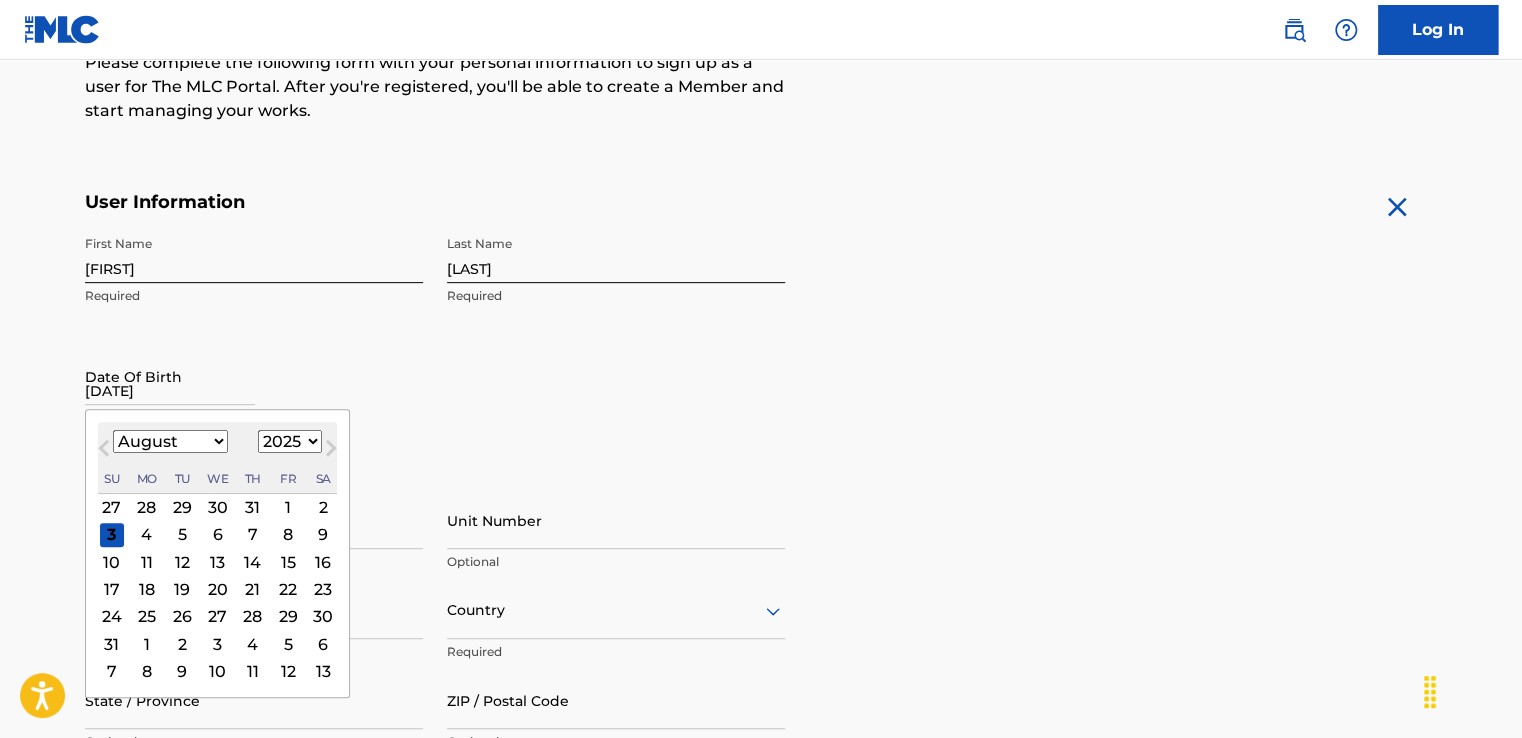 click on "[DATE]" at bounding box center (170, 376) 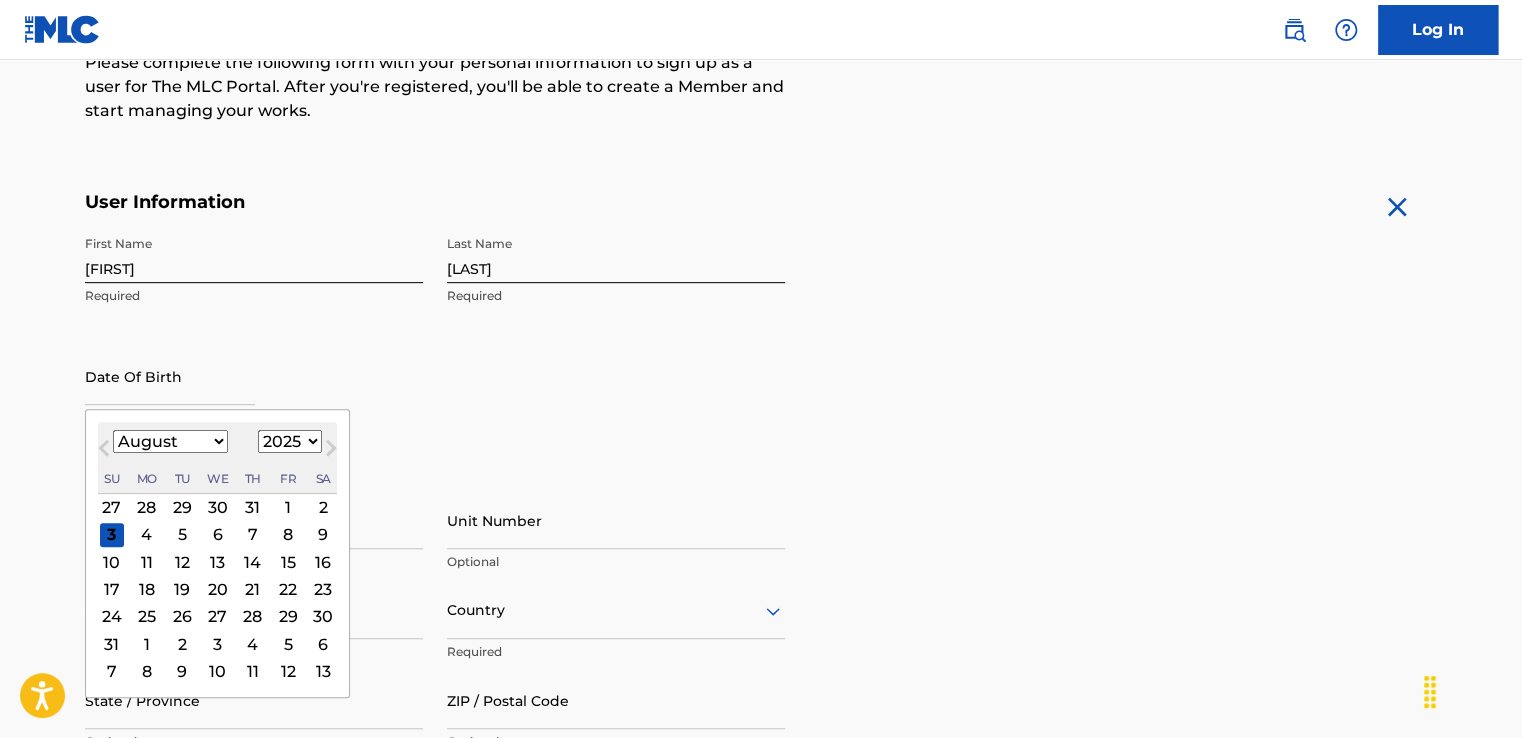 type on "0" 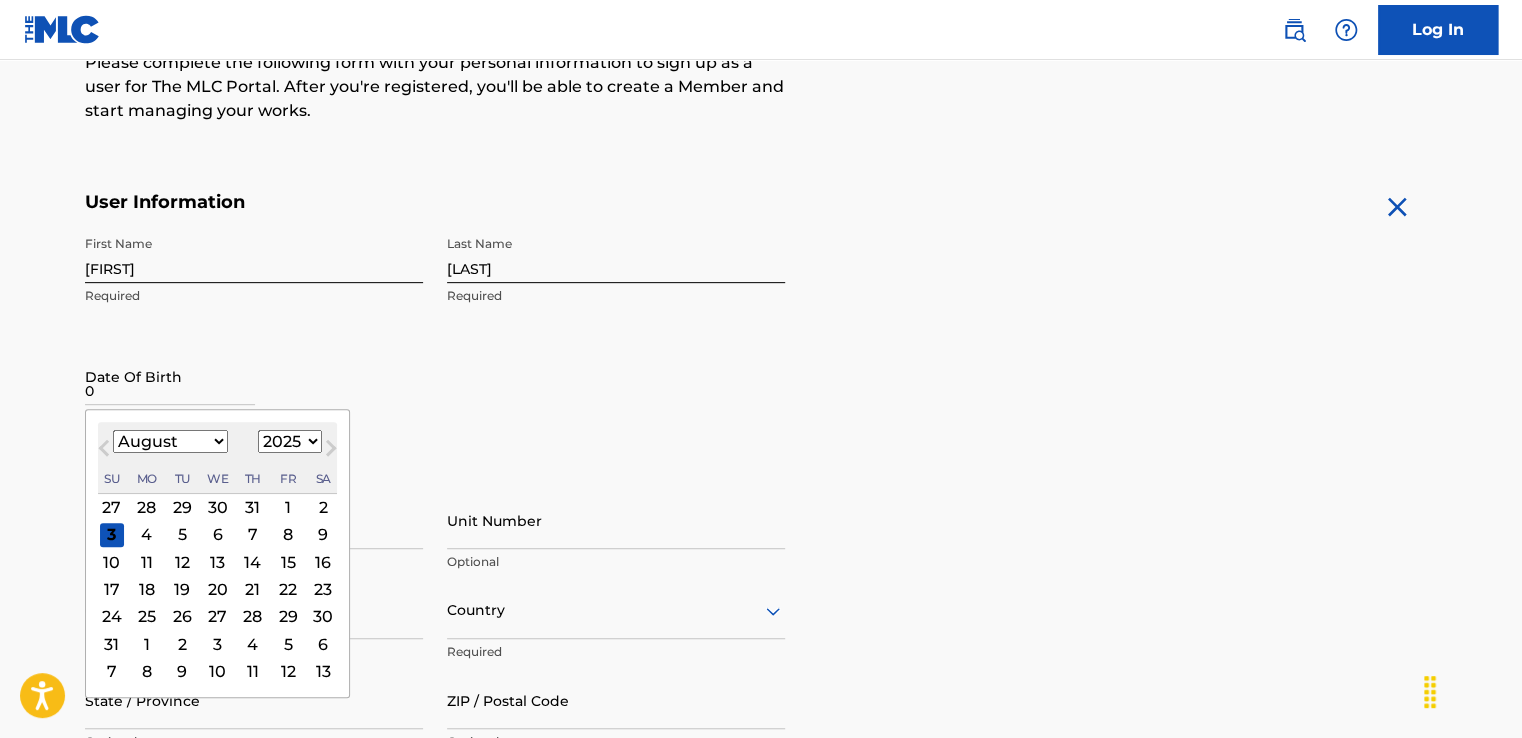 type 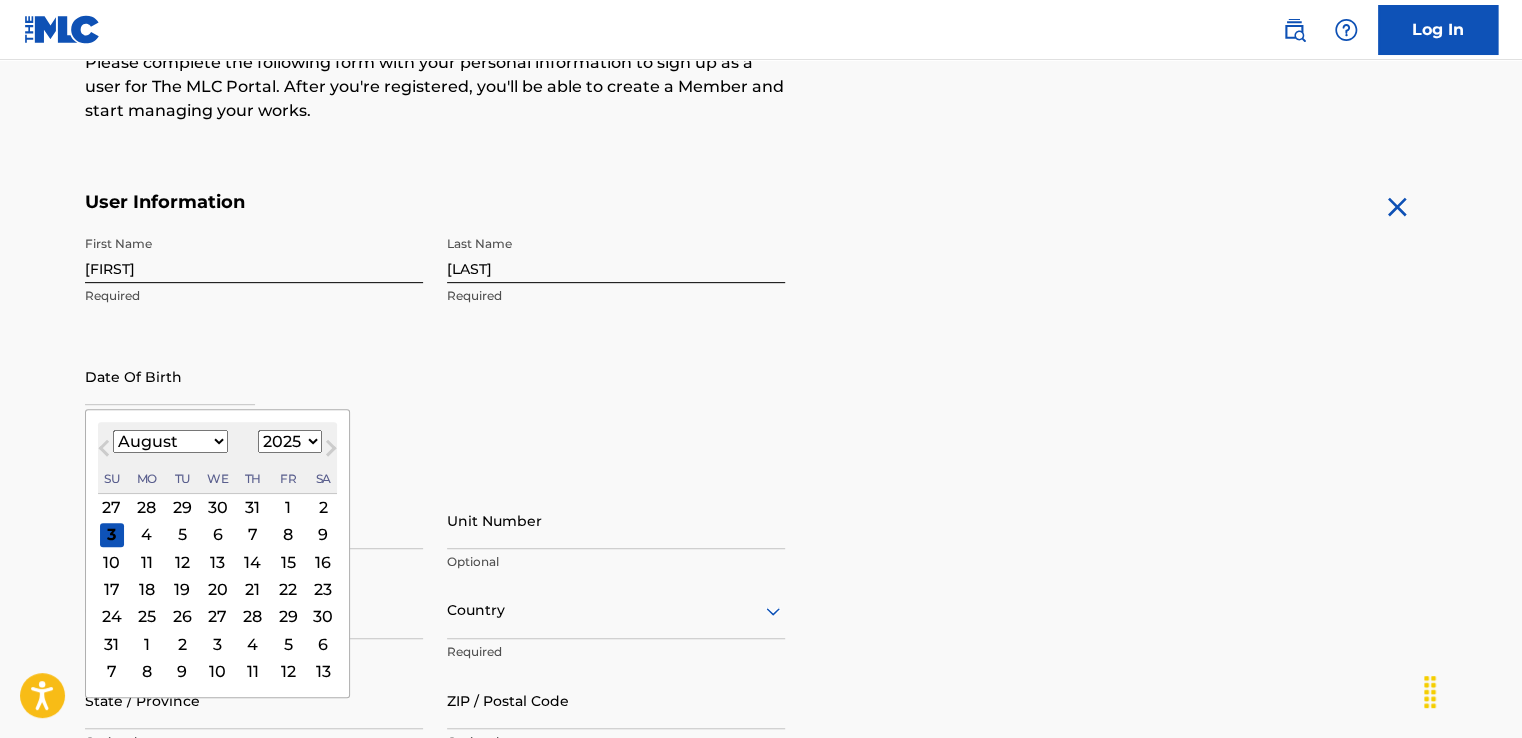 click on "January February March April May June July August September October November December" at bounding box center [170, 441] 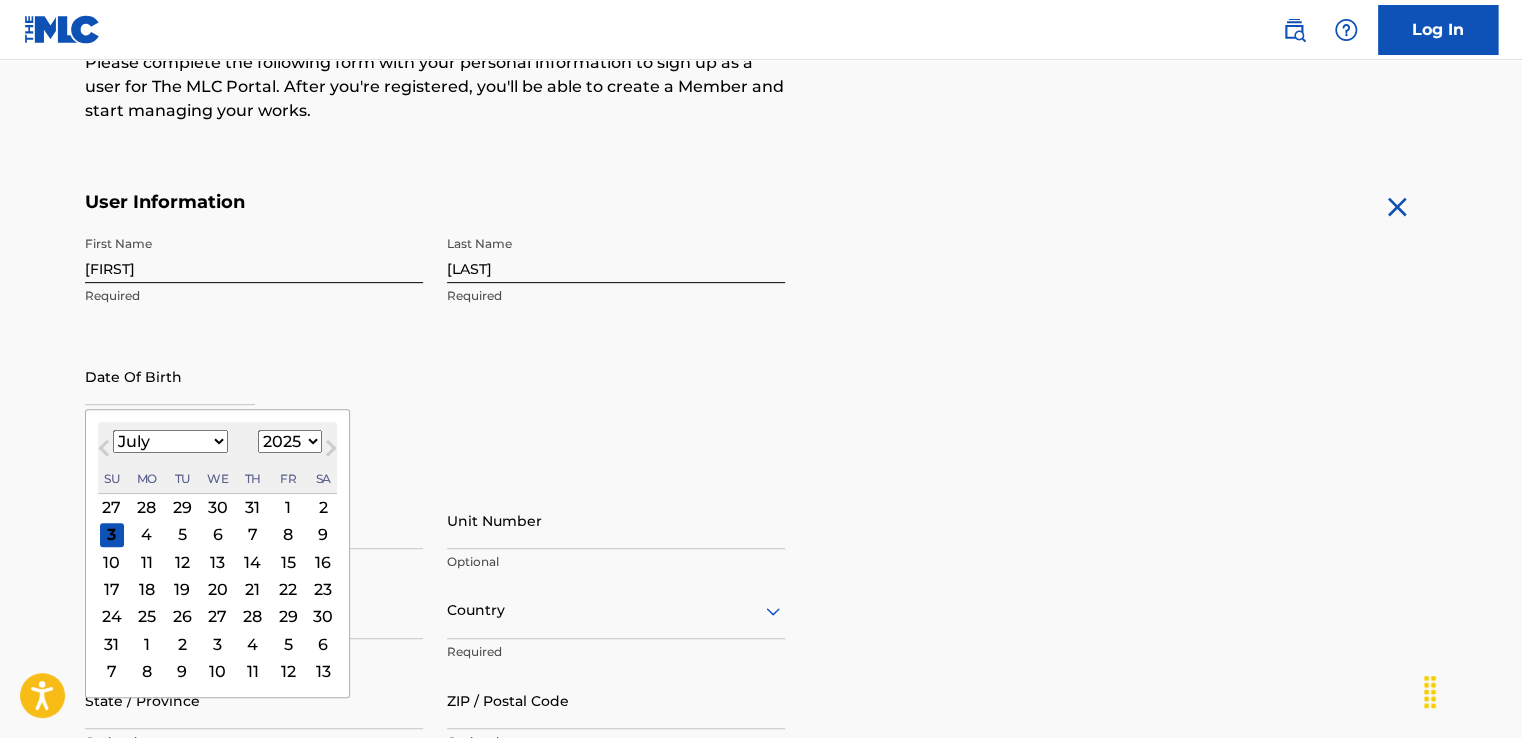 click on "January February March April May June July August September October November December" at bounding box center (170, 441) 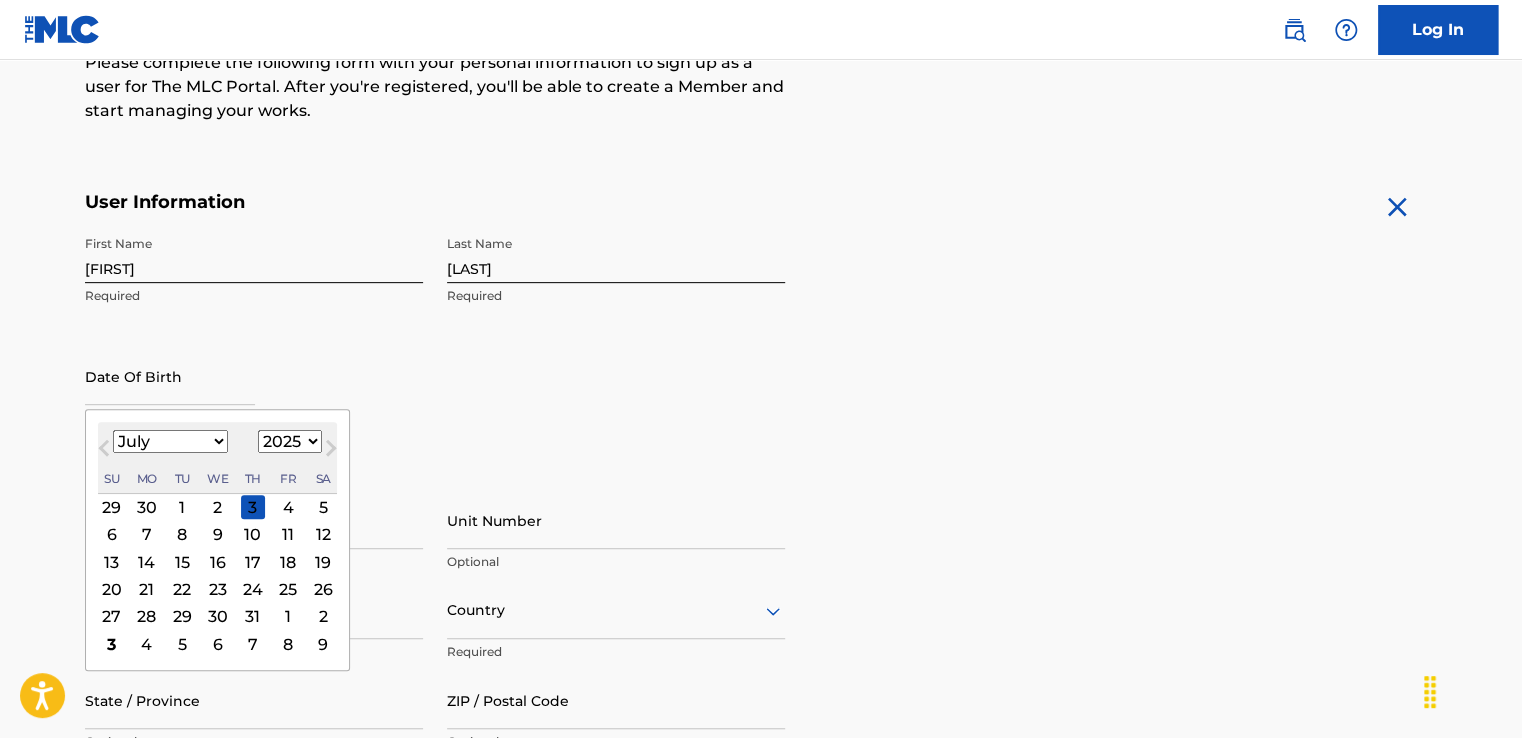 click on "7" at bounding box center (147, 535) 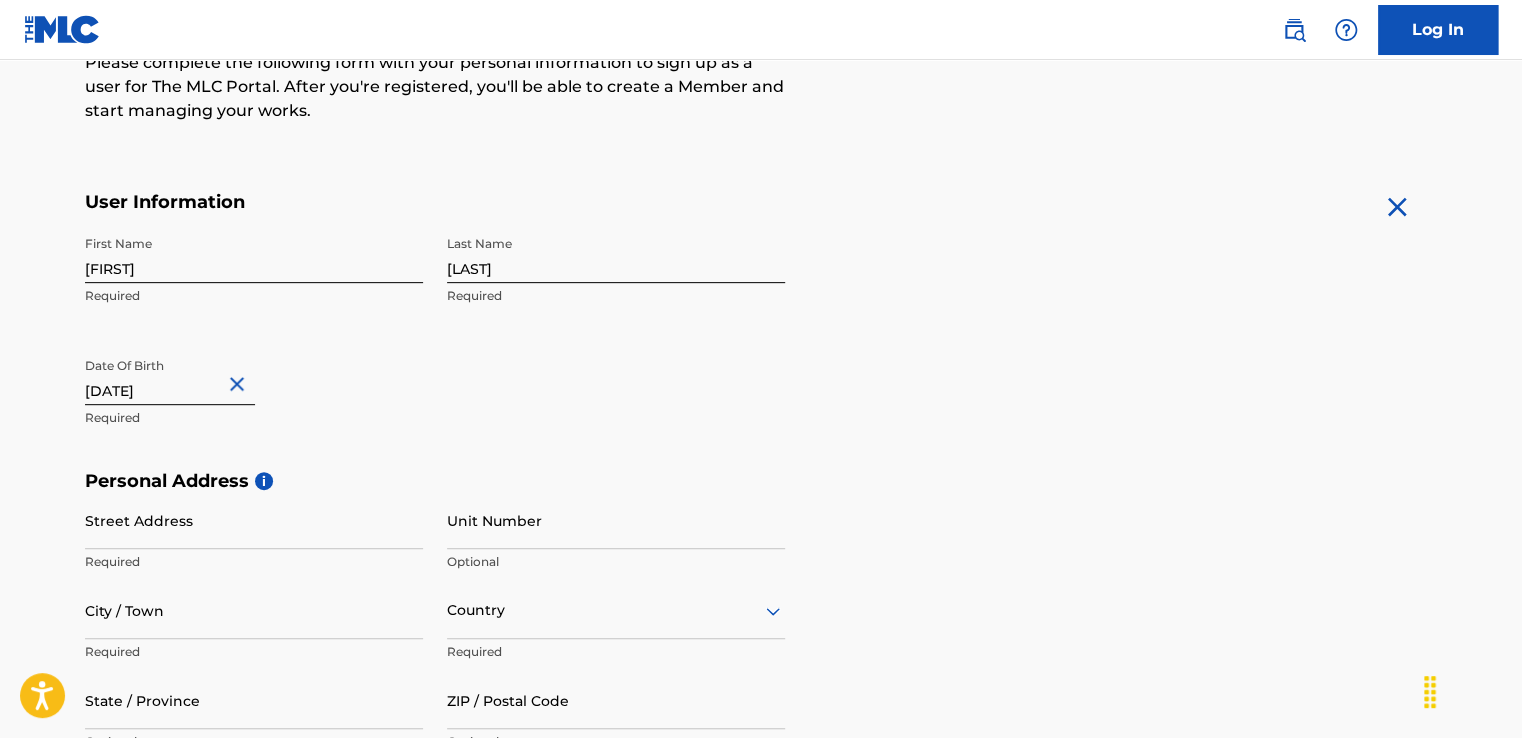 type on "[DATE]" 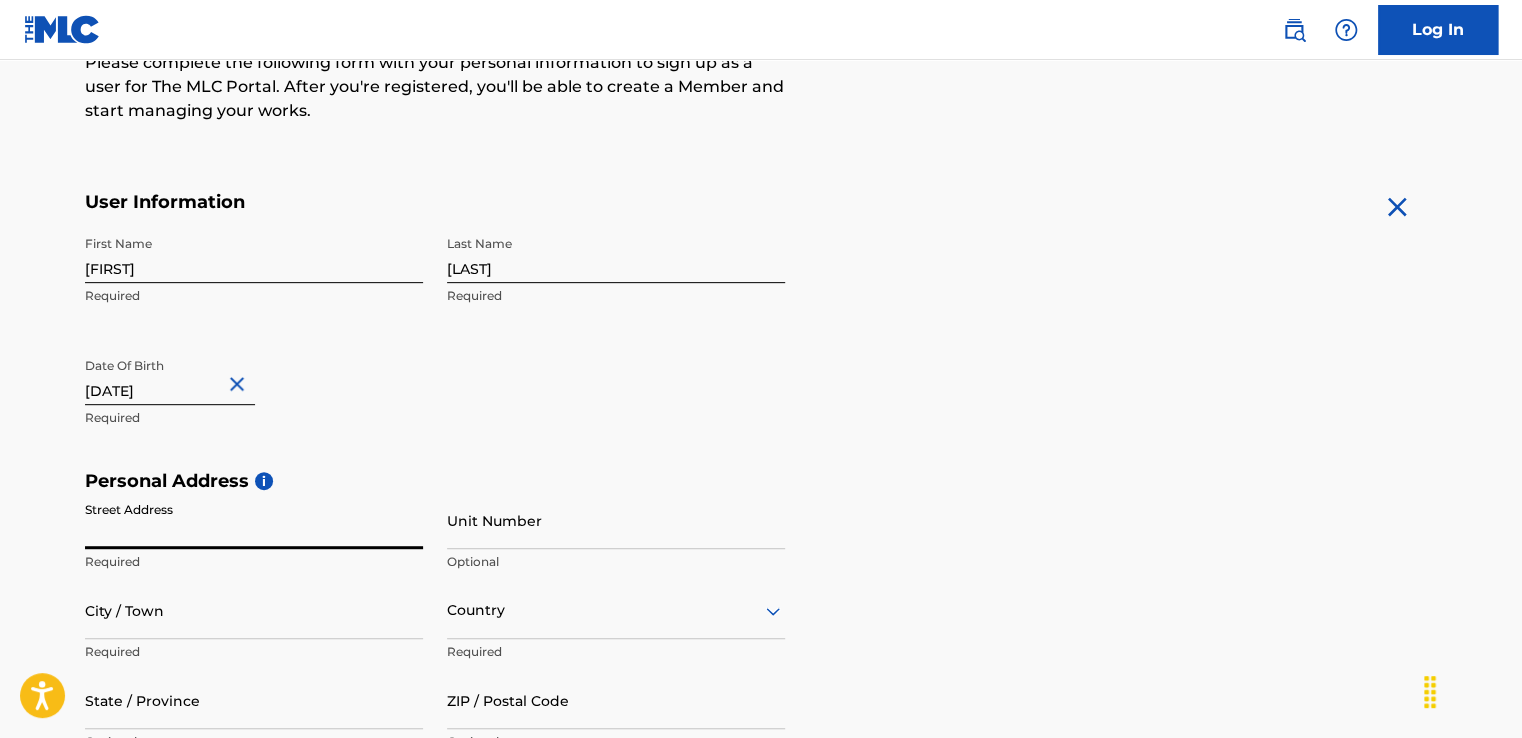type on "[STREET] [NUMBER]" 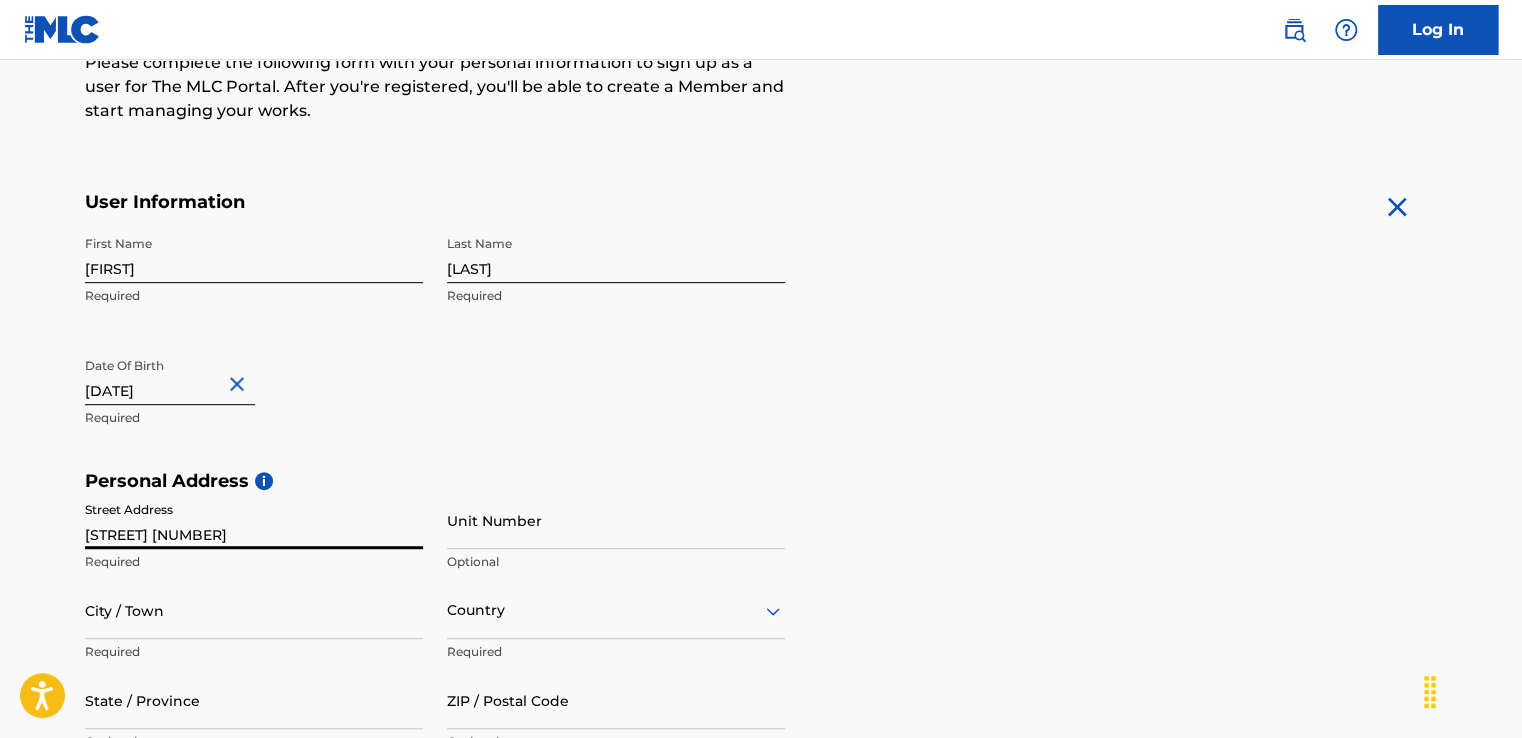 type on "[CITY]" 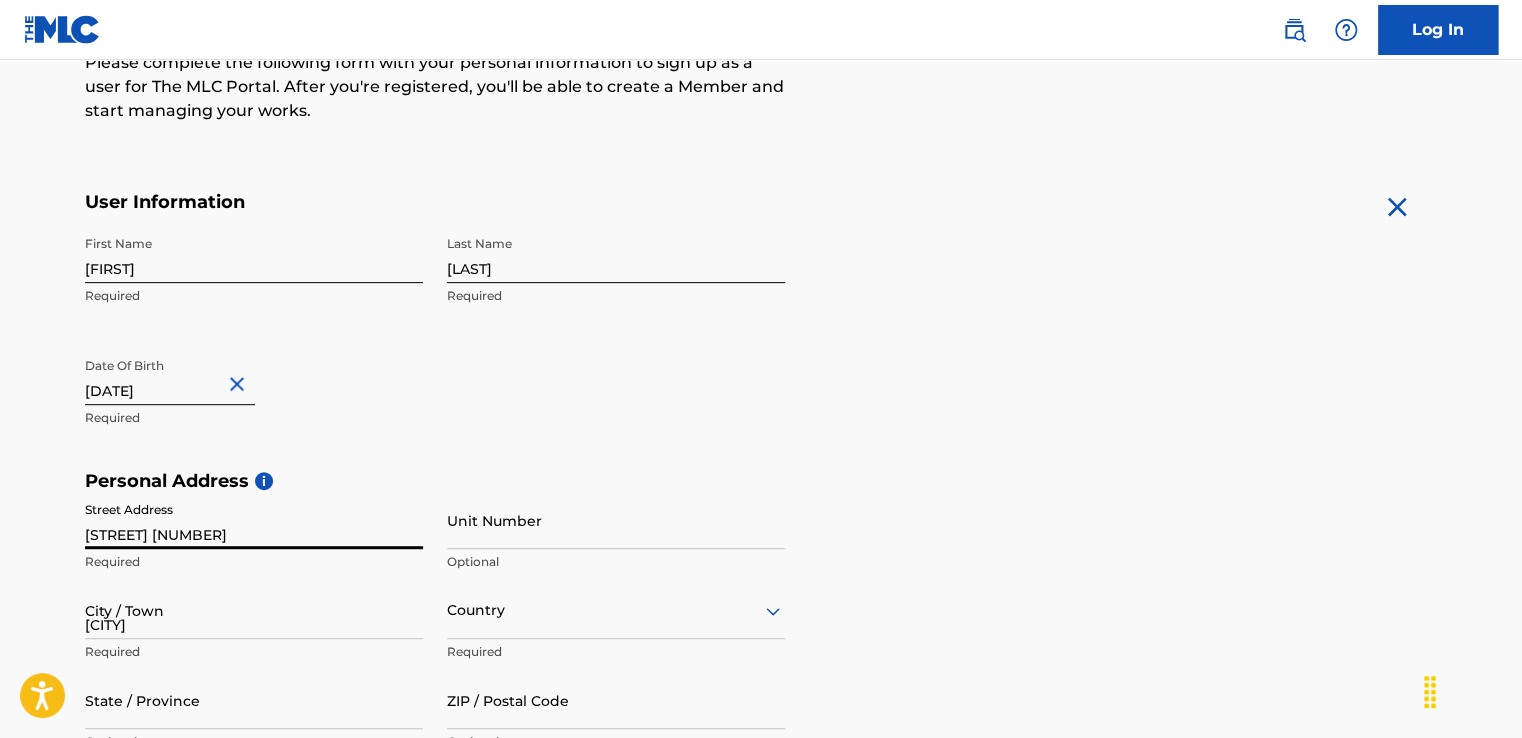 type on "United States" 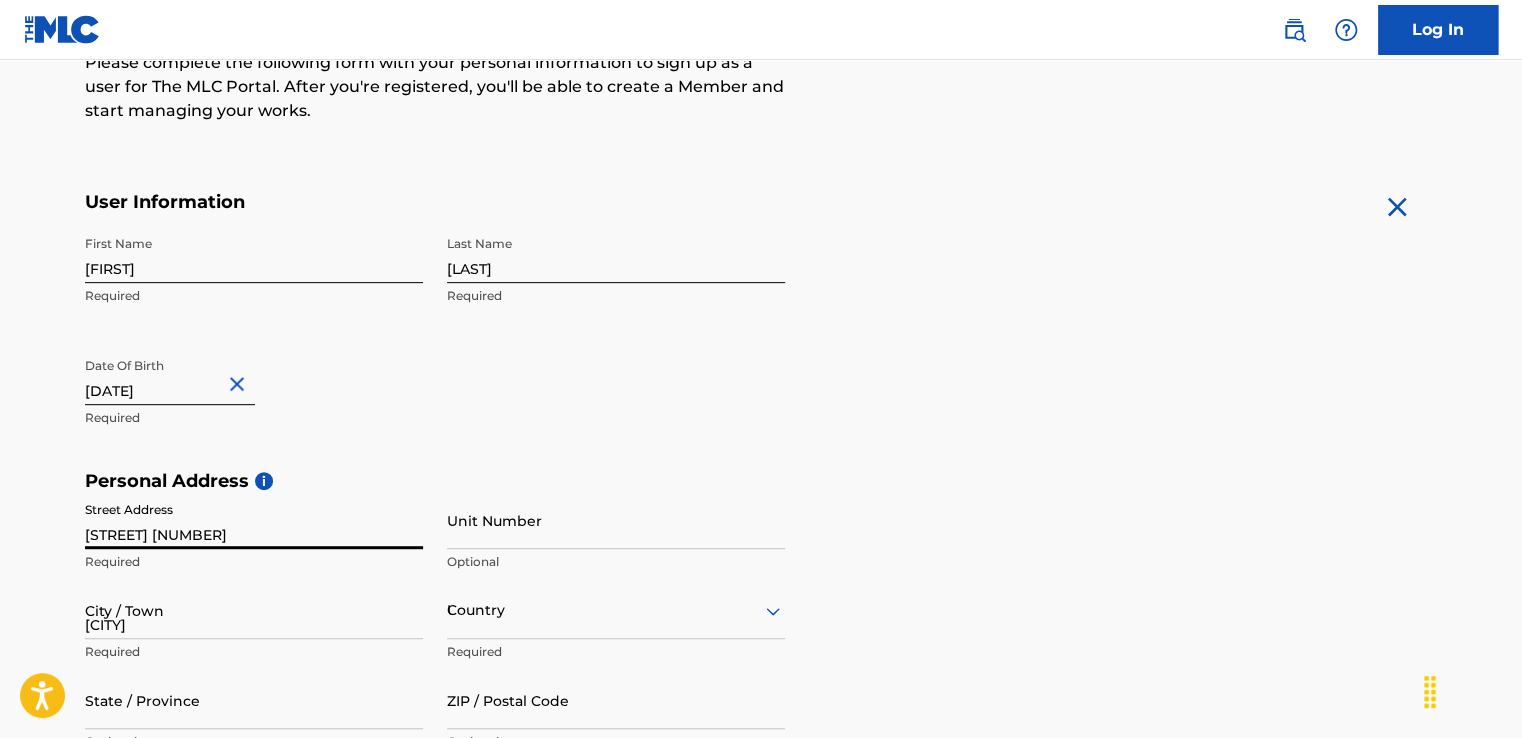 type on "CA" 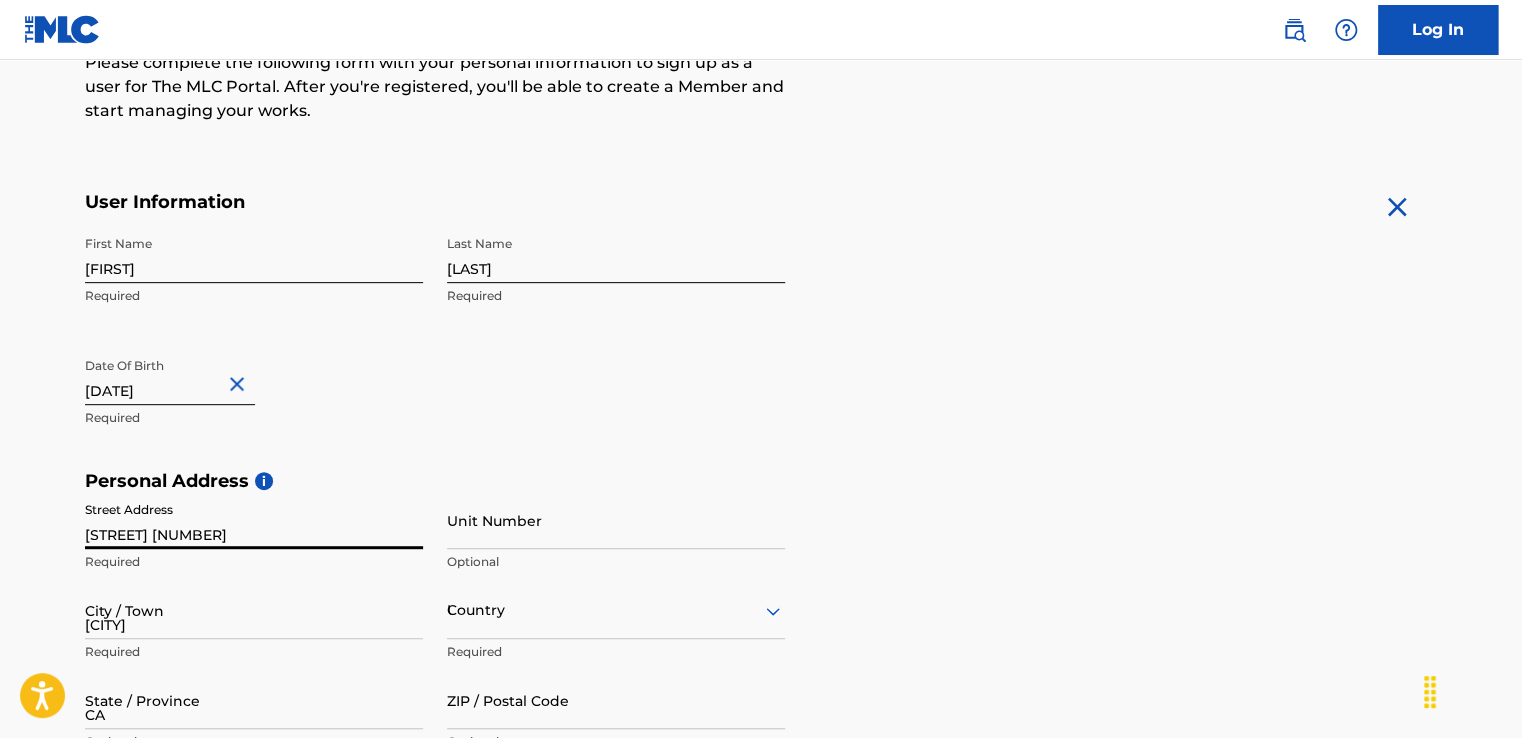 type on "[POSTAL_CODE]" 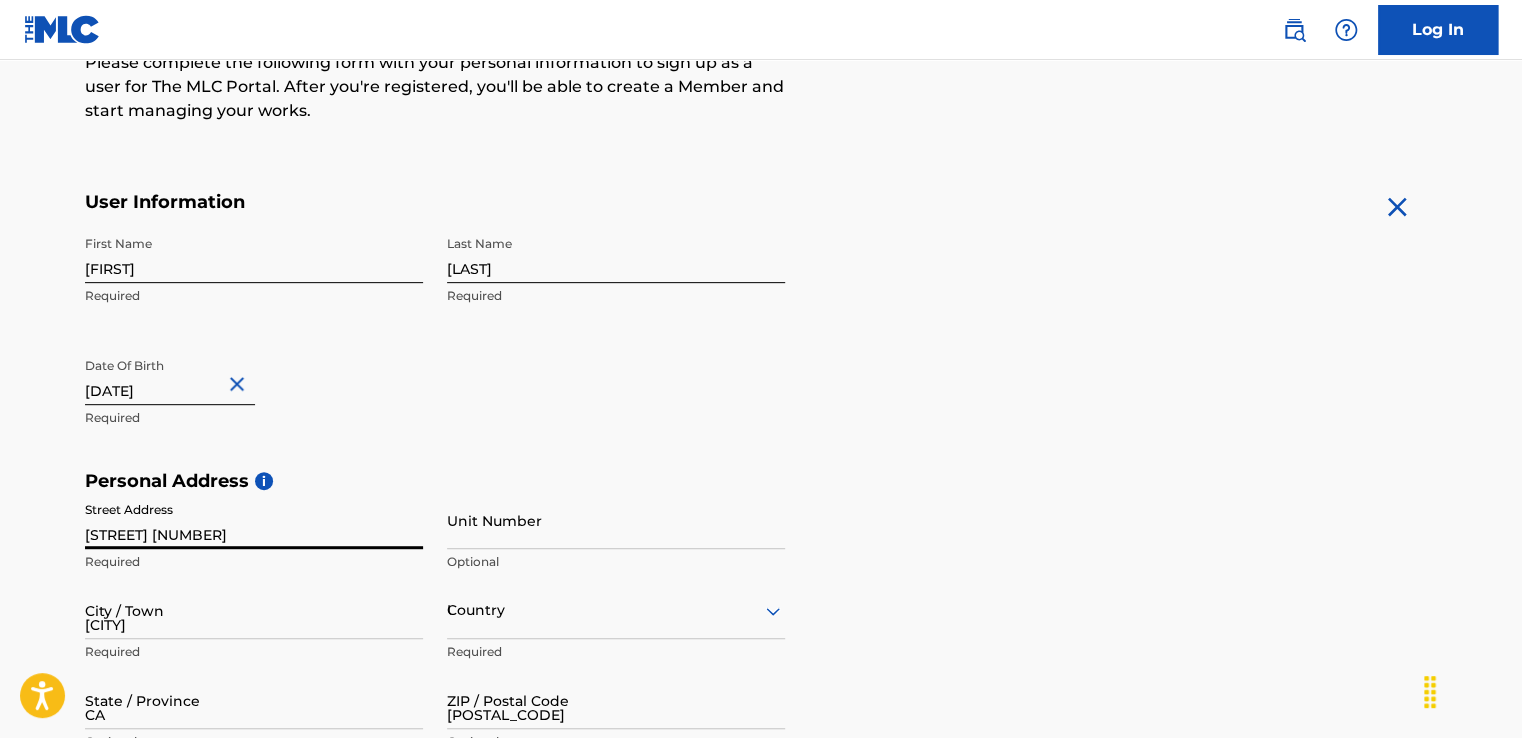 type on "1" 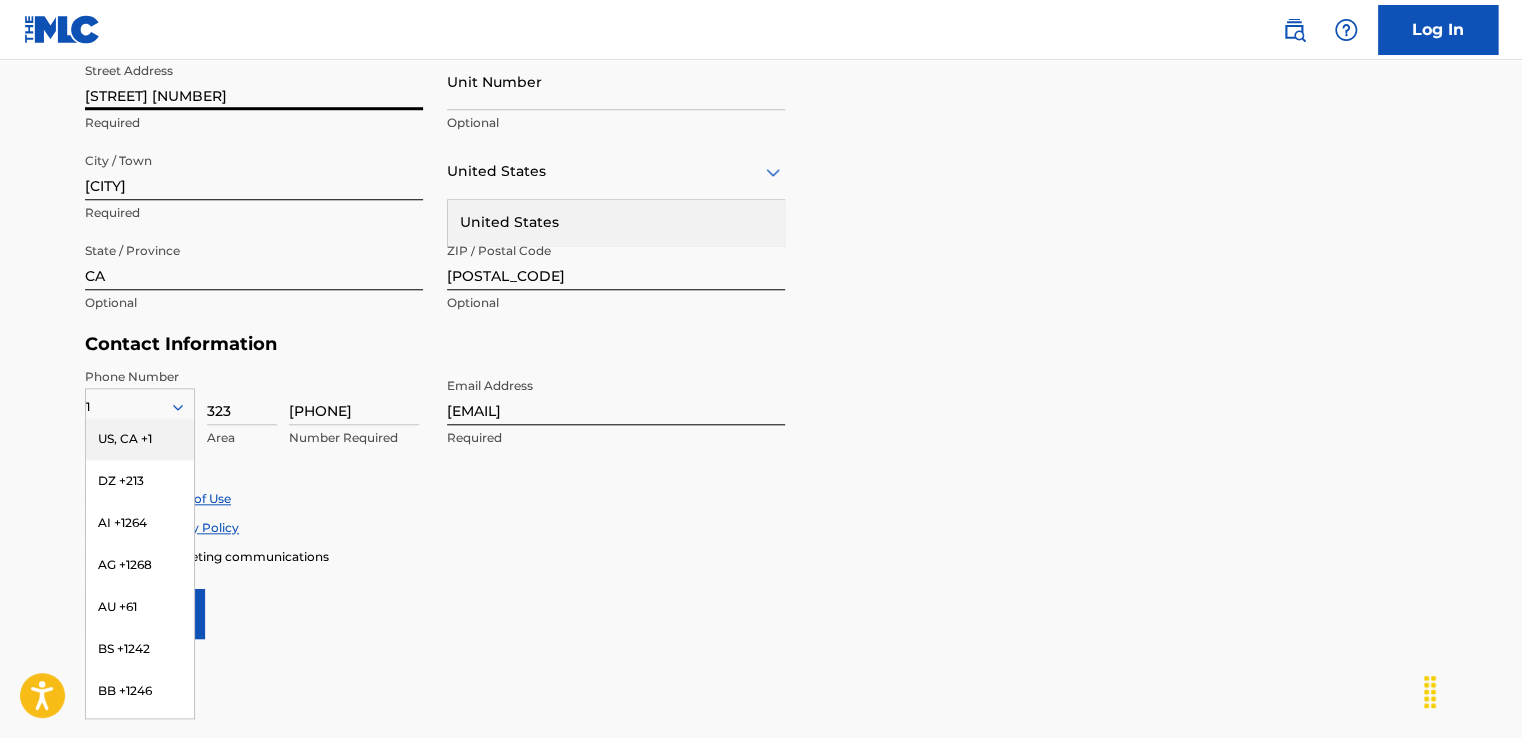 scroll, scrollTop: 718, scrollLeft: 0, axis: vertical 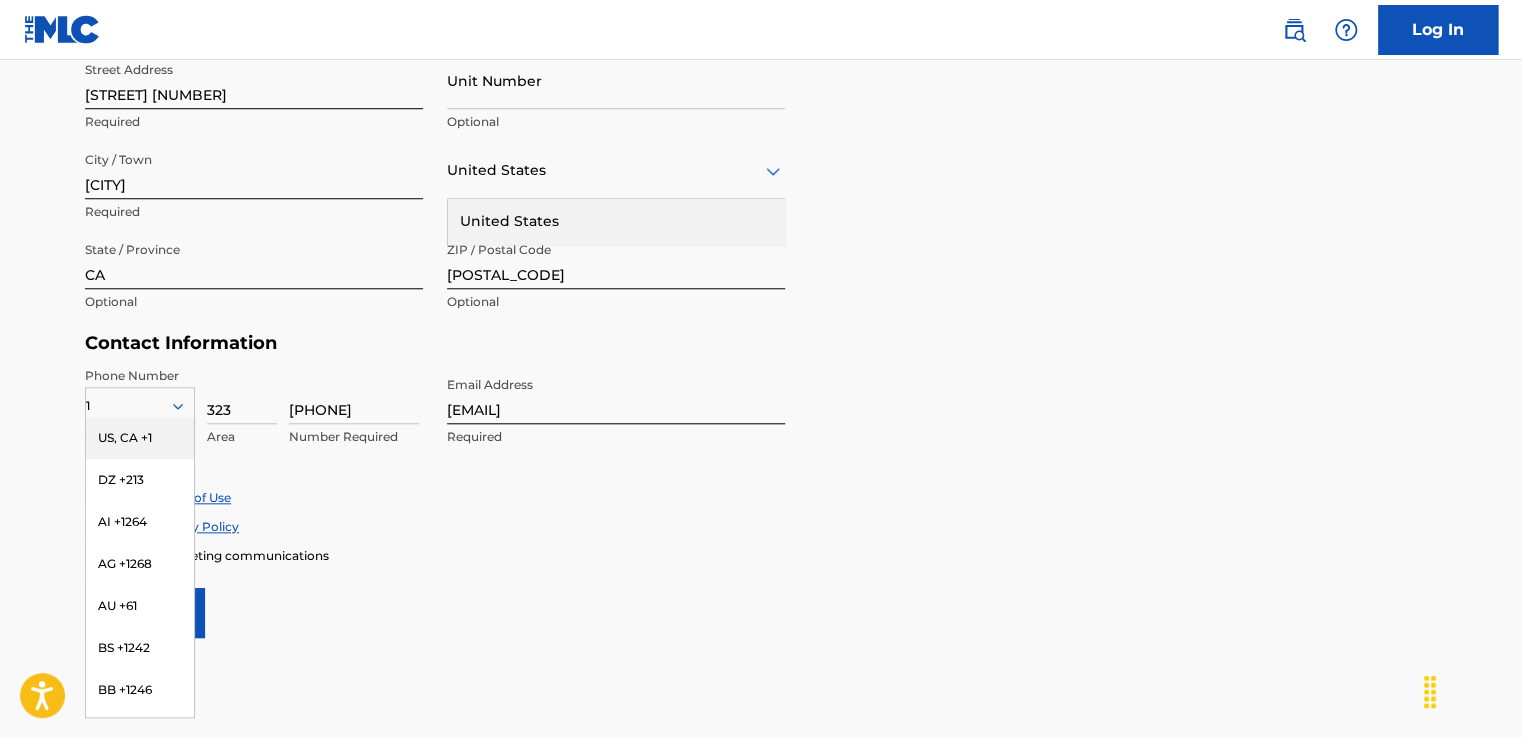 click on "[FIRST] [LAST] [DATE] [STREET] [NUMBER] [CITY] [COUNTRY] [COUNTRY] [STATE] [POSTAL_CODE] [PHONE] [EMAIL]" at bounding box center [761, 194] 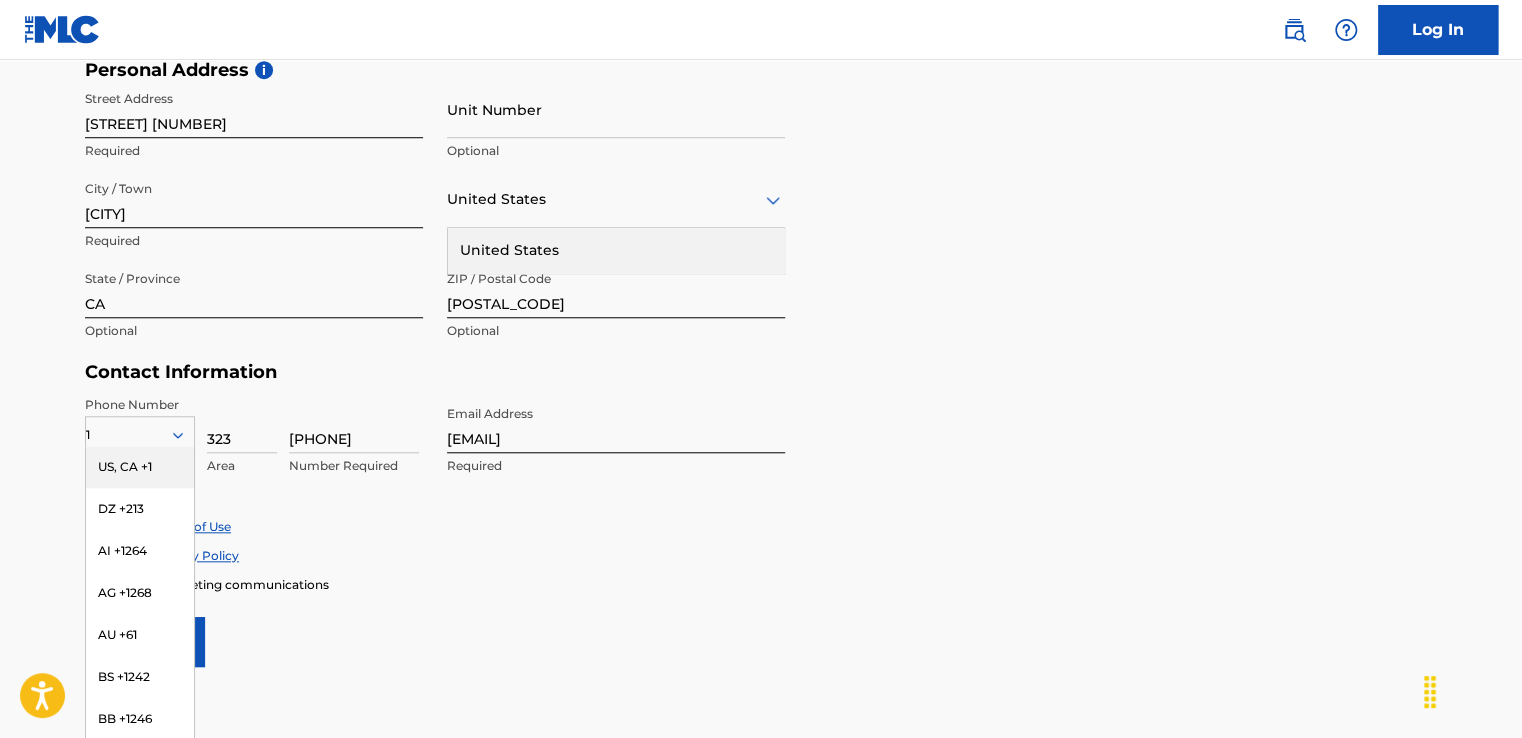 scroll, scrollTop: 690, scrollLeft: 0, axis: vertical 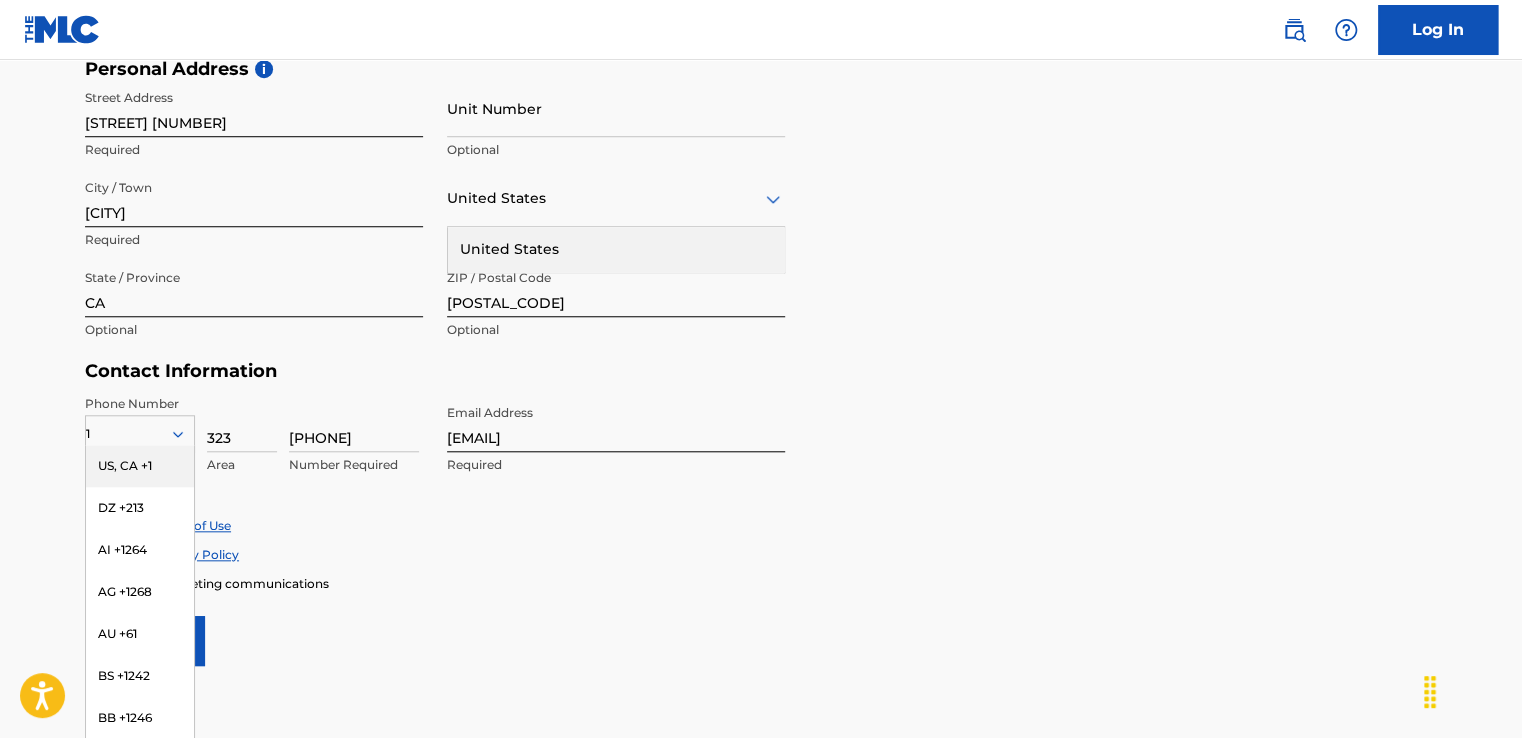 click on "323" at bounding box center [242, 423] 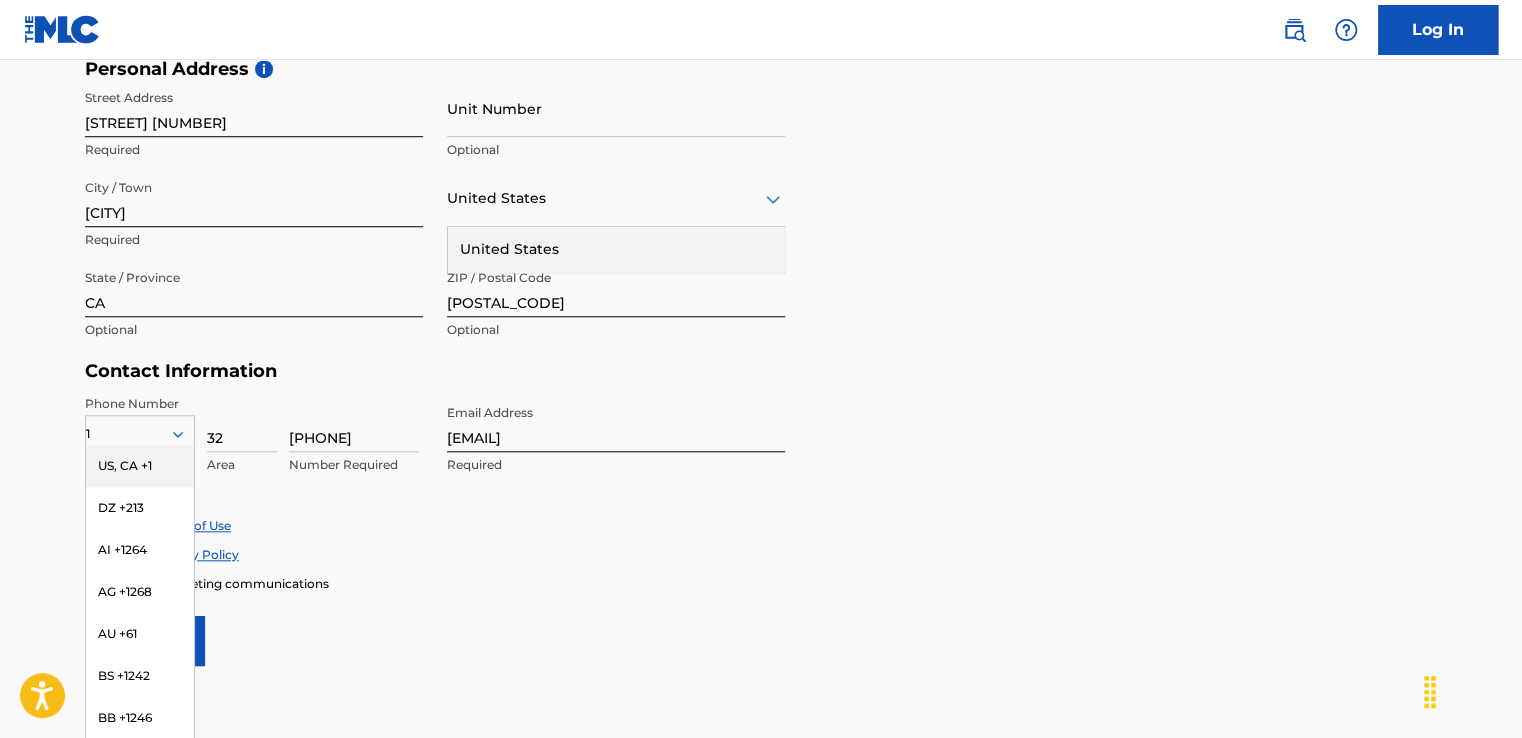 type on "3" 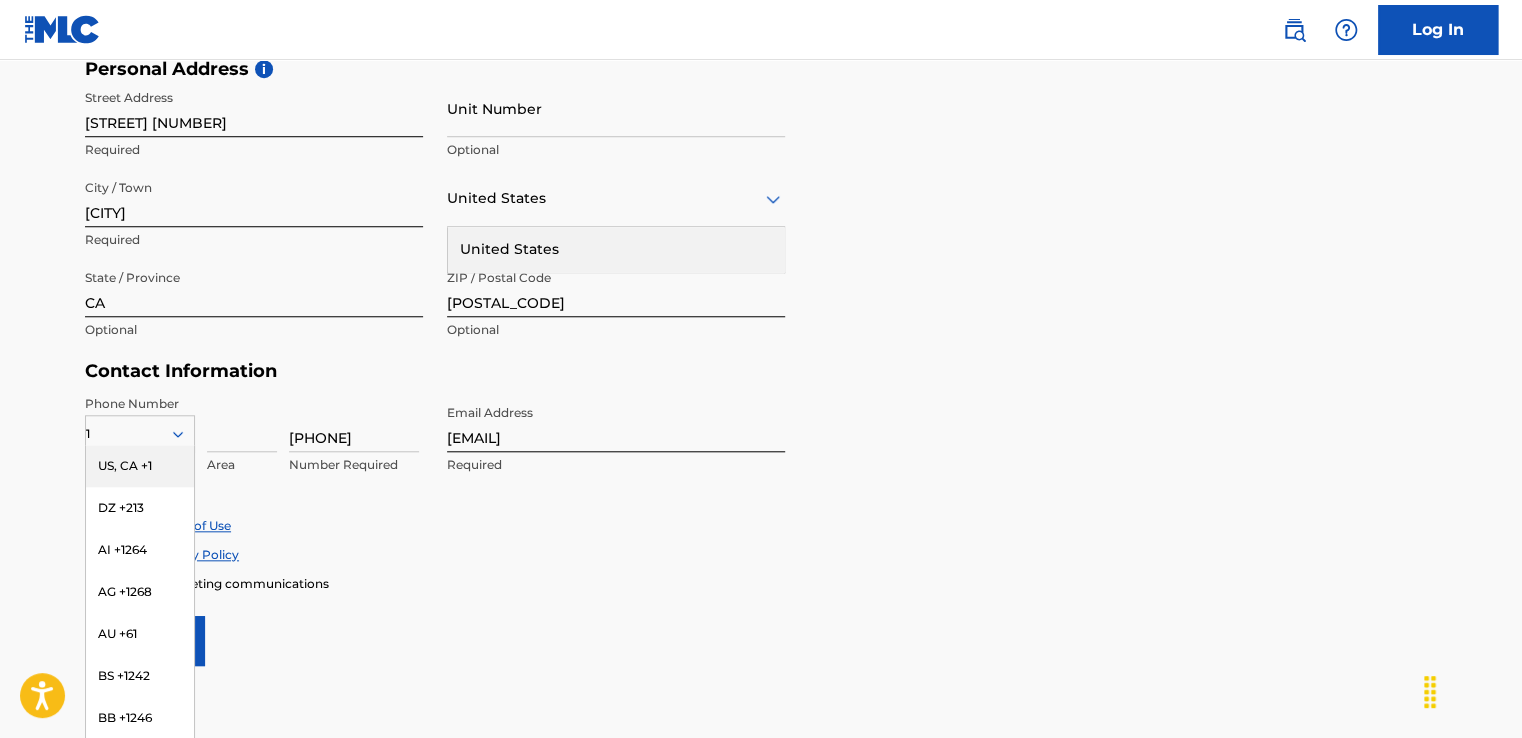 type 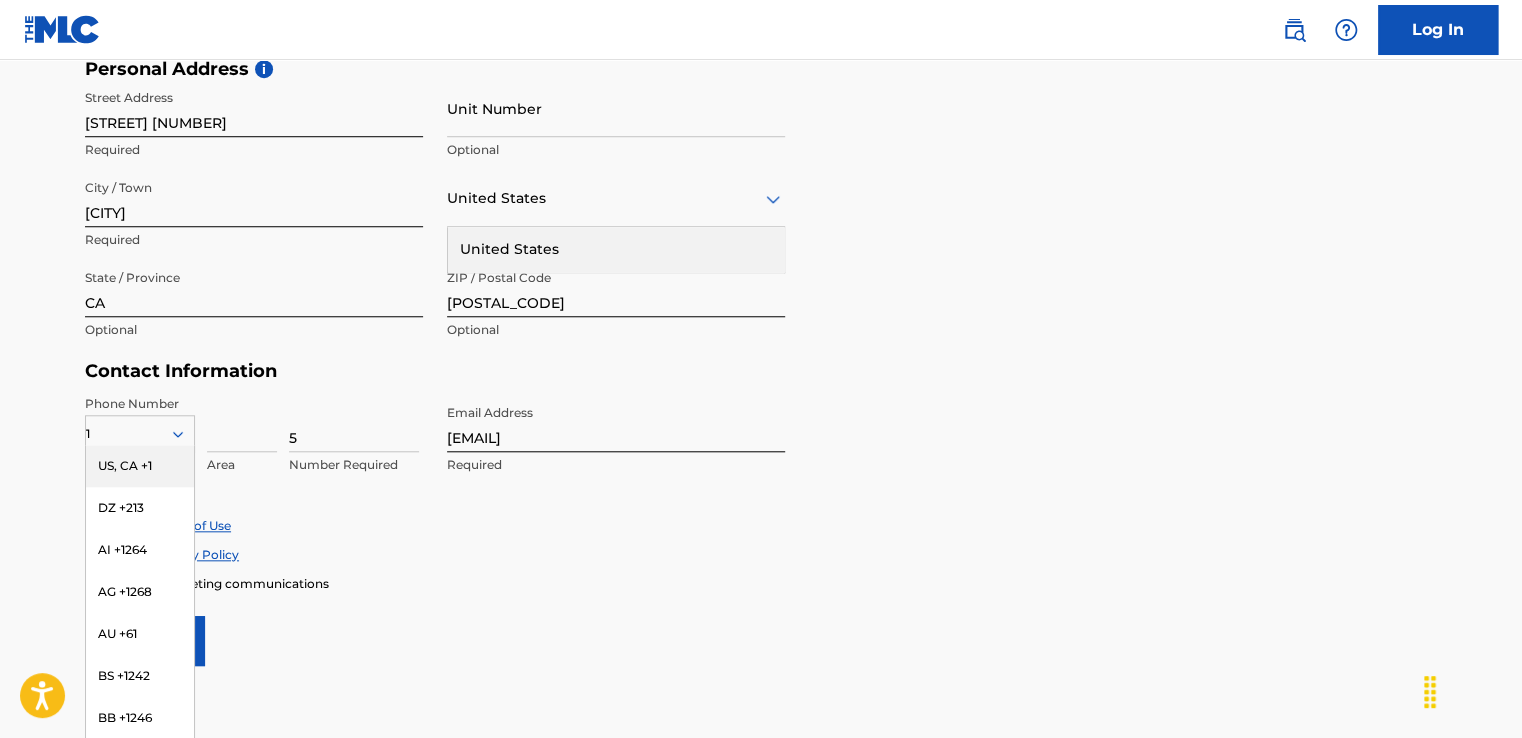 type on "5" 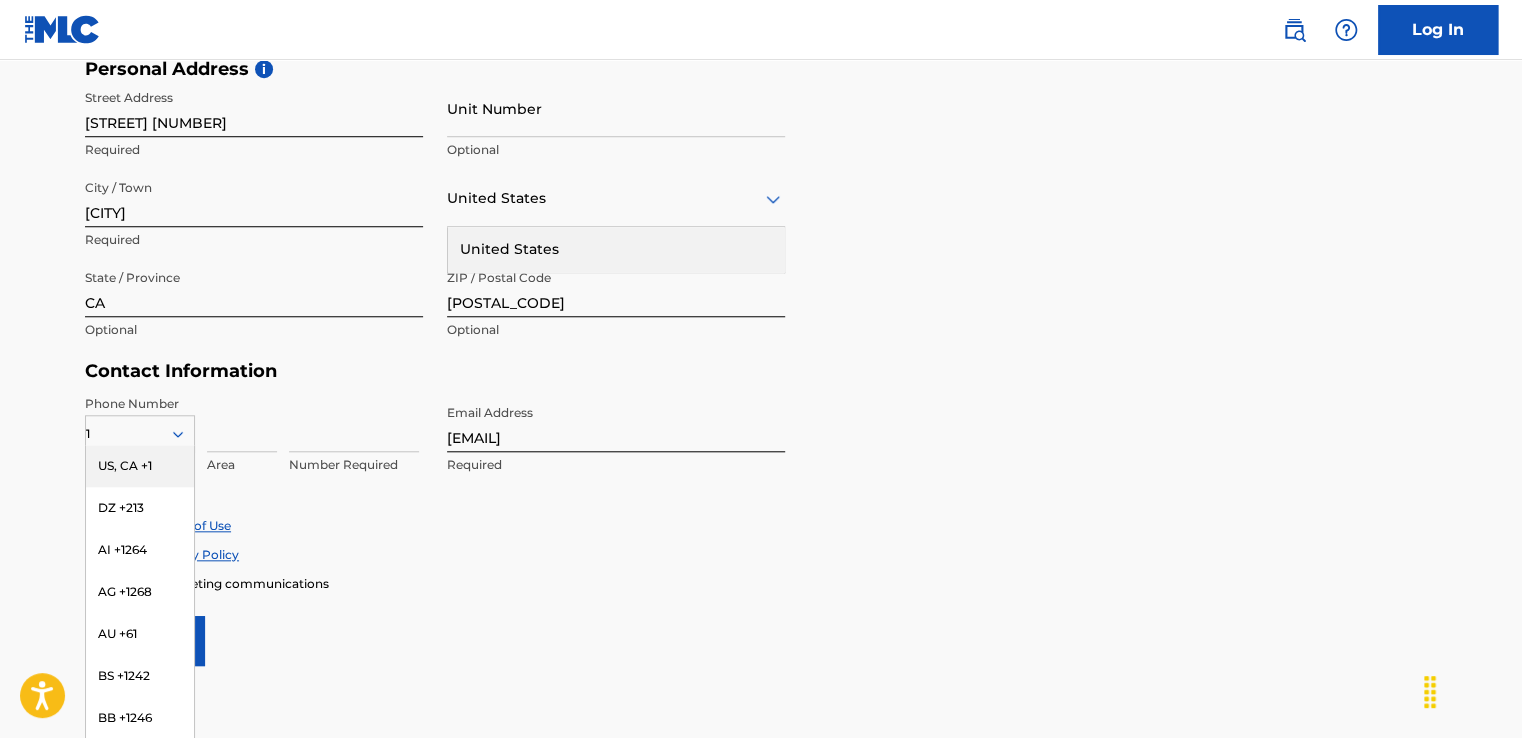 type 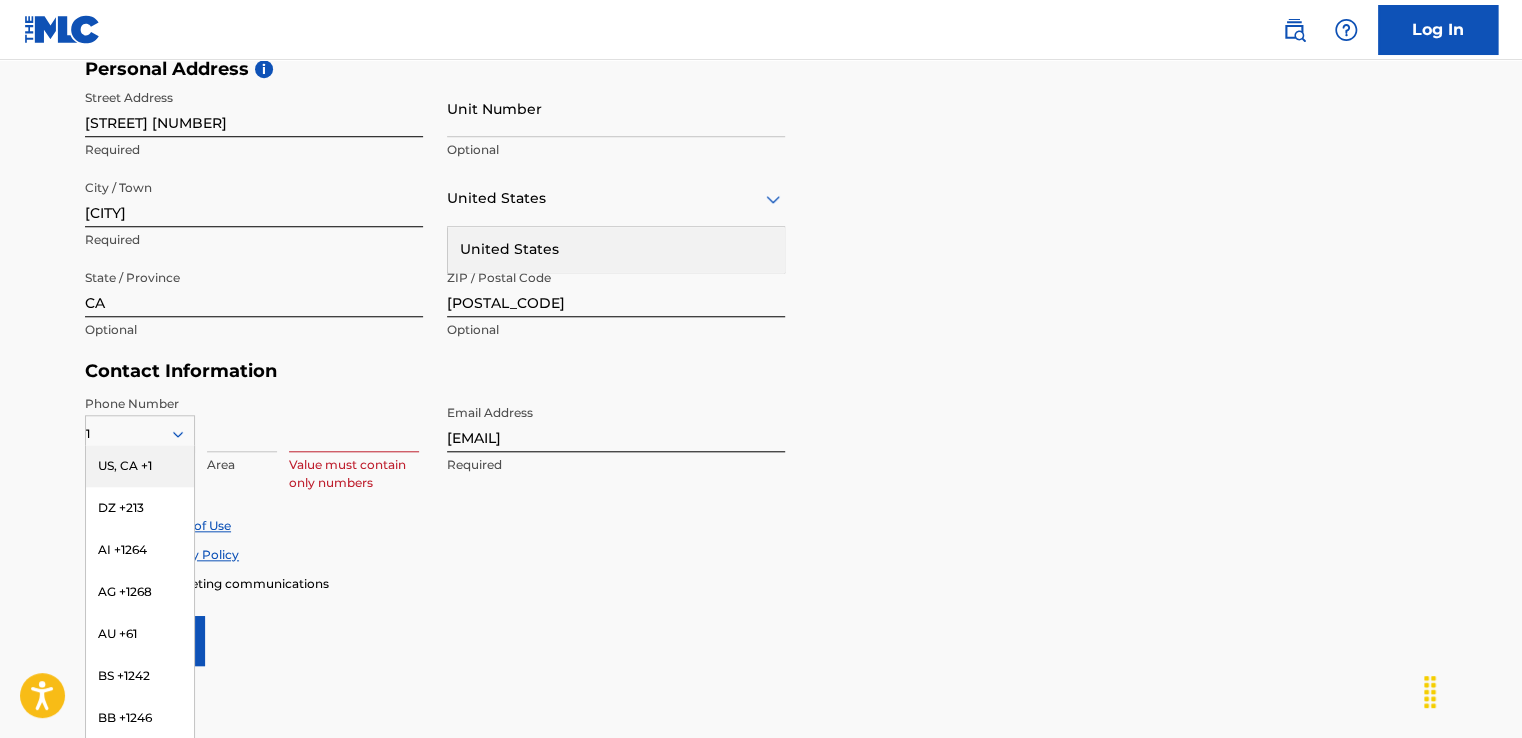 click at bounding box center [242, 423] 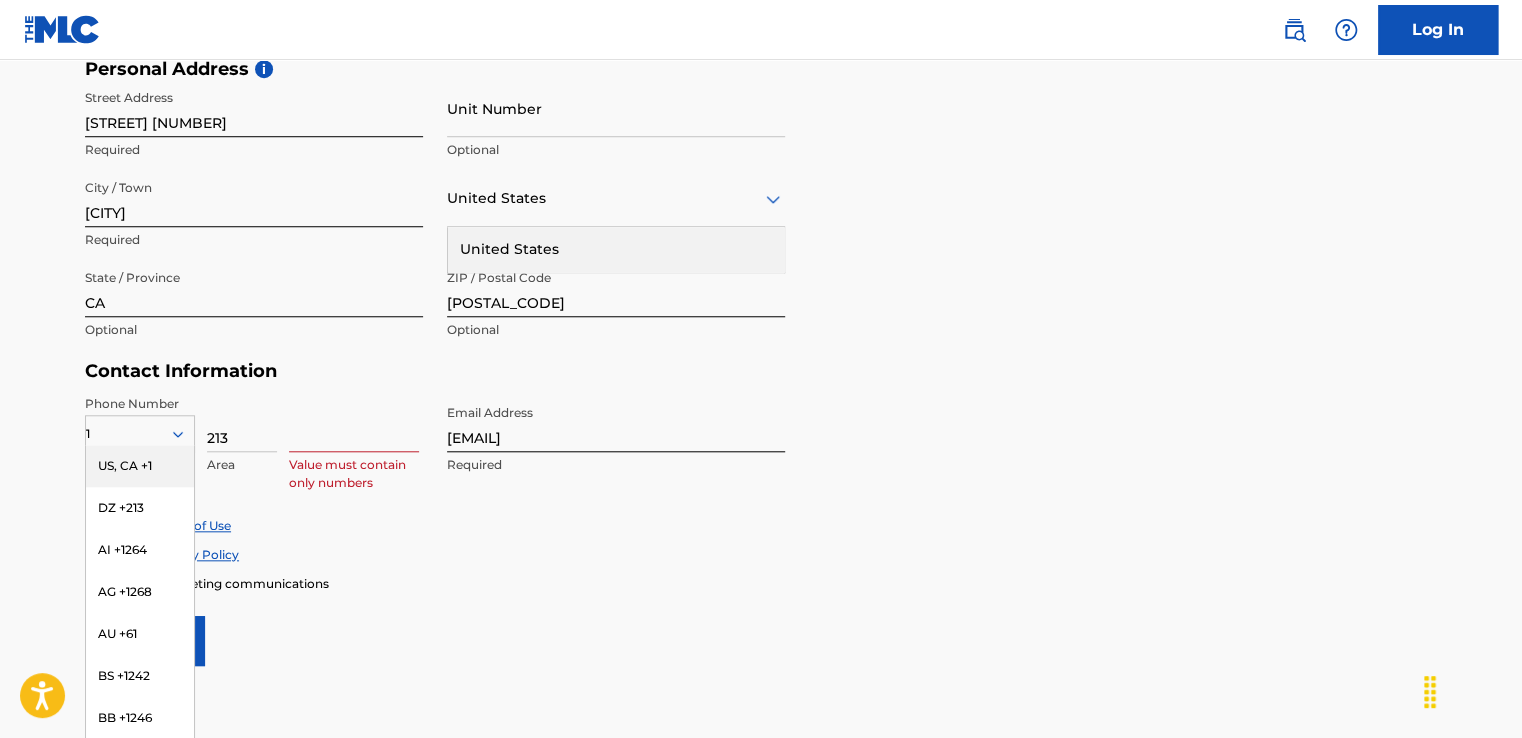 type on "[PHONE]" 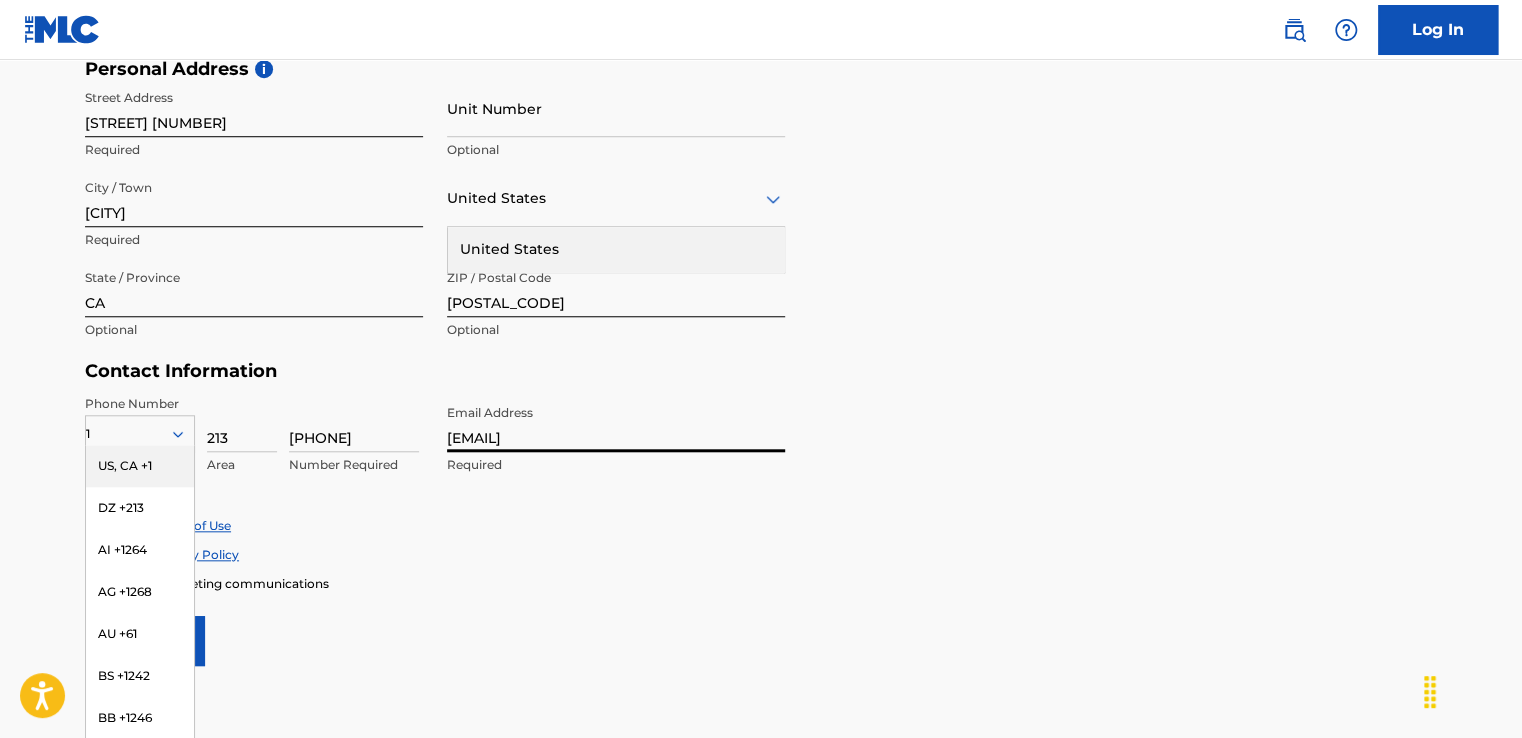 drag, startPoint x: 521, startPoint y: 439, endPoint x: 344, endPoint y: 440, distance: 177.00282 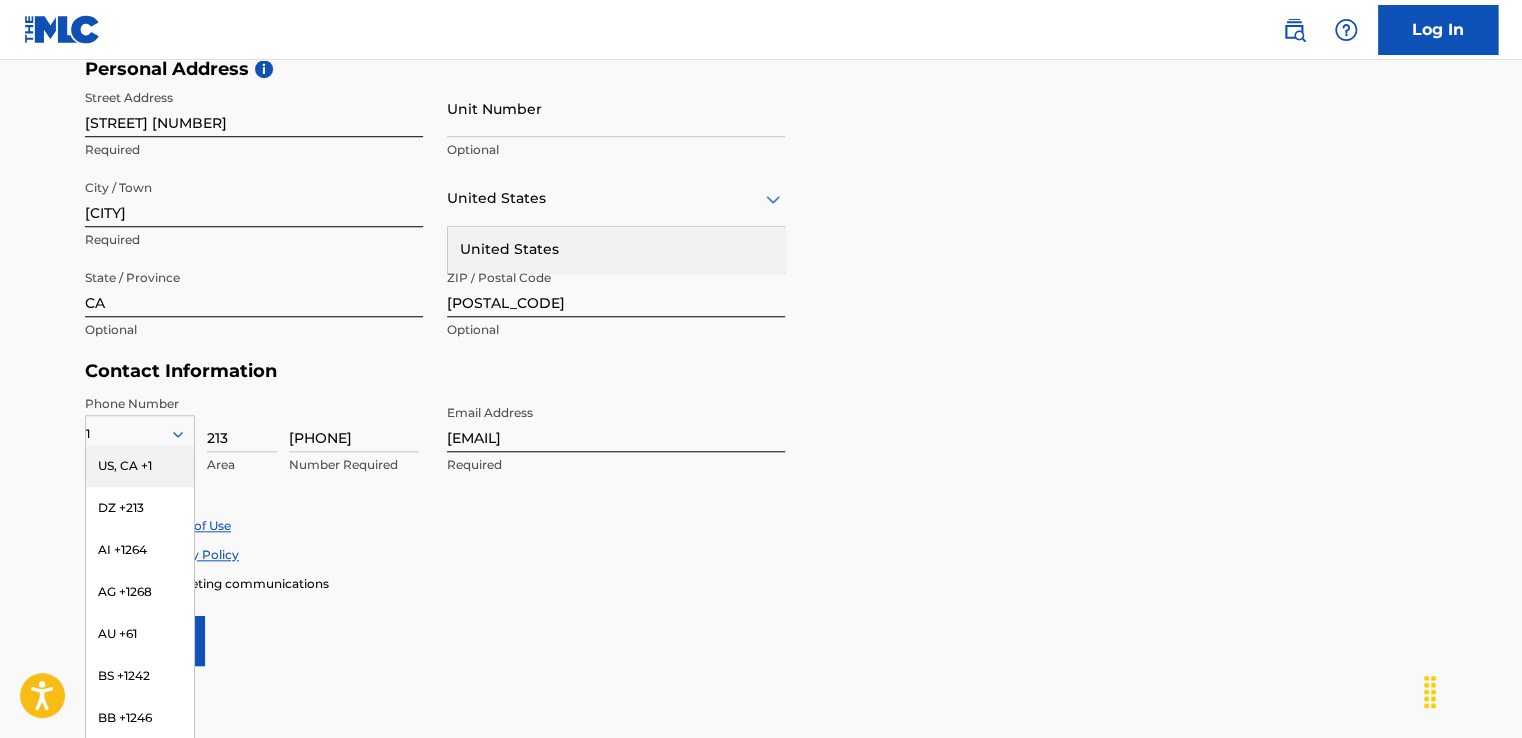 click on "US, CA +1" at bounding box center [140, 466] 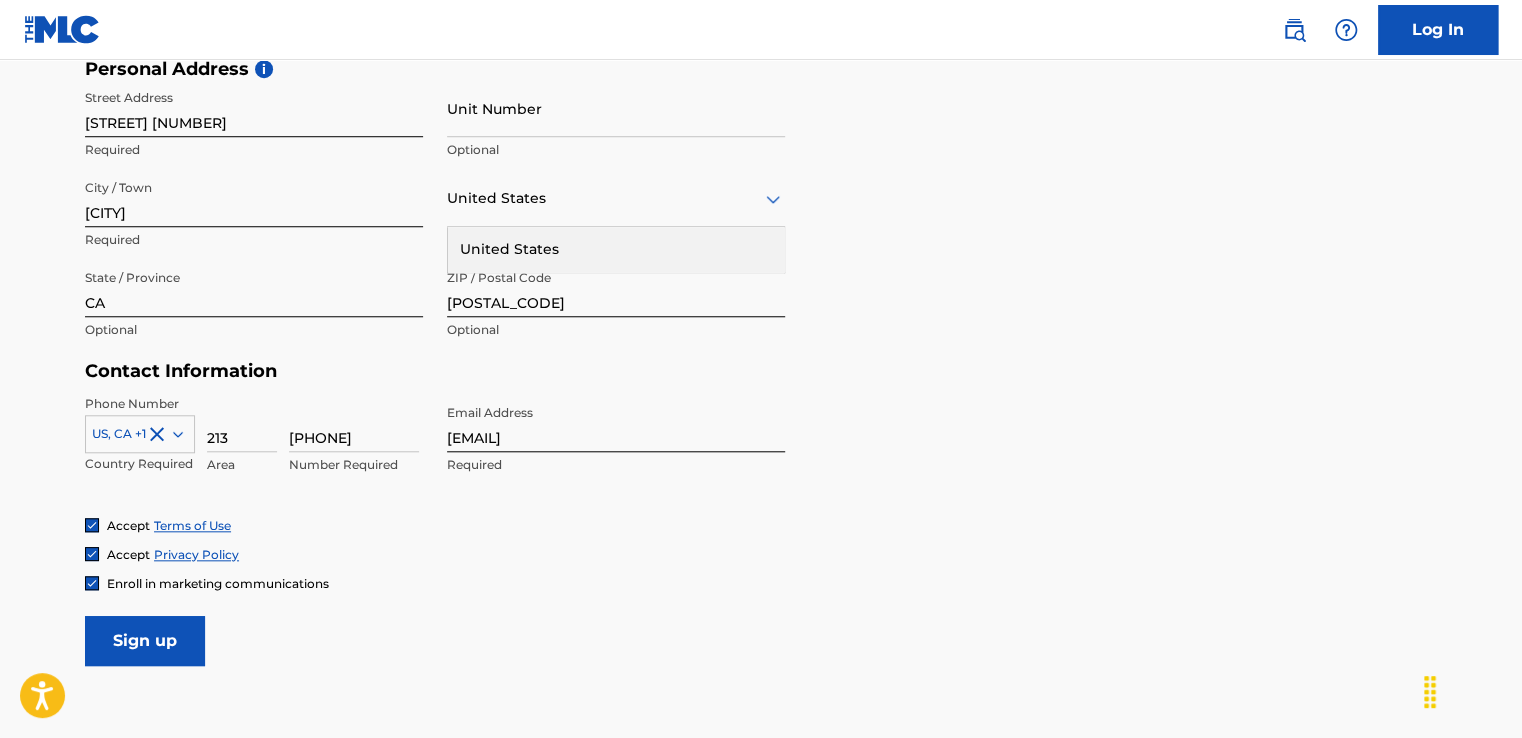 click on "Sign up" at bounding box center [145, 641] 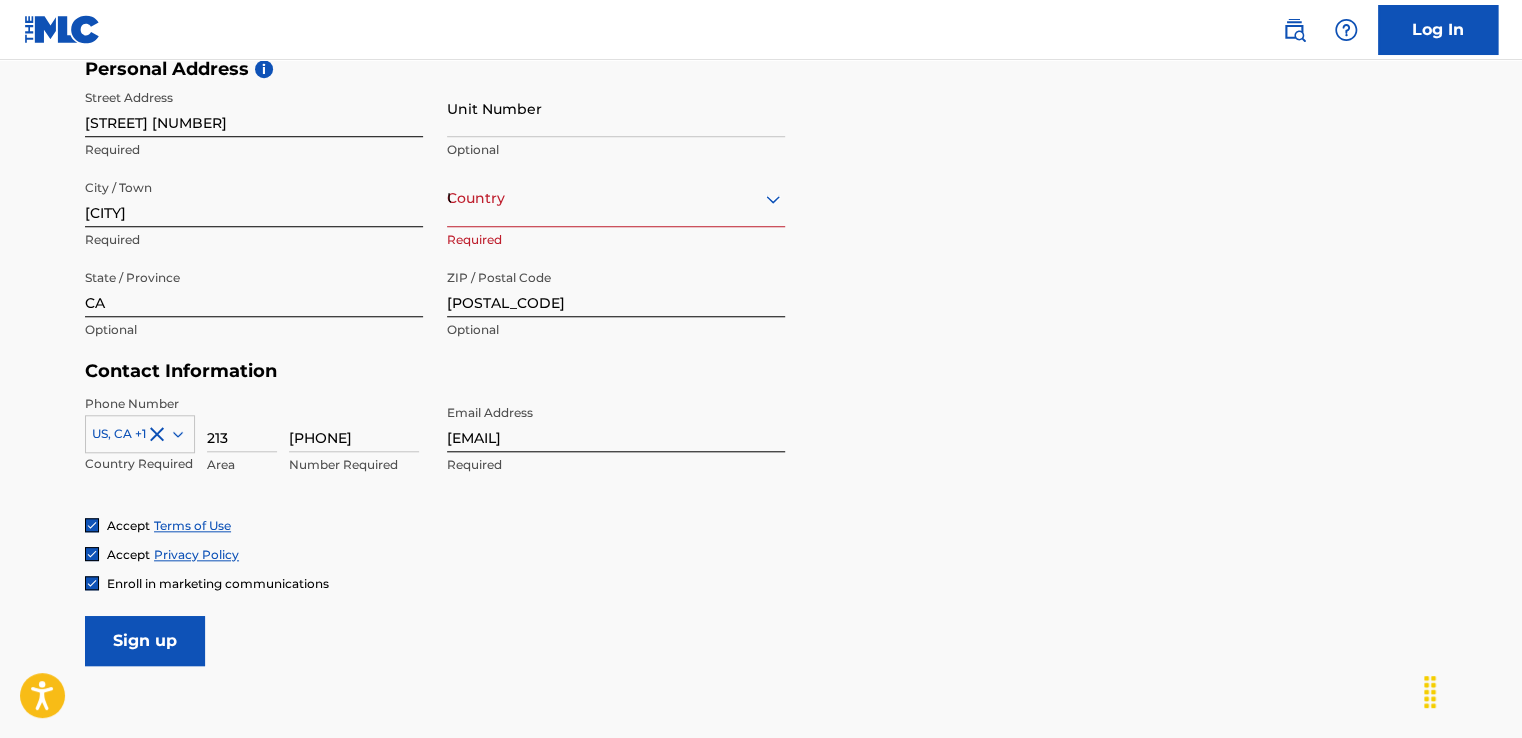 click on "Sign up" at bounding box center [145, 641] 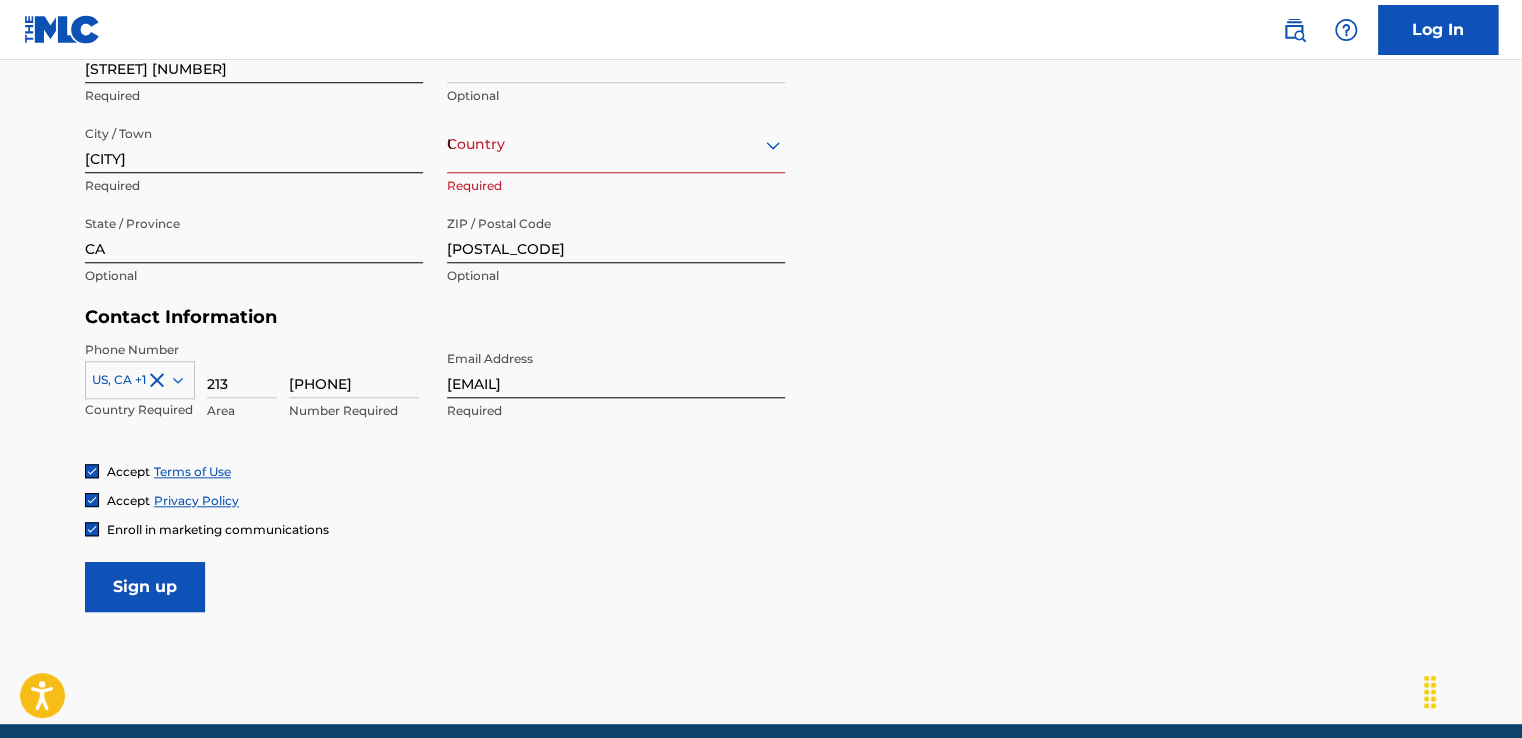scroll, scrollTop: 824, scrollLeft: 0, axis: vertical 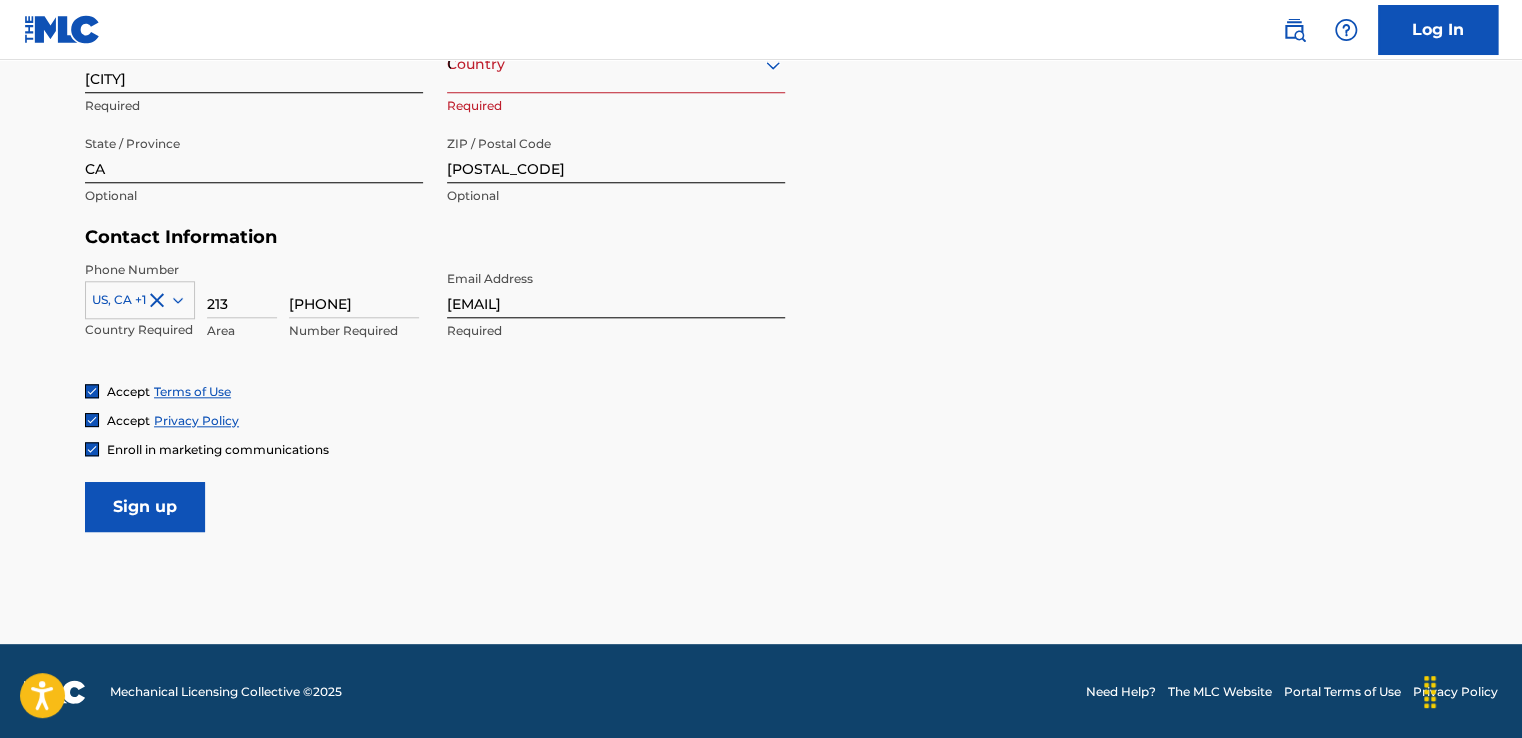 click on "Sign up" at bounding box center (145, 507) 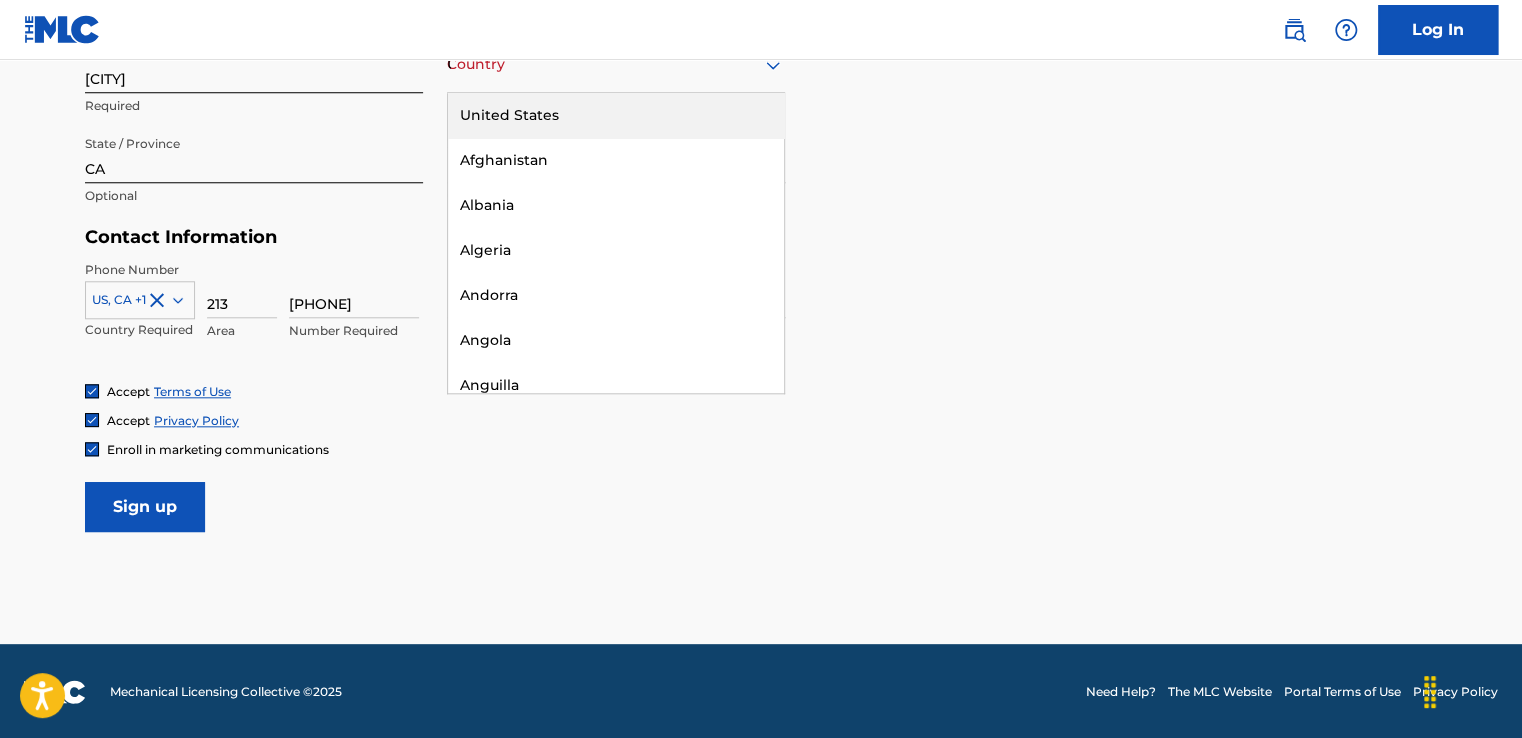 click on "United States" at bounding box center (616, 115) 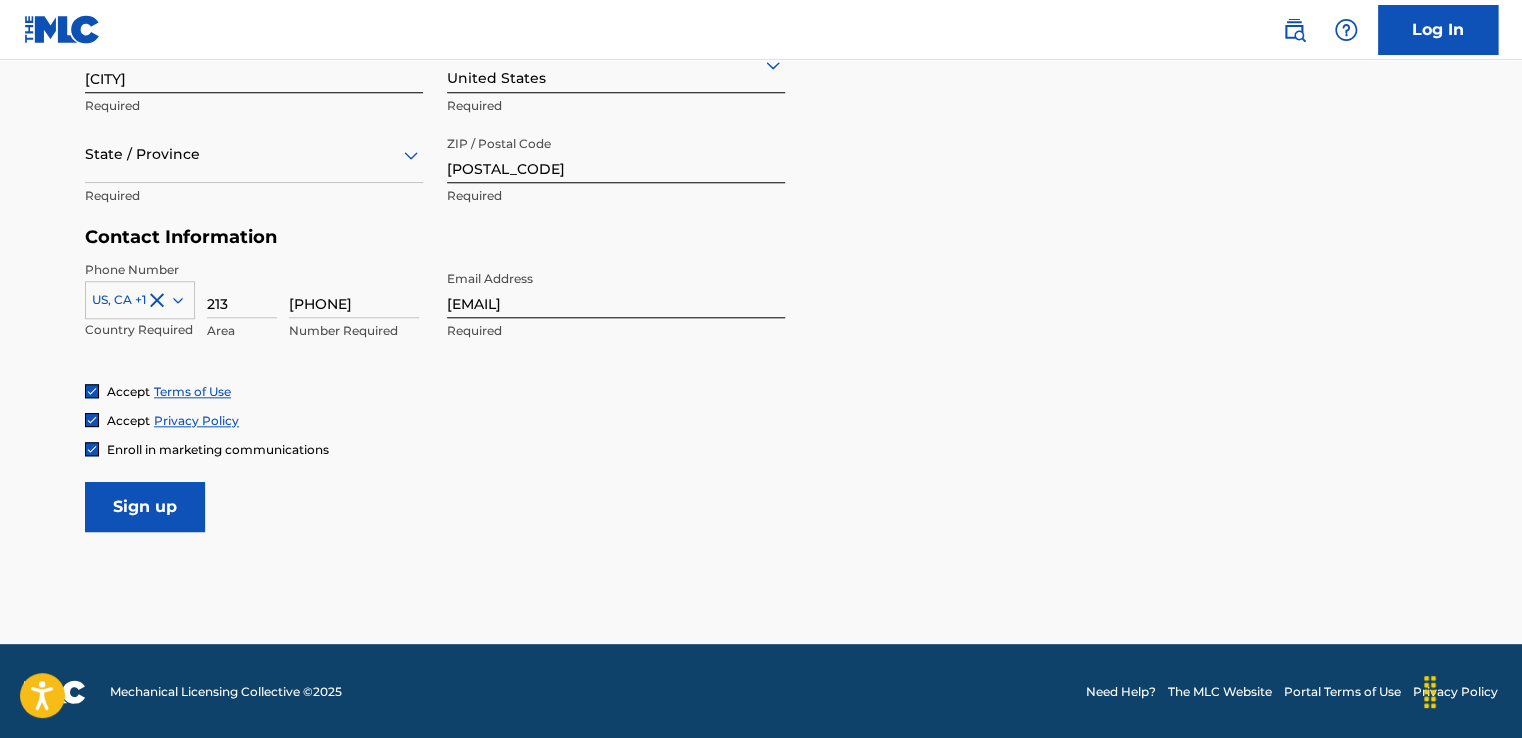 click on "Sign up" at bounding box center [145, 507] 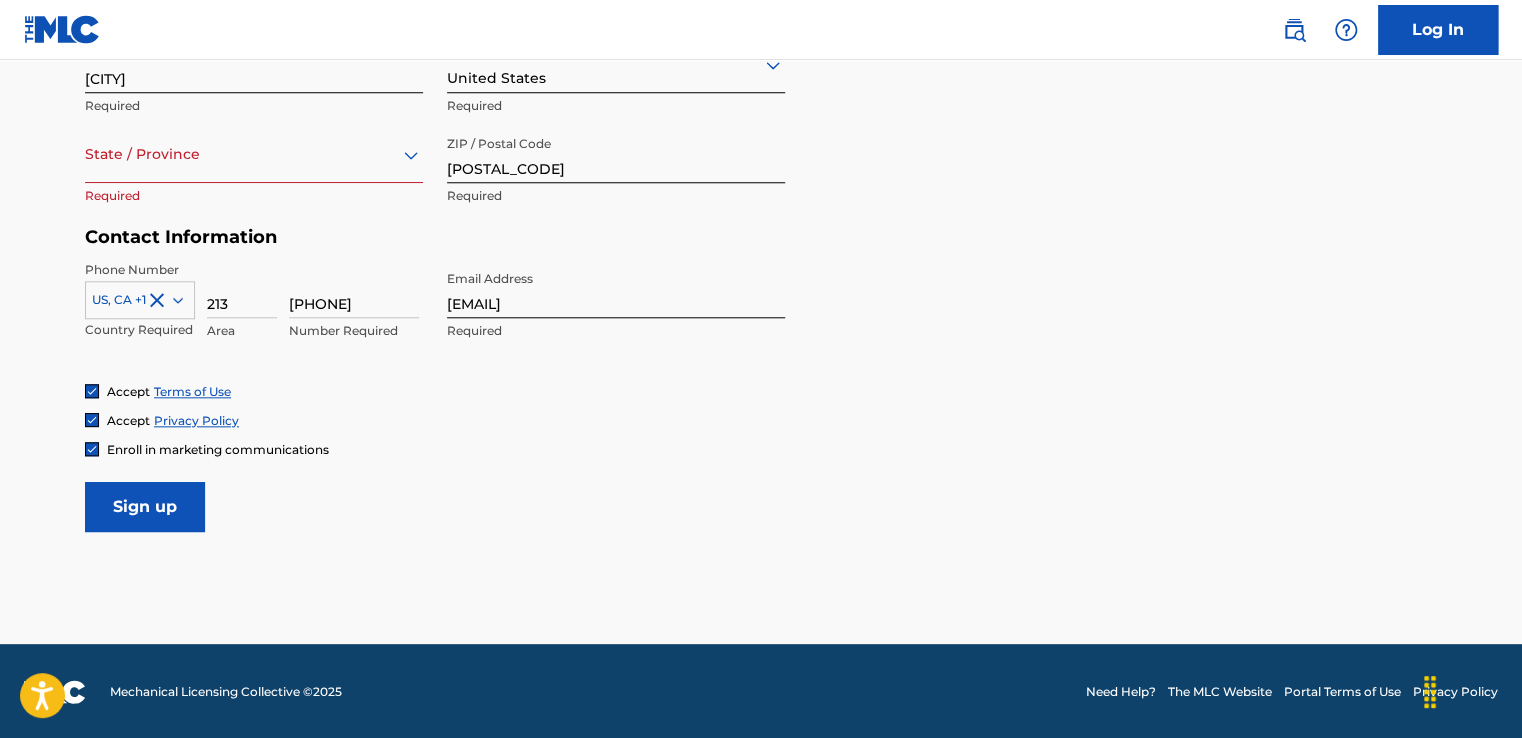 click on "State / Province" at bounding box center [254, 154] 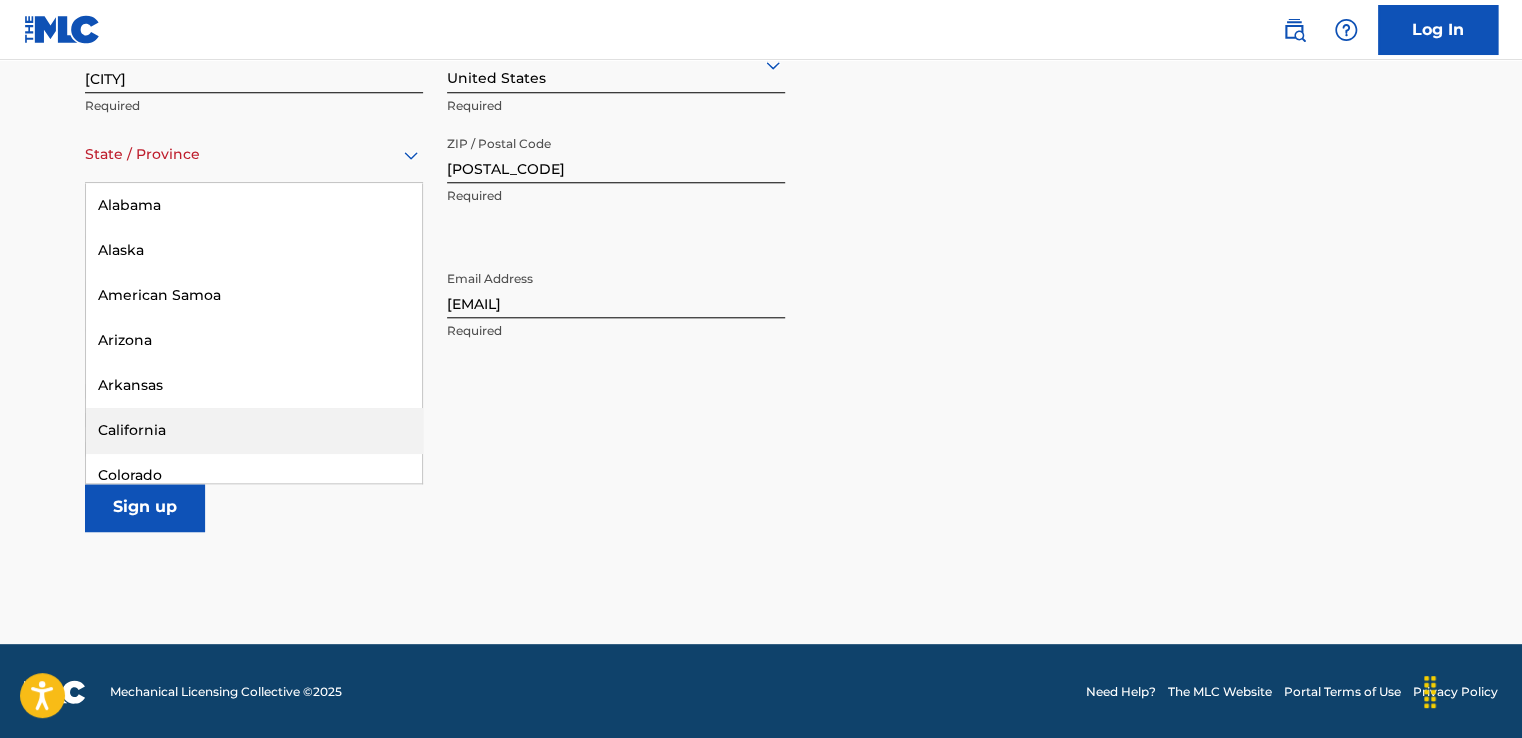click on "California" at bounding box center (254, 430) 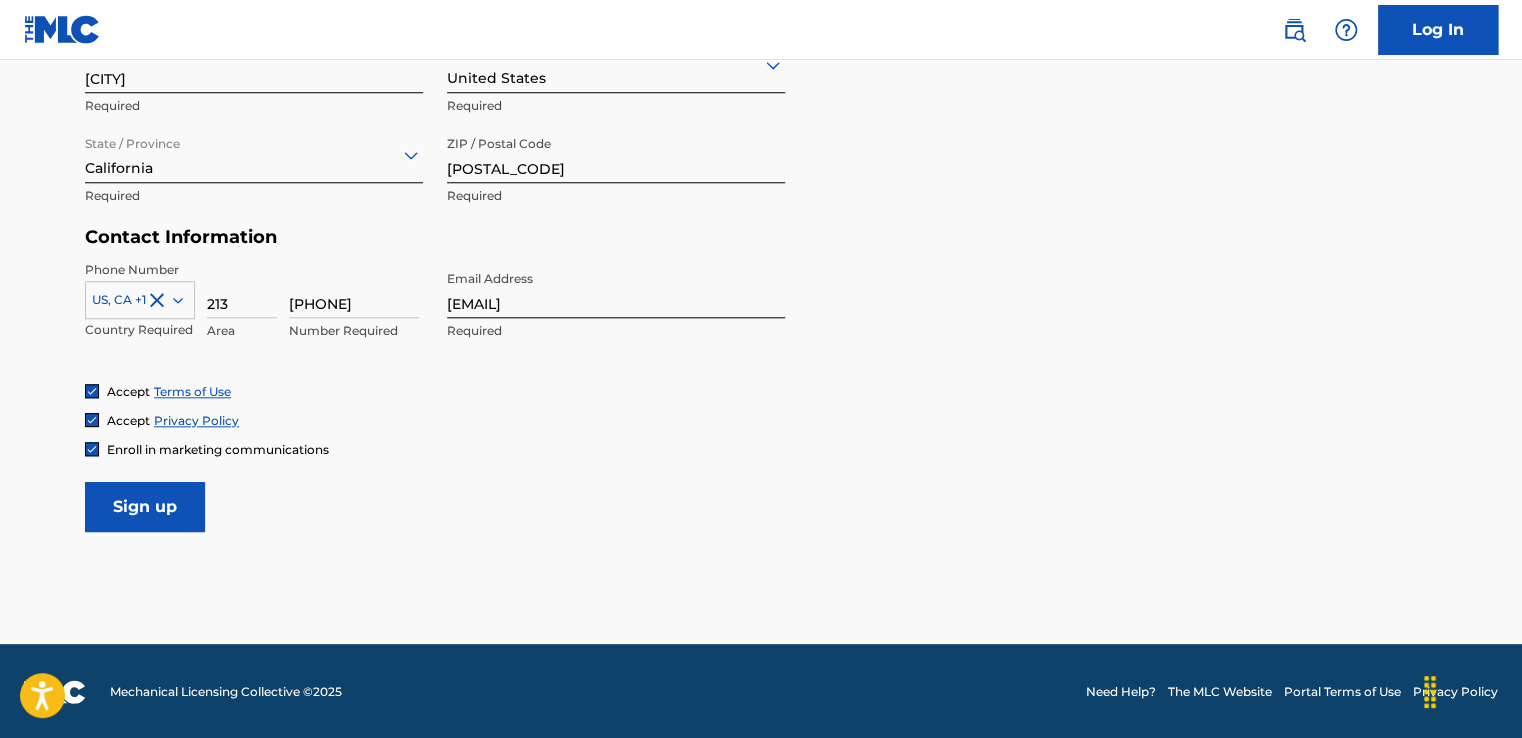 click on "Sign up" at bounding box center [145, 507] 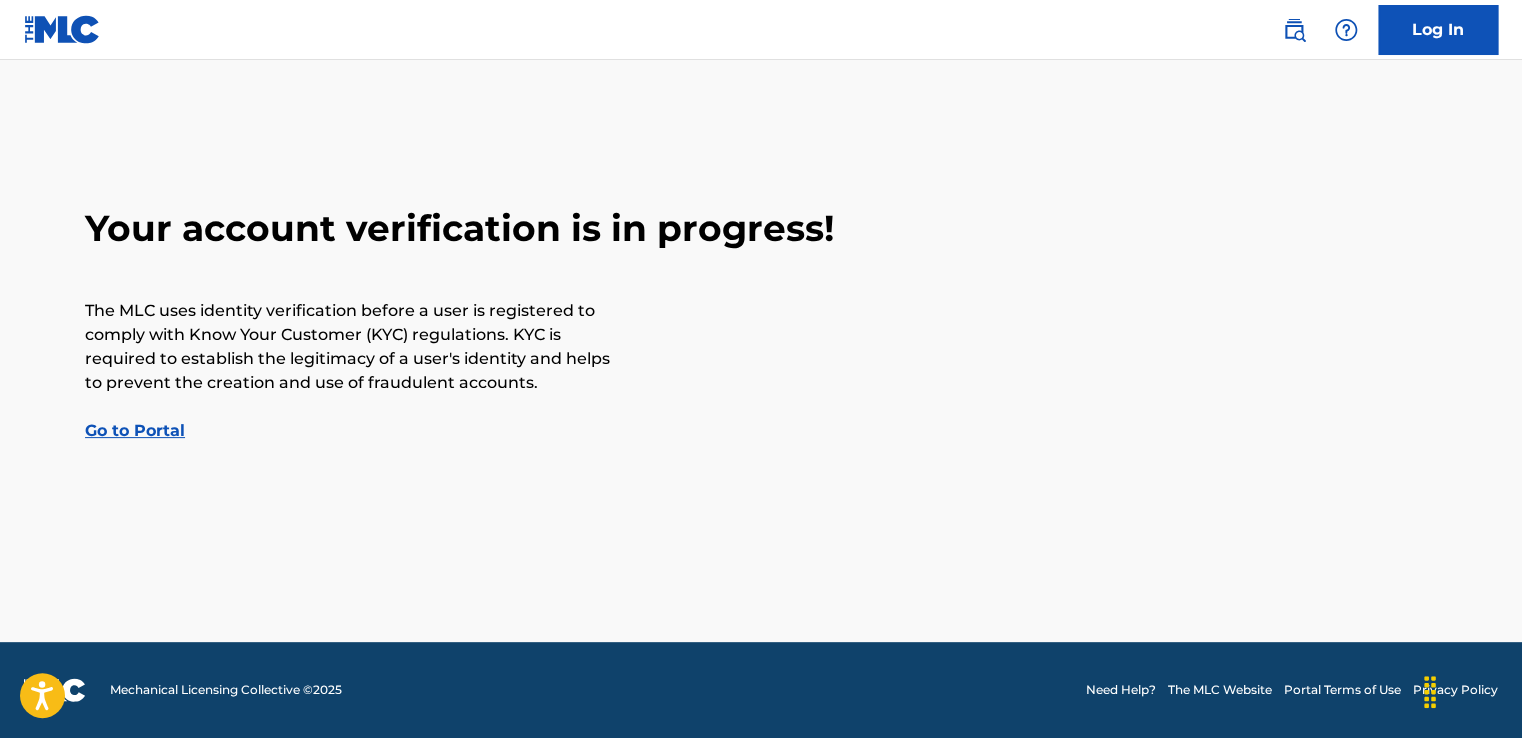 scroll, scrollTop: 0, scrollLeft: 0, axis: both 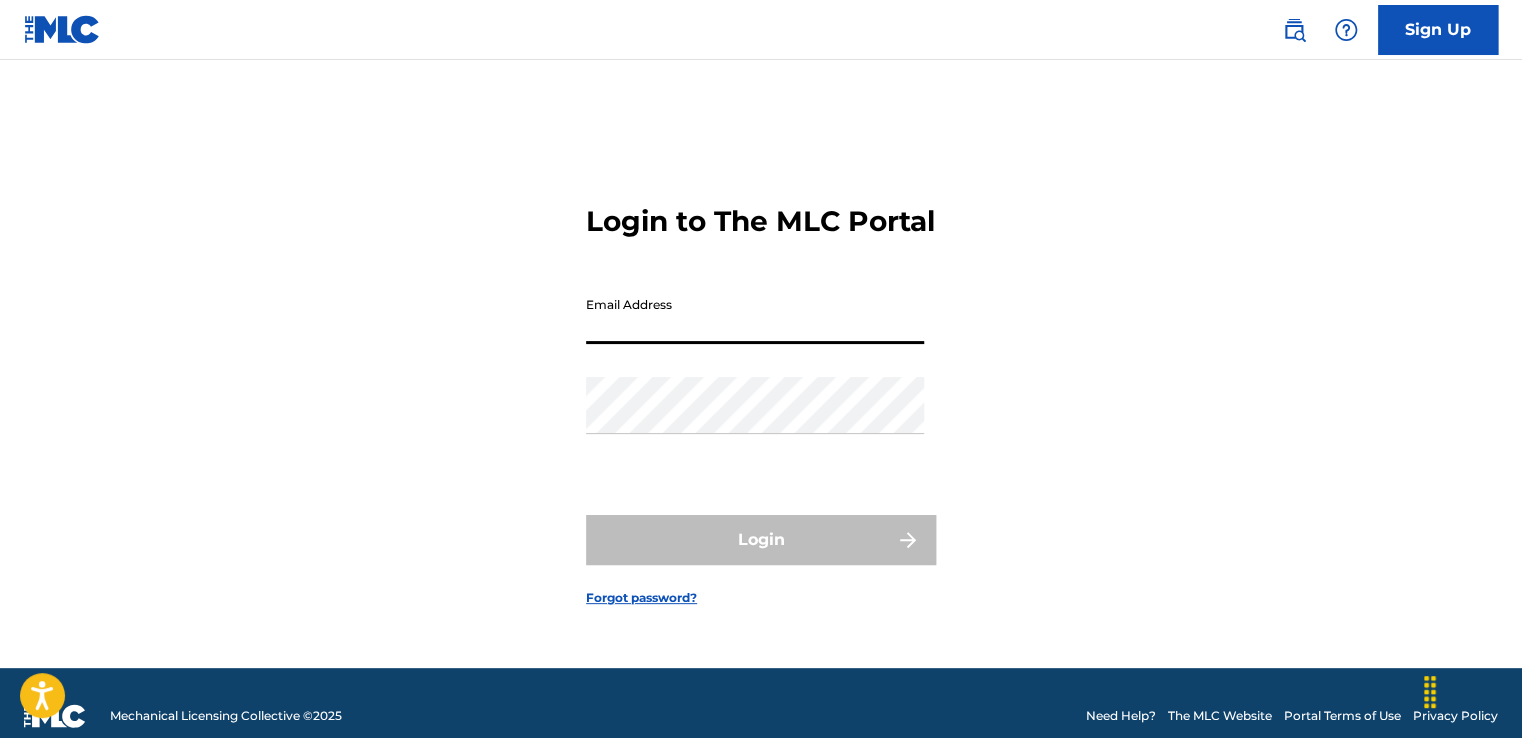 click on "Email Address" at bounding box center (755, 315) 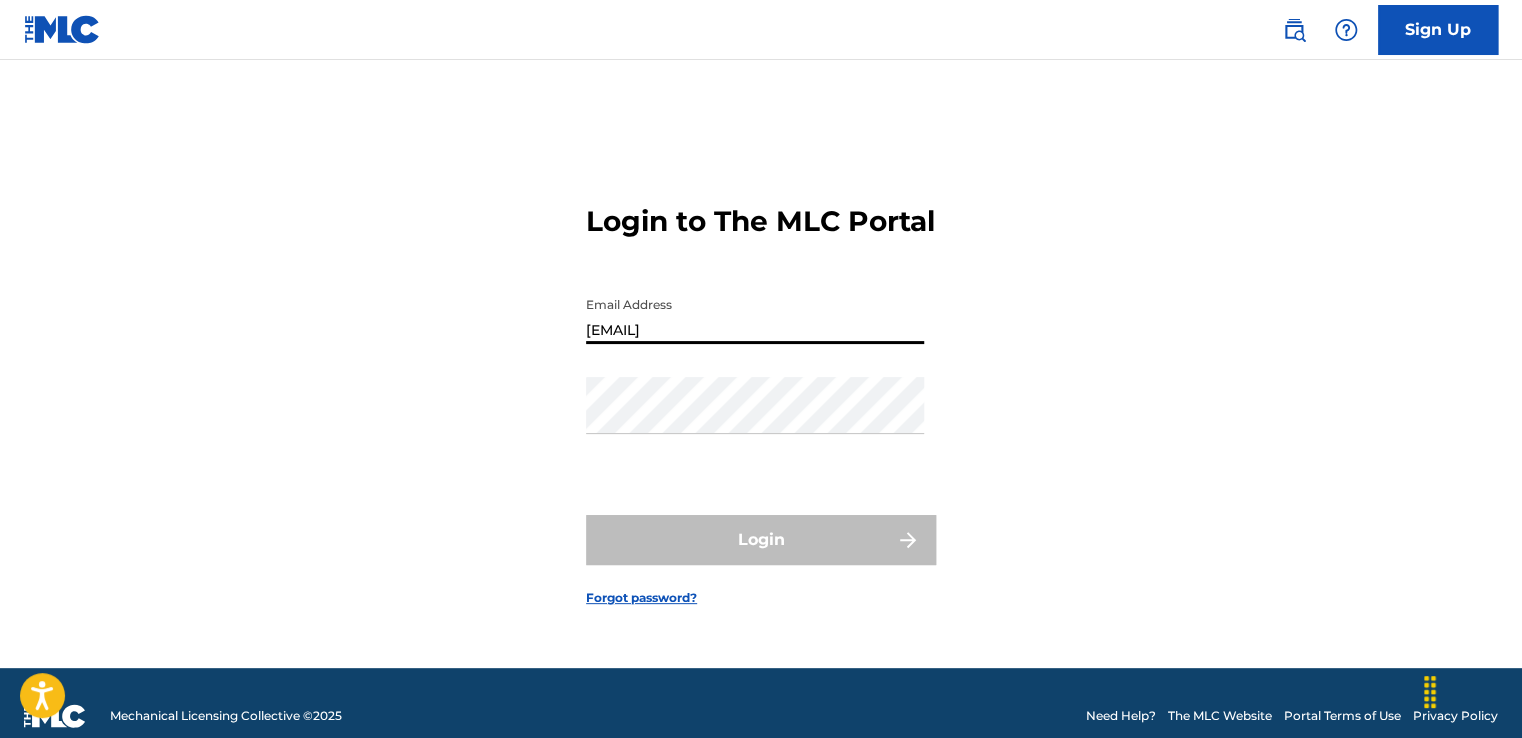 type on "[EMAIL]" 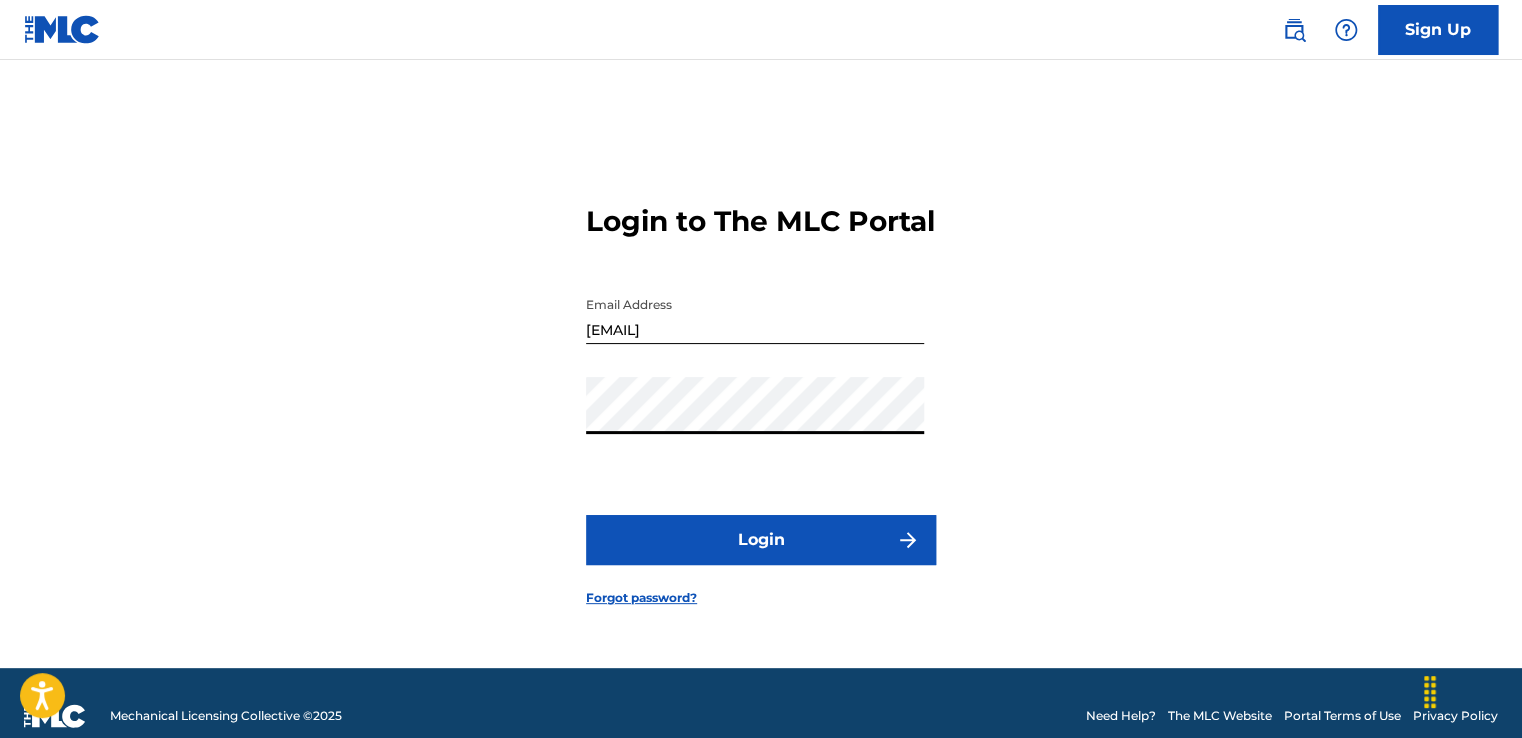 click on "Login" at bounding box center [761, 540] 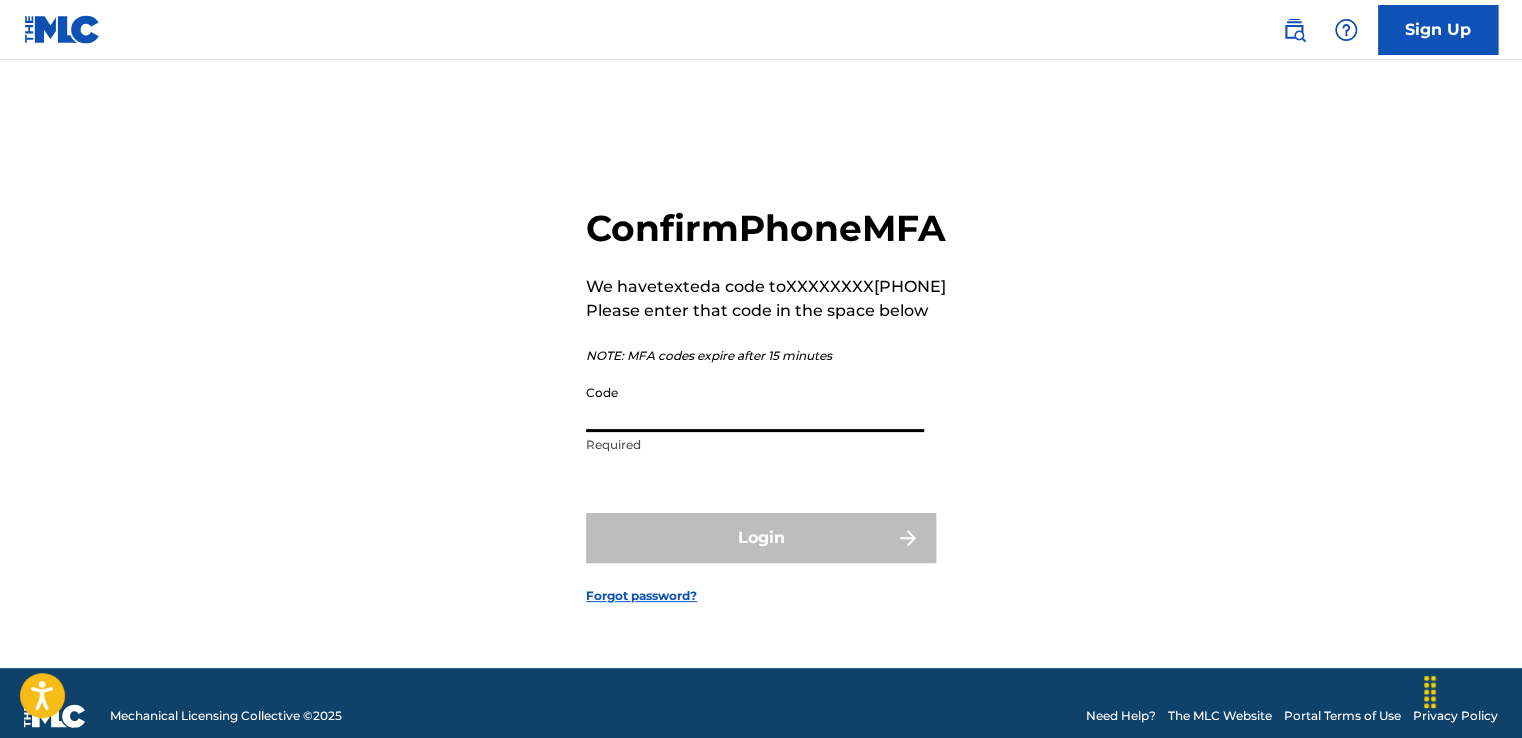 click on "Code" at bounding box center [755, 403] 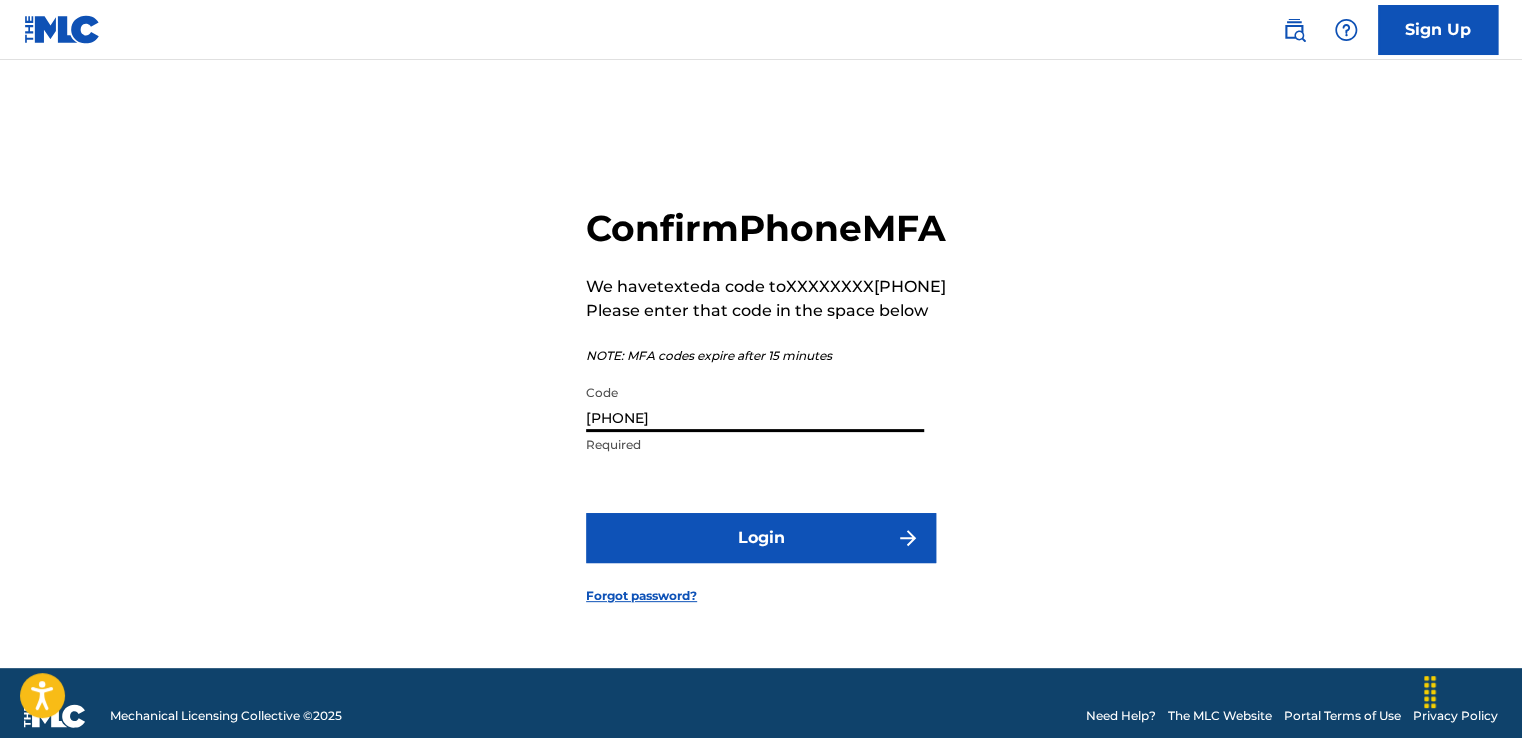 type on "[PHONE]" 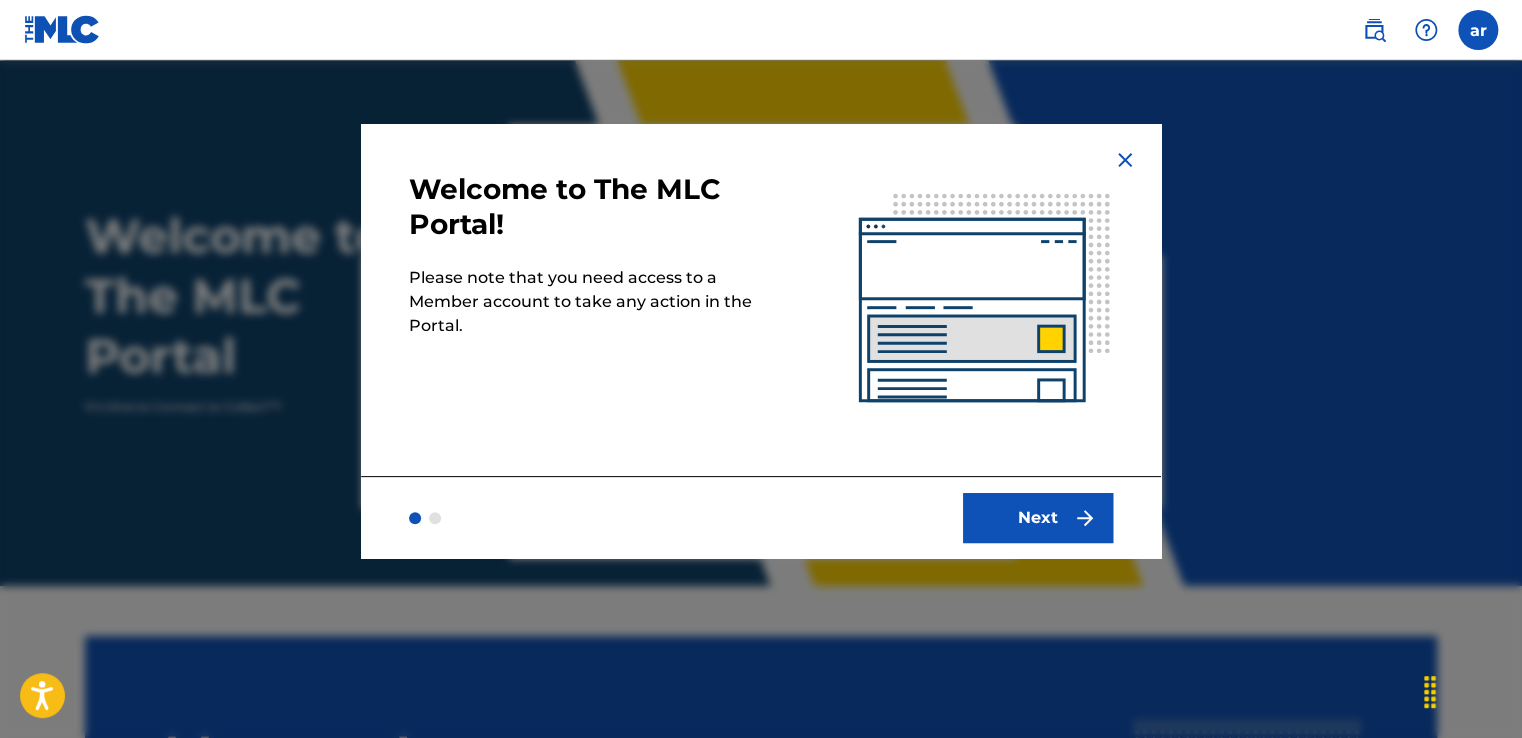 scroll, scrollTop: 0, scrollLeft: 0, axis: both 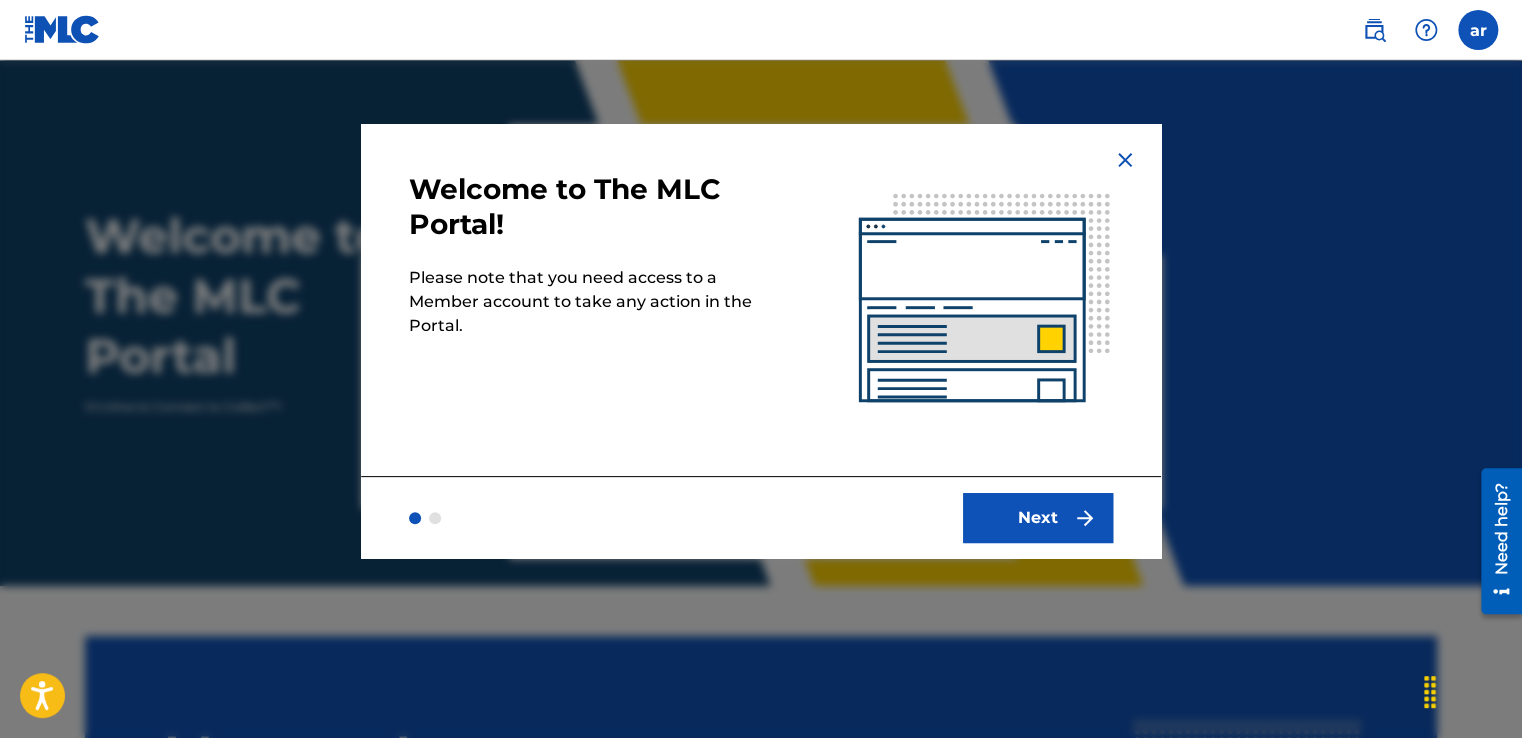 click on "Next" at bounding box center [1038, 518] 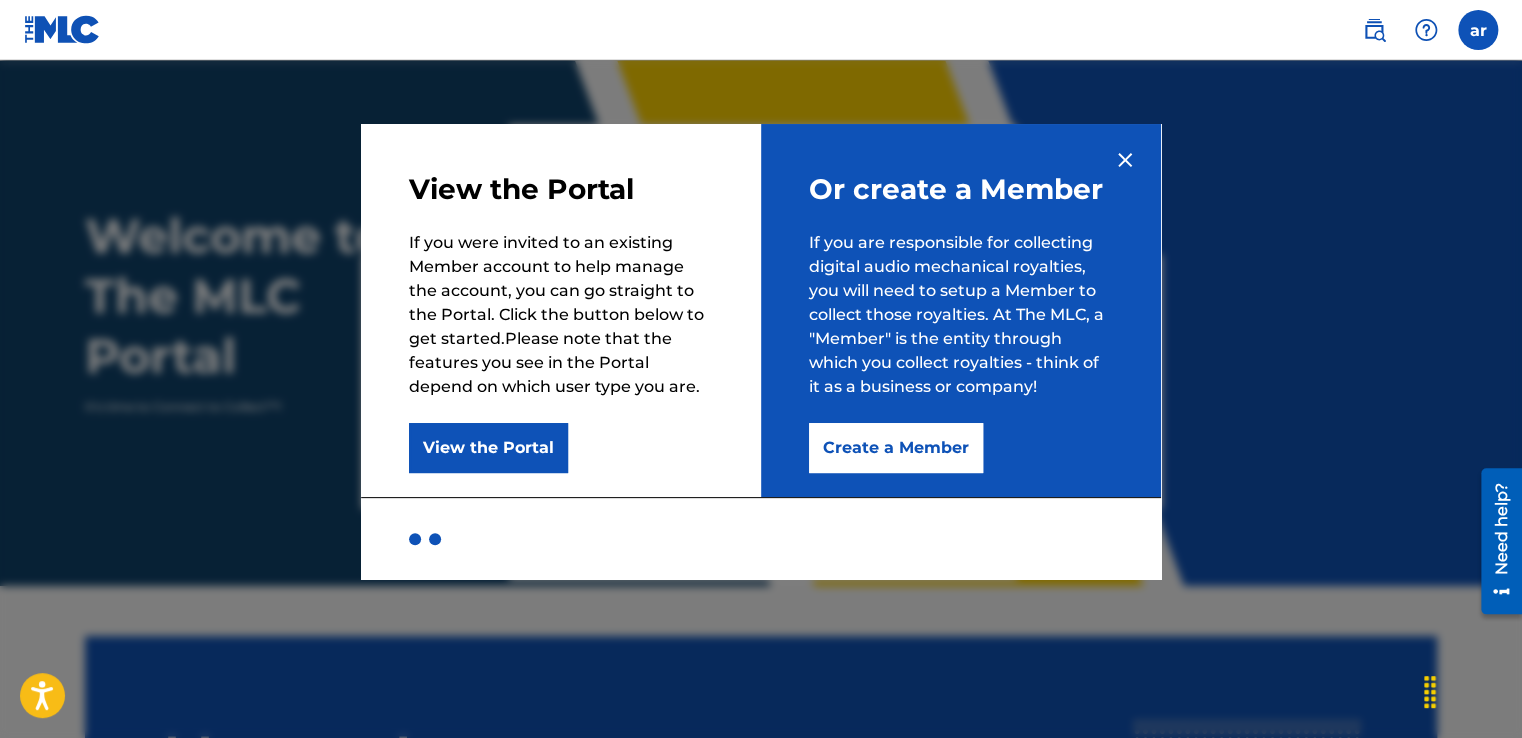 click on "Create a Member" at bounding box center [896, 448] 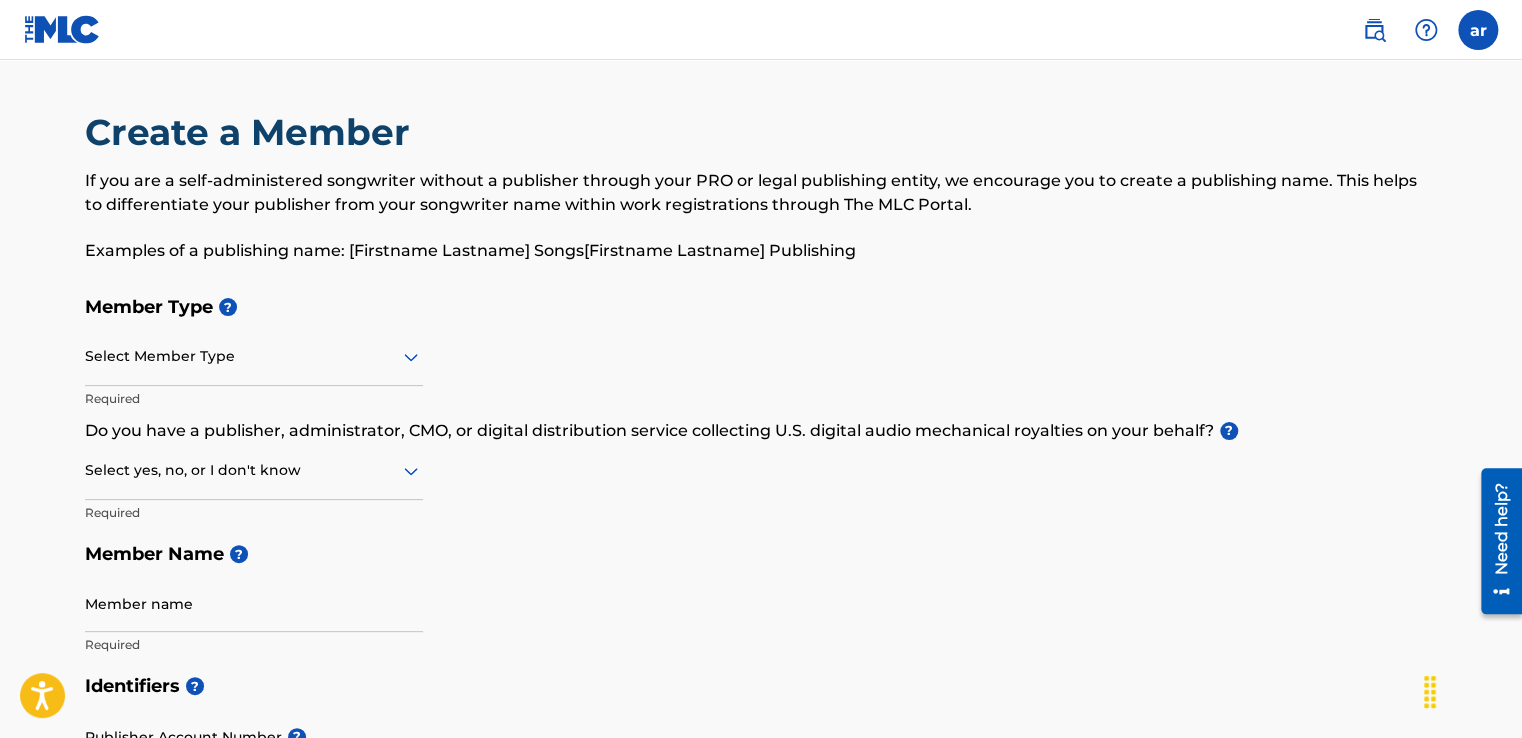 click on "Required" at bounding box center [254, 399] 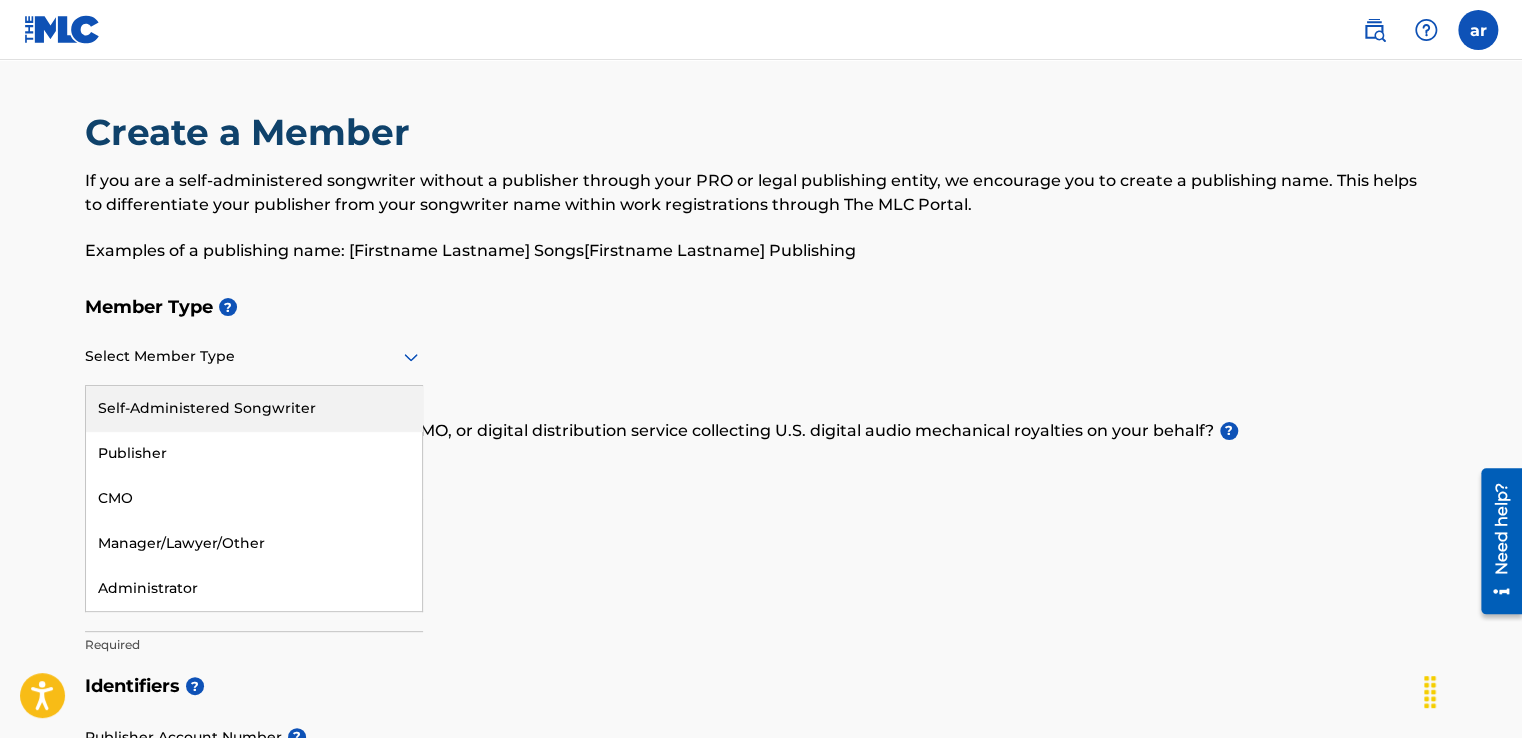 click on "Self-Administered Songwriter" at bounding box center (254, 408) 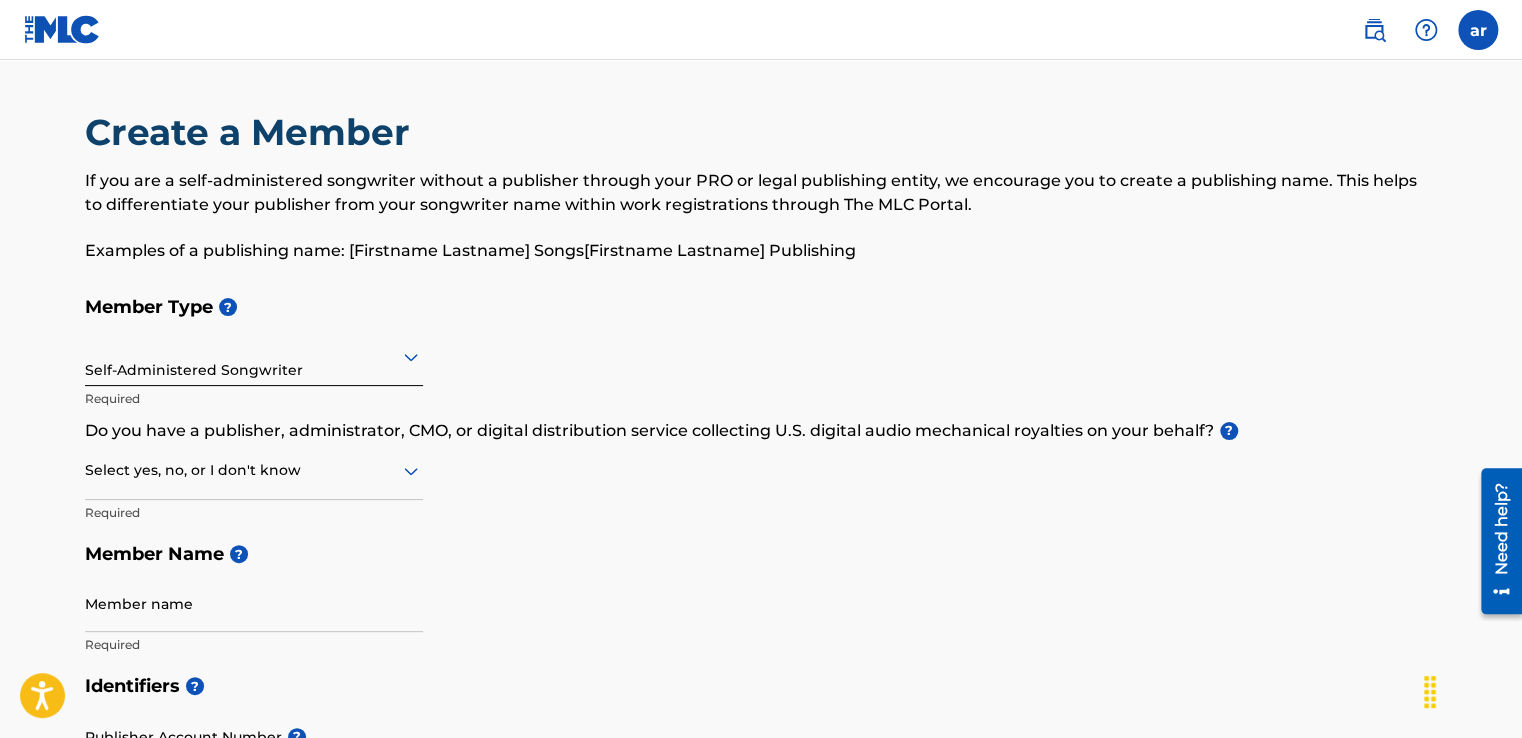 click at bounding box center [254, 470] 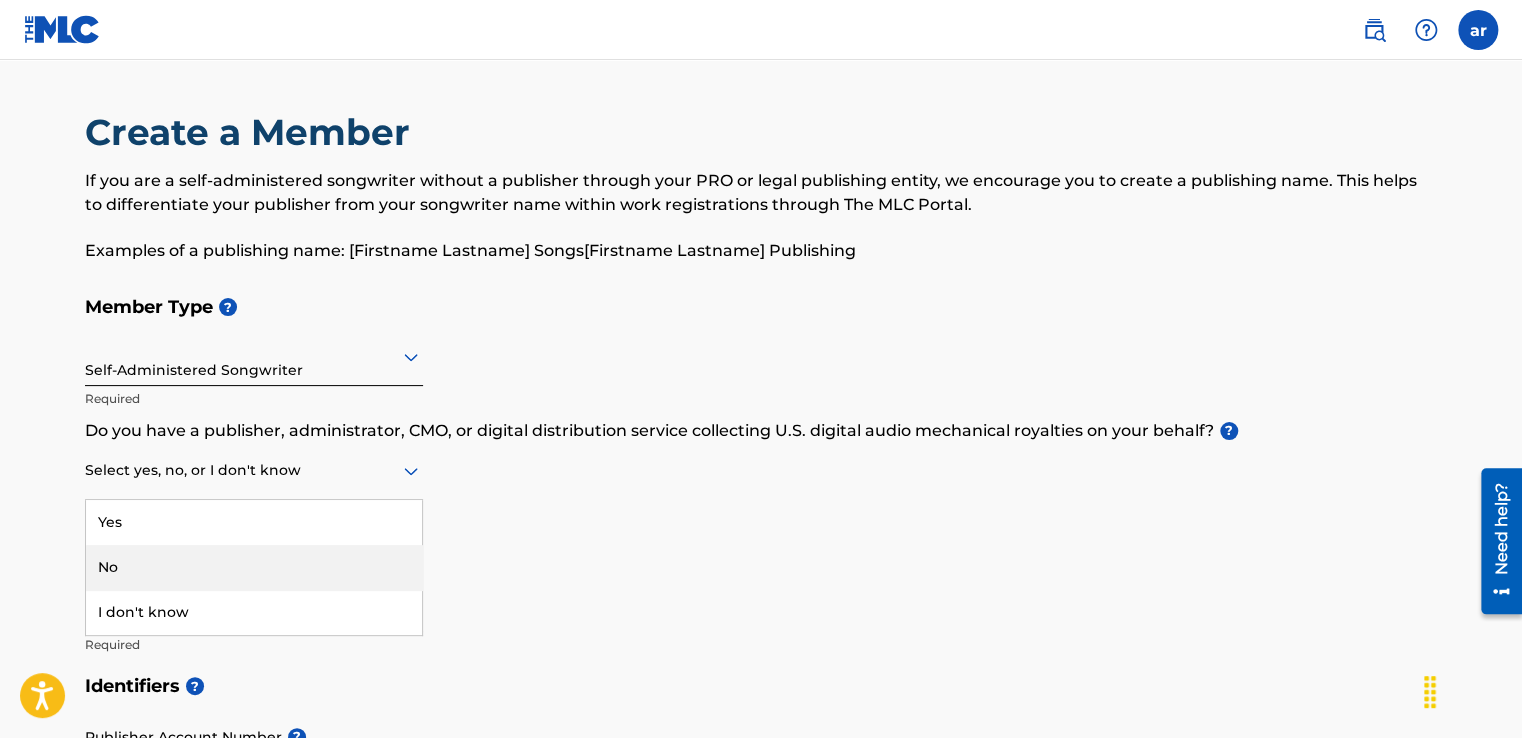 click on "No" at bounding box center [254, 567] 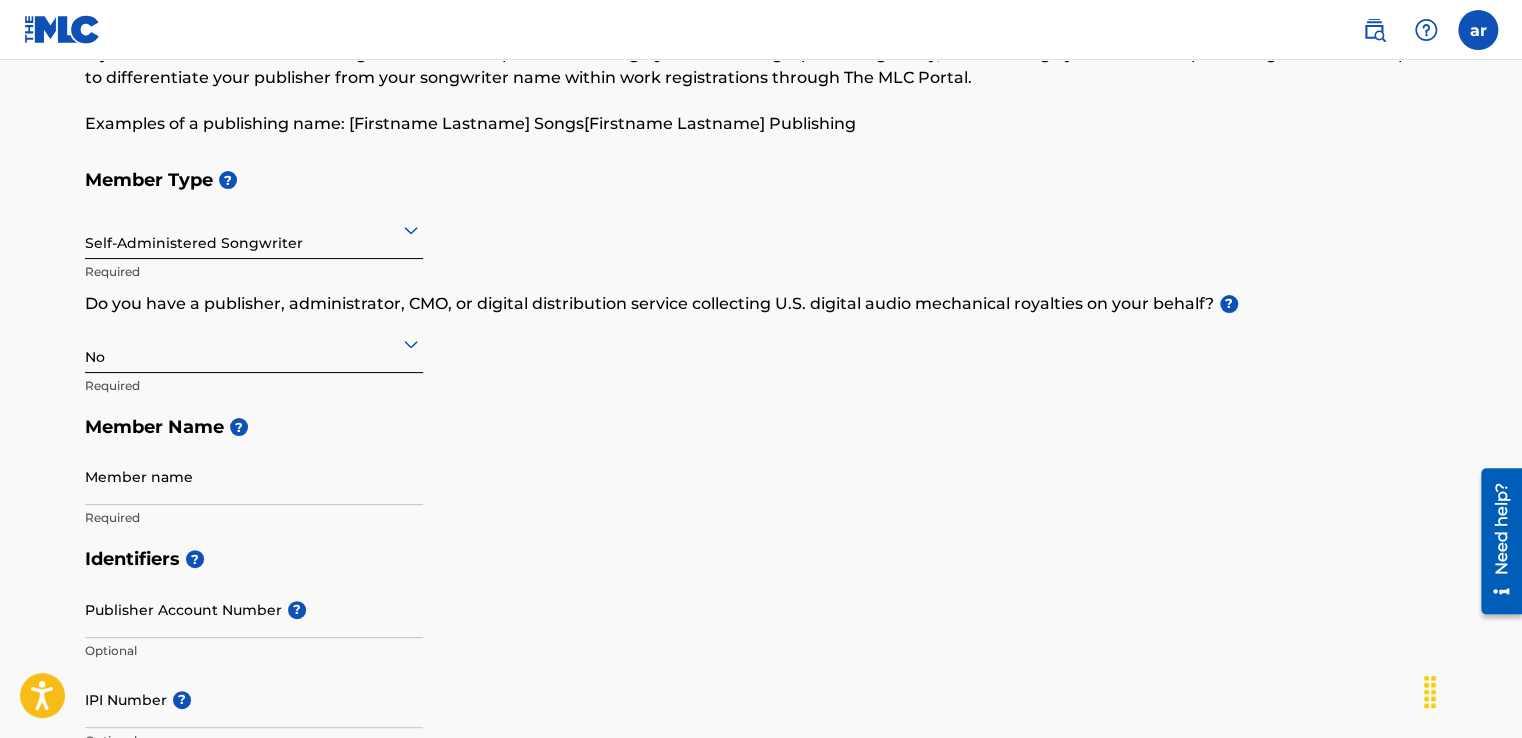 scroll, scrollTop: 128, scrollLeft: 0, axis: vertical 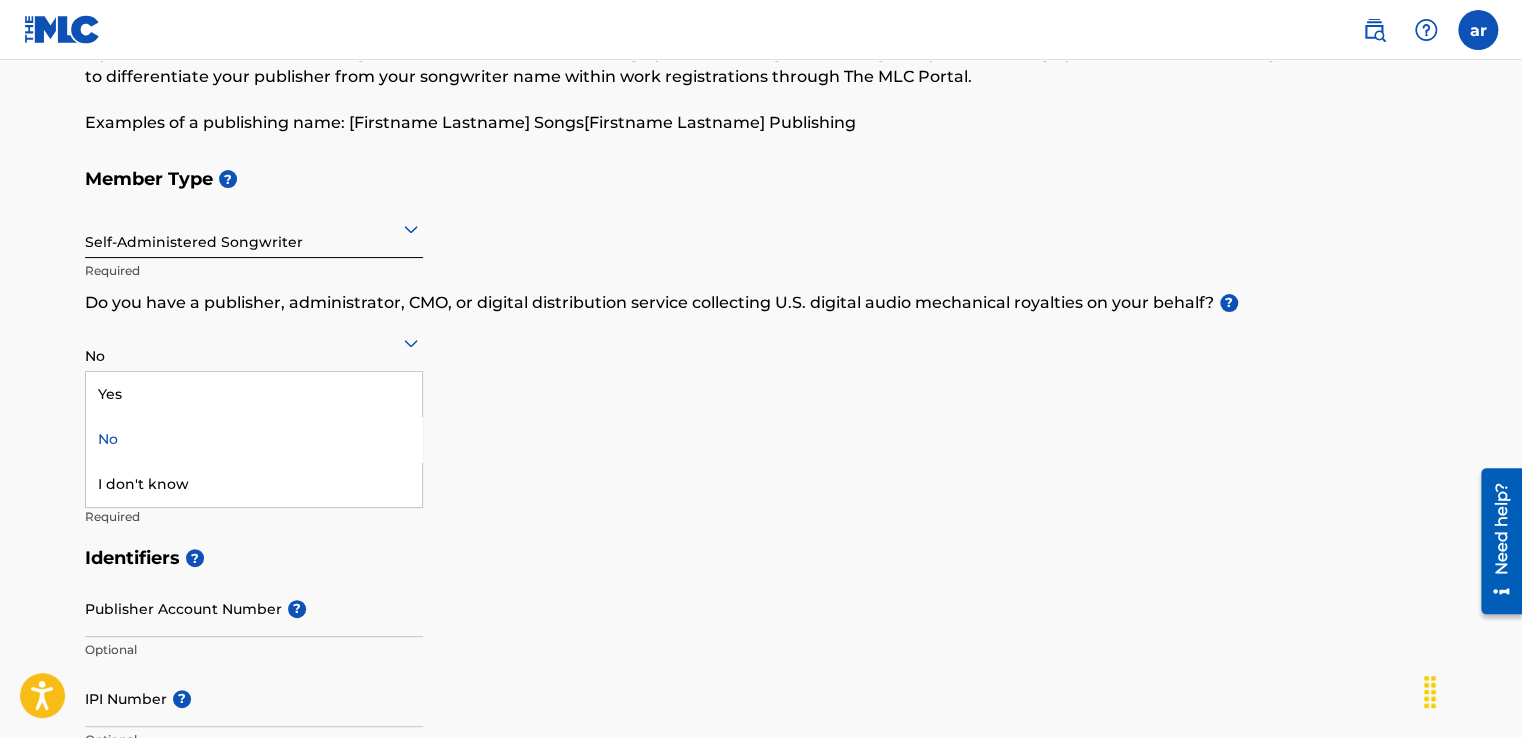 click on "No" at bounding box center [254, 342] 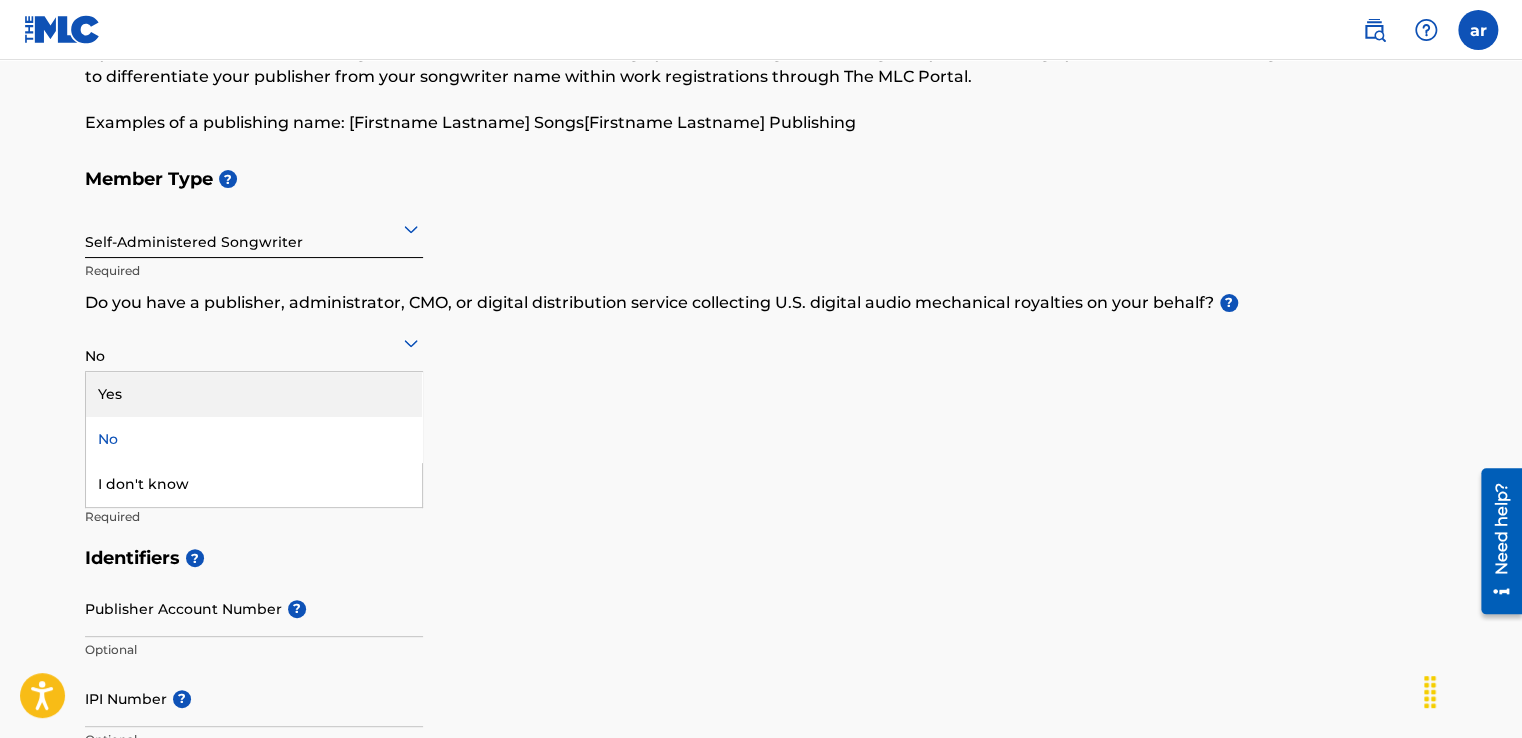 click on "Yes" at bounding box center (254, 394) 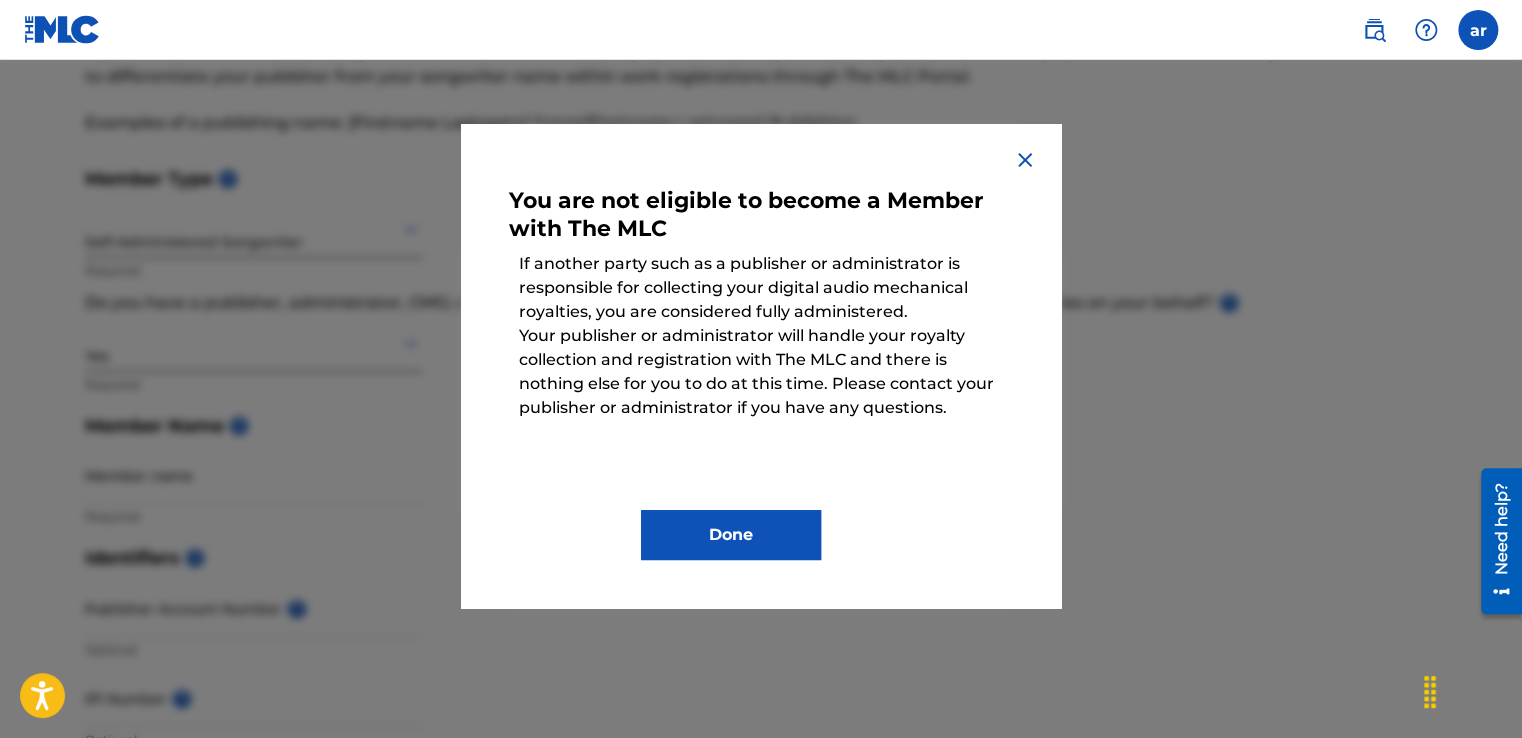 click on "You are not eligible to become a Member with The MLC If another party such as a publisher or administrator is responsible for collecting your digital audio mechanical royalties, you are considered fully administered. Your publisher or administrator will handle your royalty collection and registration with The MLC and there is nothing else for you to do at this time. Please contact your publisher or administrator if you have any questions. Done" at bounding box center [761, 366] 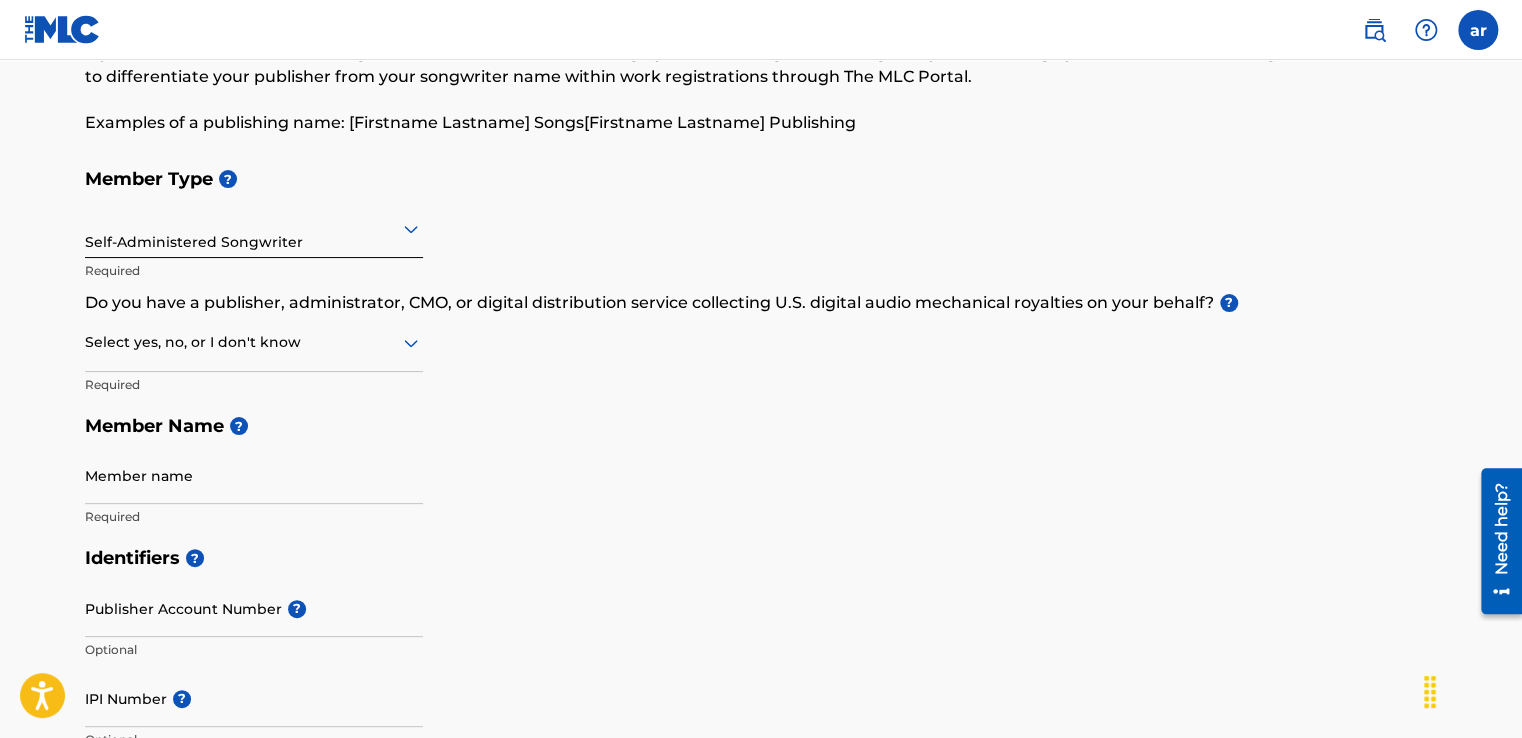 click at bounding box center (254, 342) 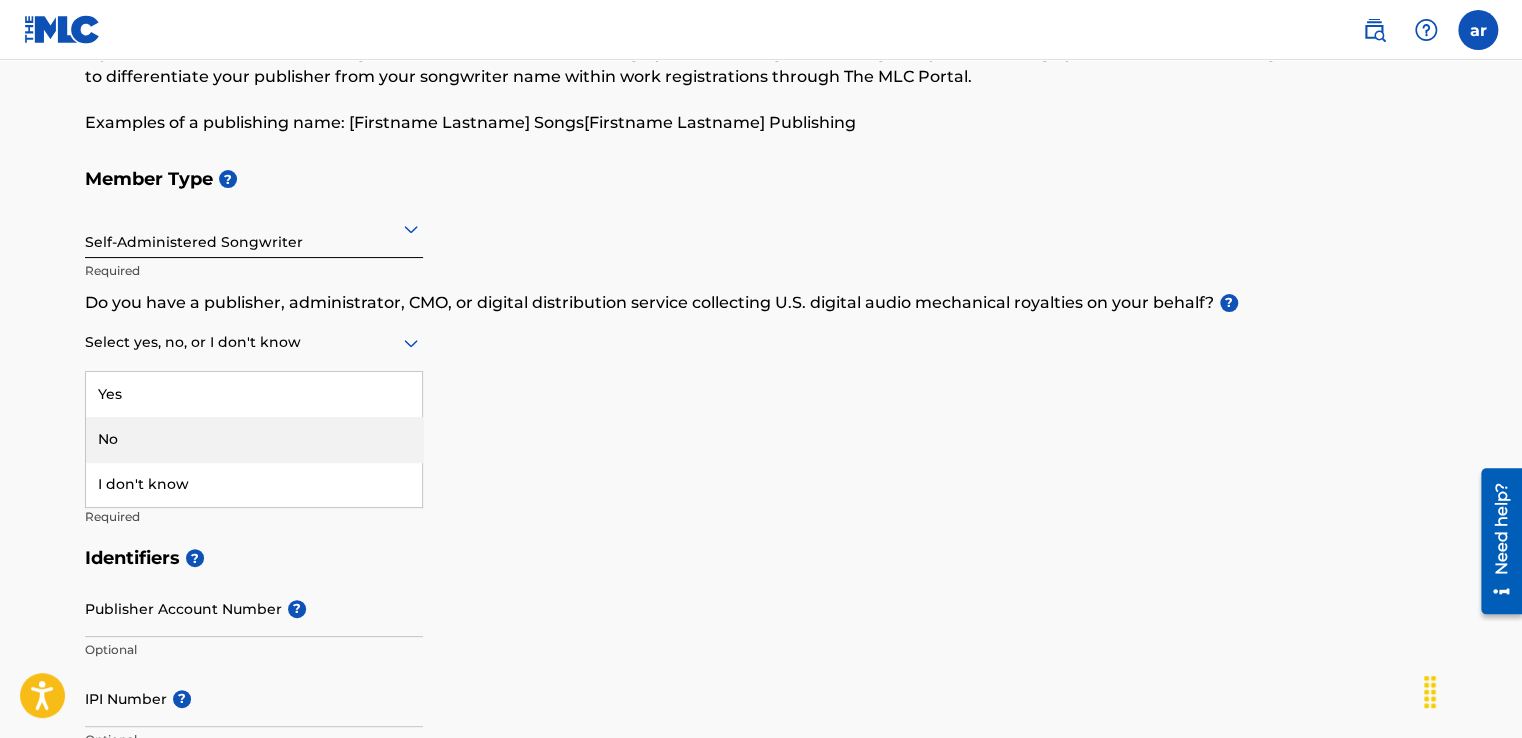 click on "No" at bounding box center [254, 439] 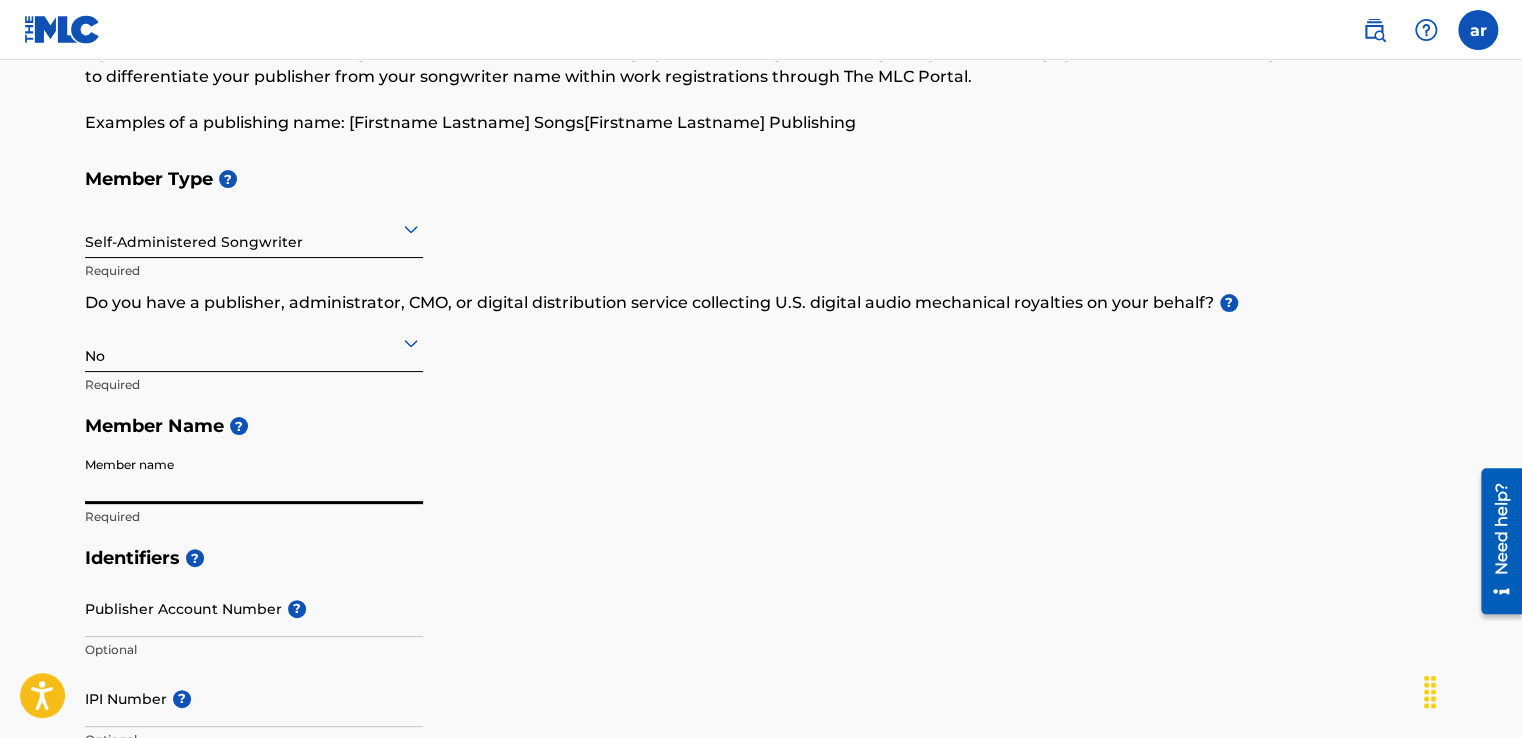 click on "Member name" at bounding box center (254, 475) 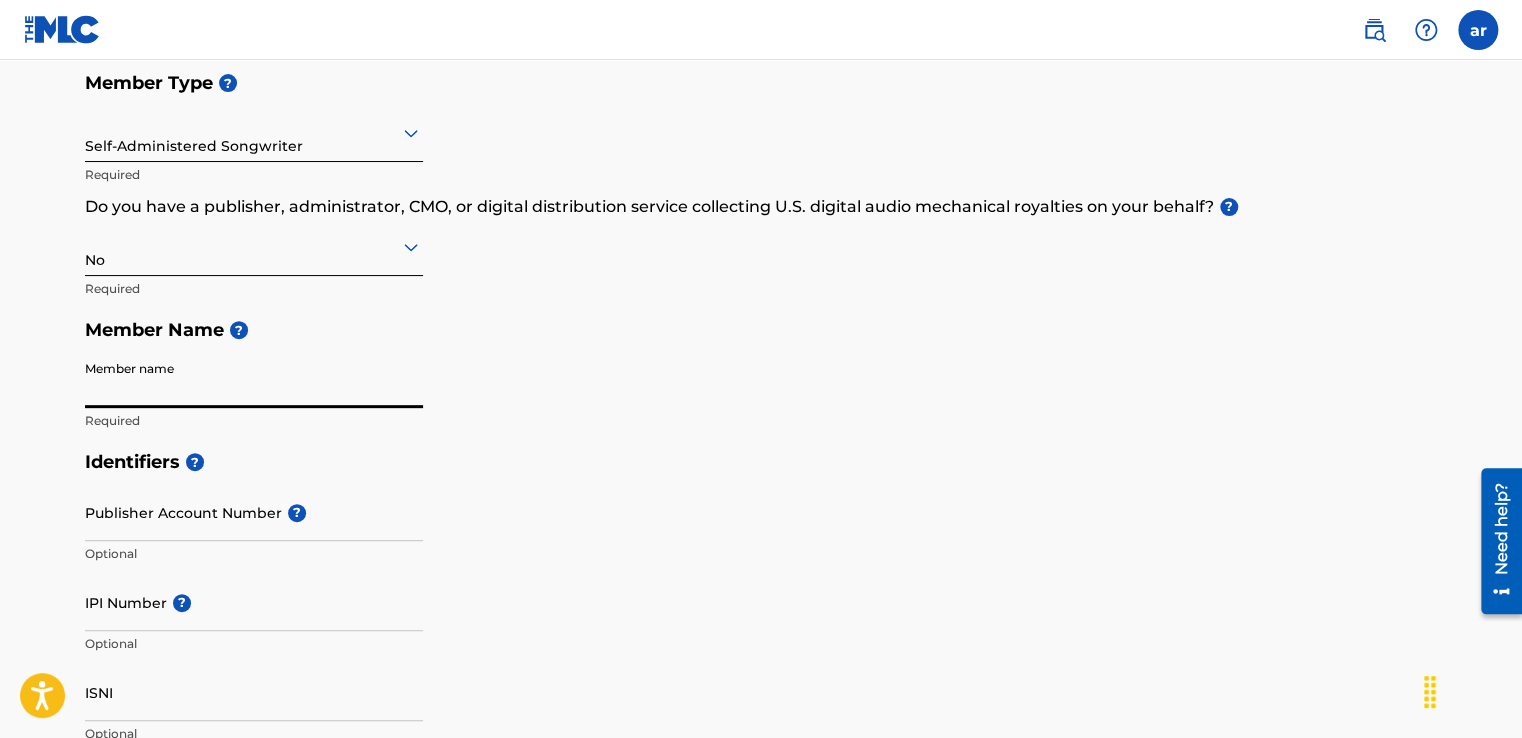 scroll, scrollTop: 222, scrollLeft: 0, axis: vertical 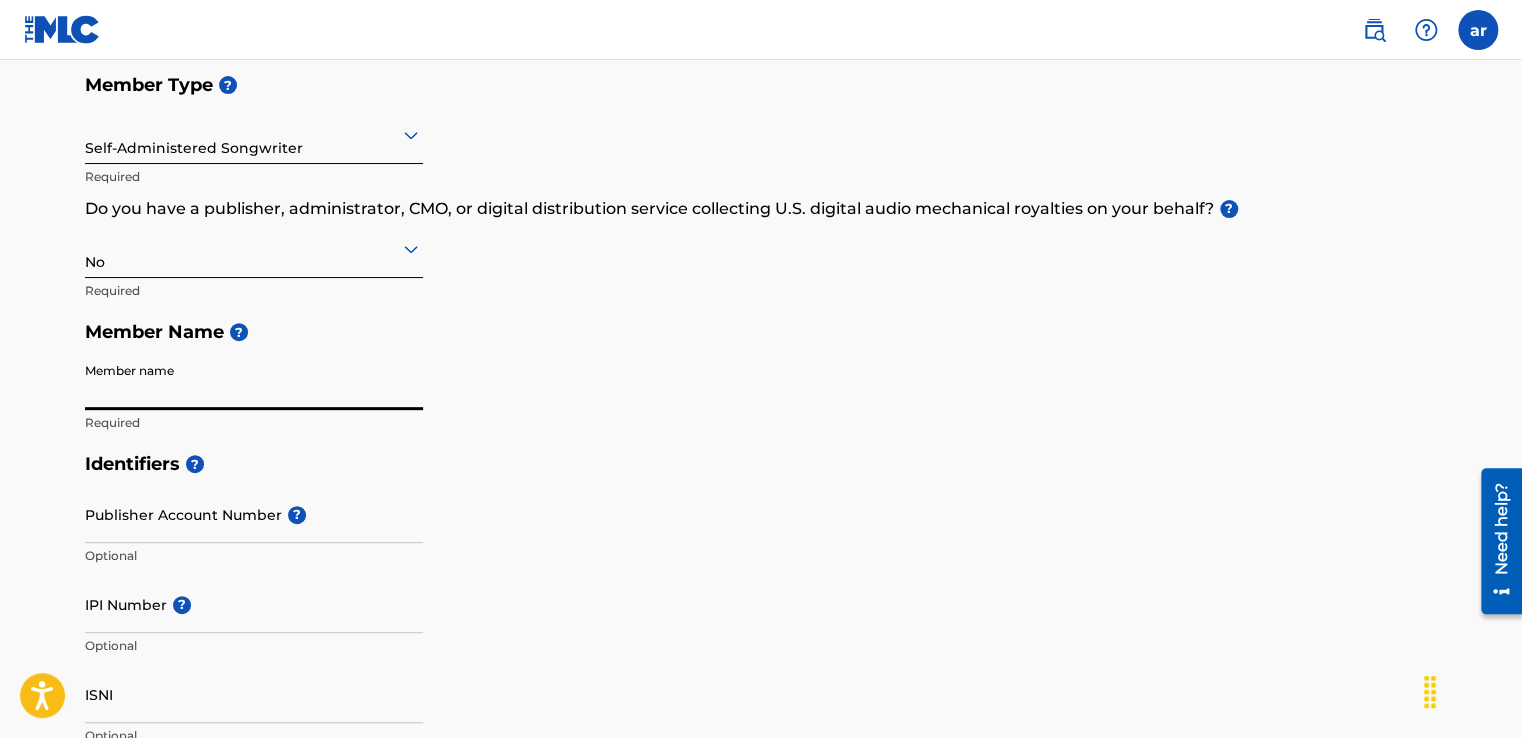 click on "Member name" at bounding box center (254, 381) 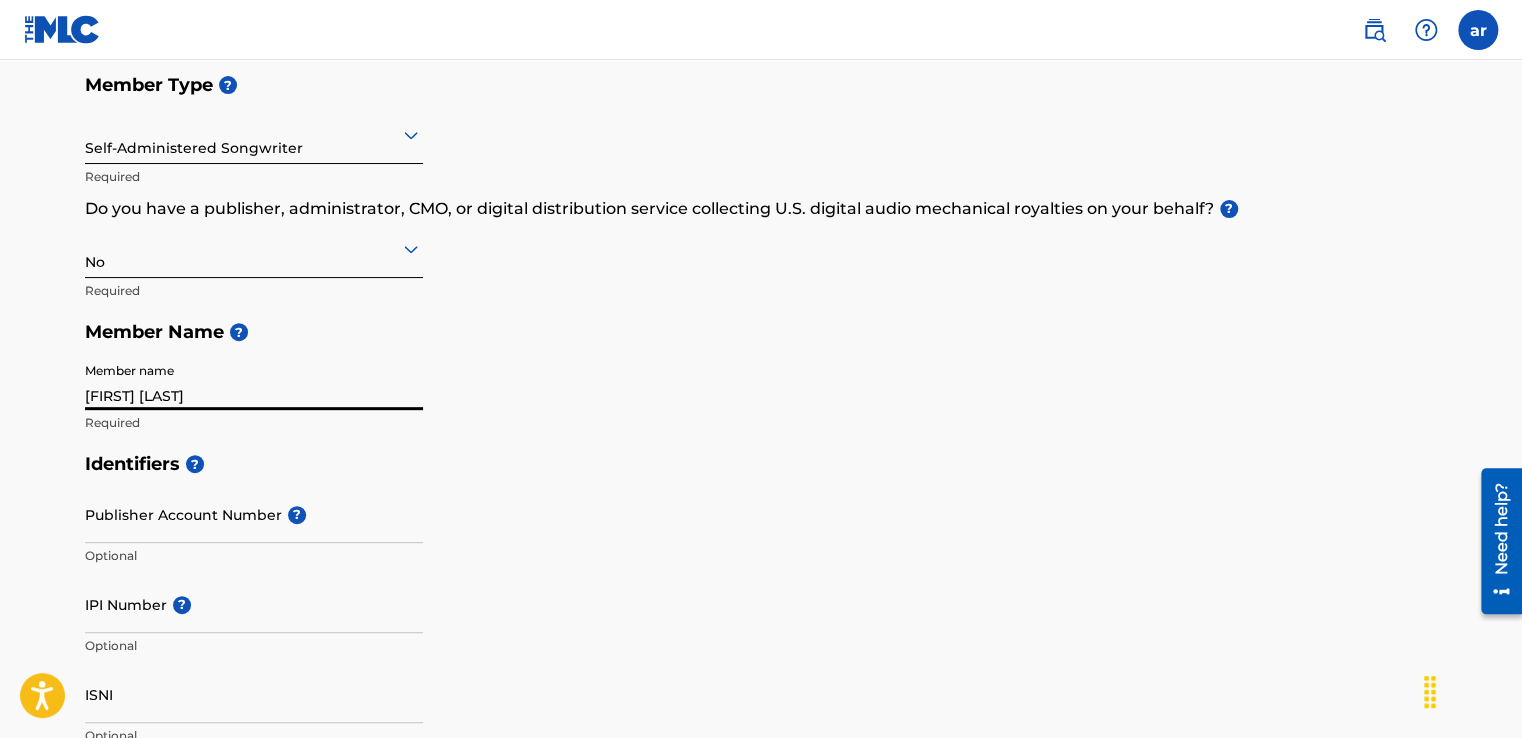 type on "[STREET] [NUMBER]" 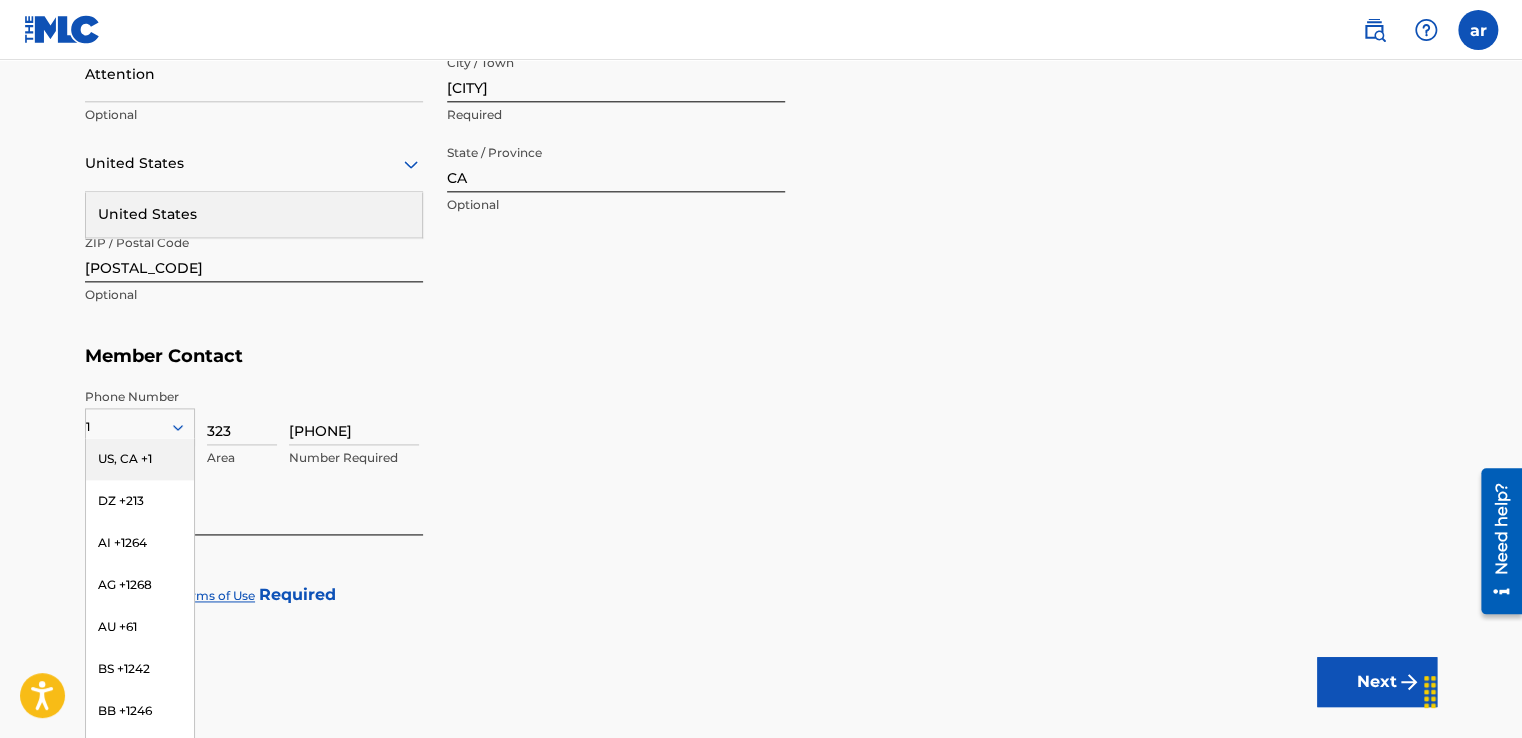 click on "Member Contact" at bounding box center [761, 356] 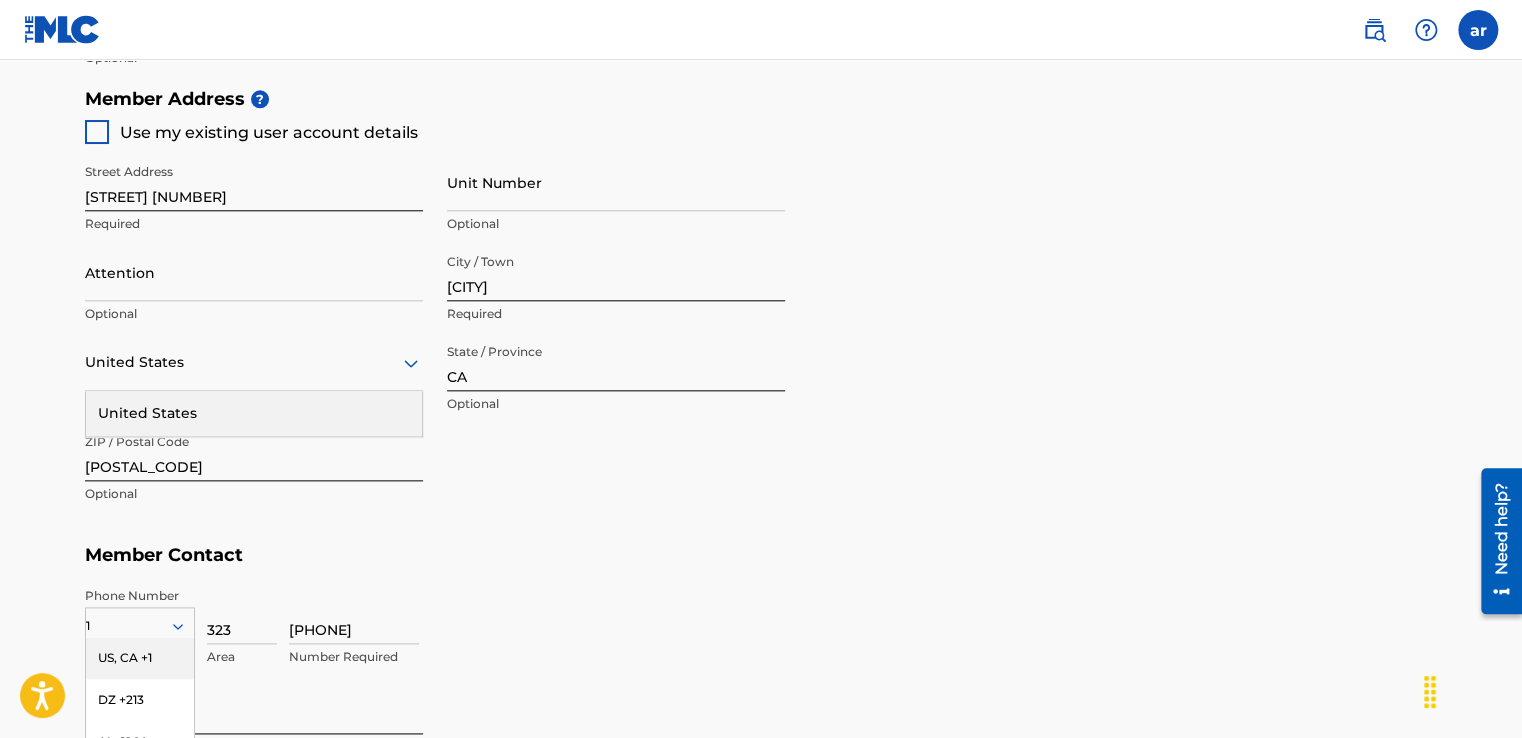 scroll, scrollTop: 903, scrollLeft: 0, axis: vertical 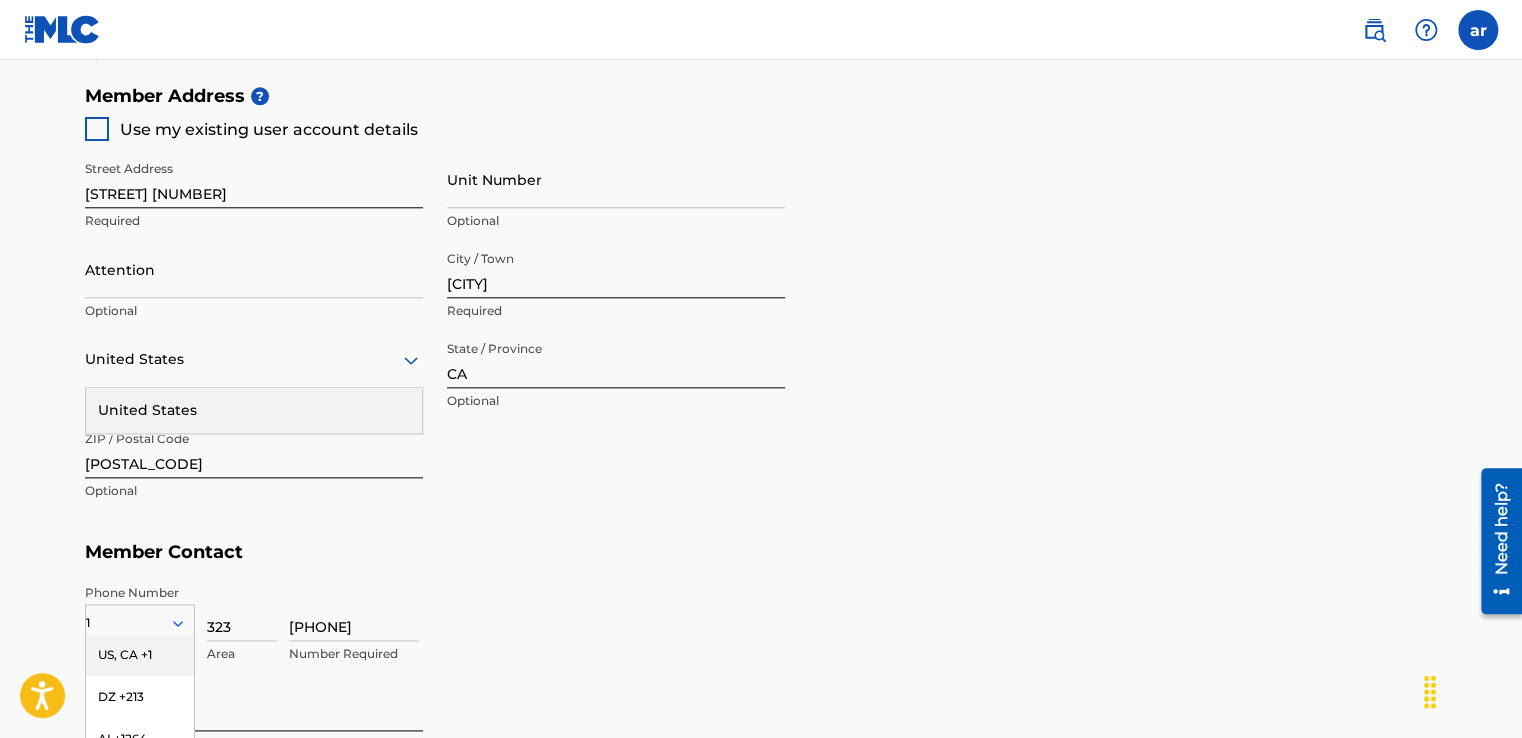 click on "Attention" at bounding box center (254, 269) 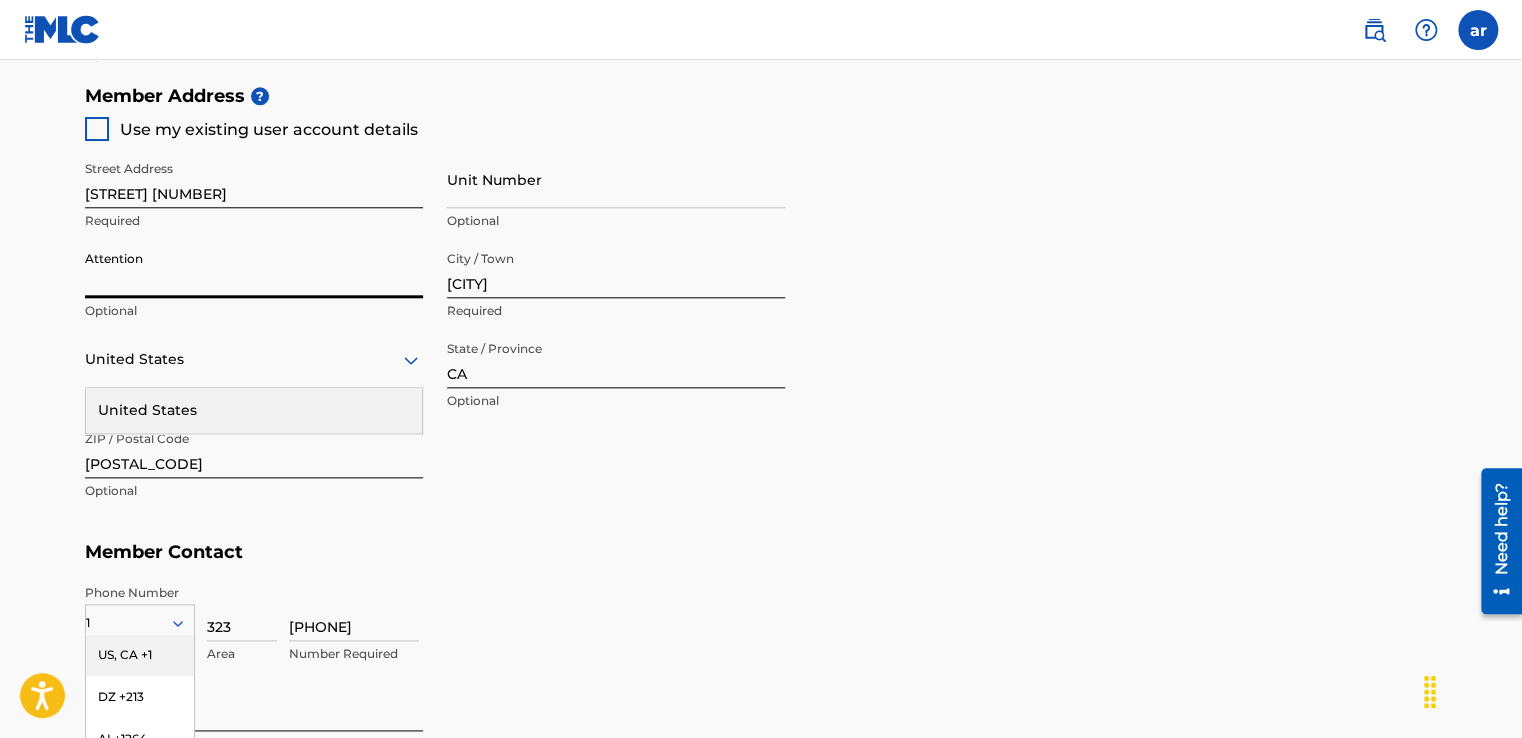 click on "[STREET] [NUMBER] [CITY] [COUNTRY] [COUNTRY] [STATE] [POSTAL_CODE]" at bounding box center [435, 331] 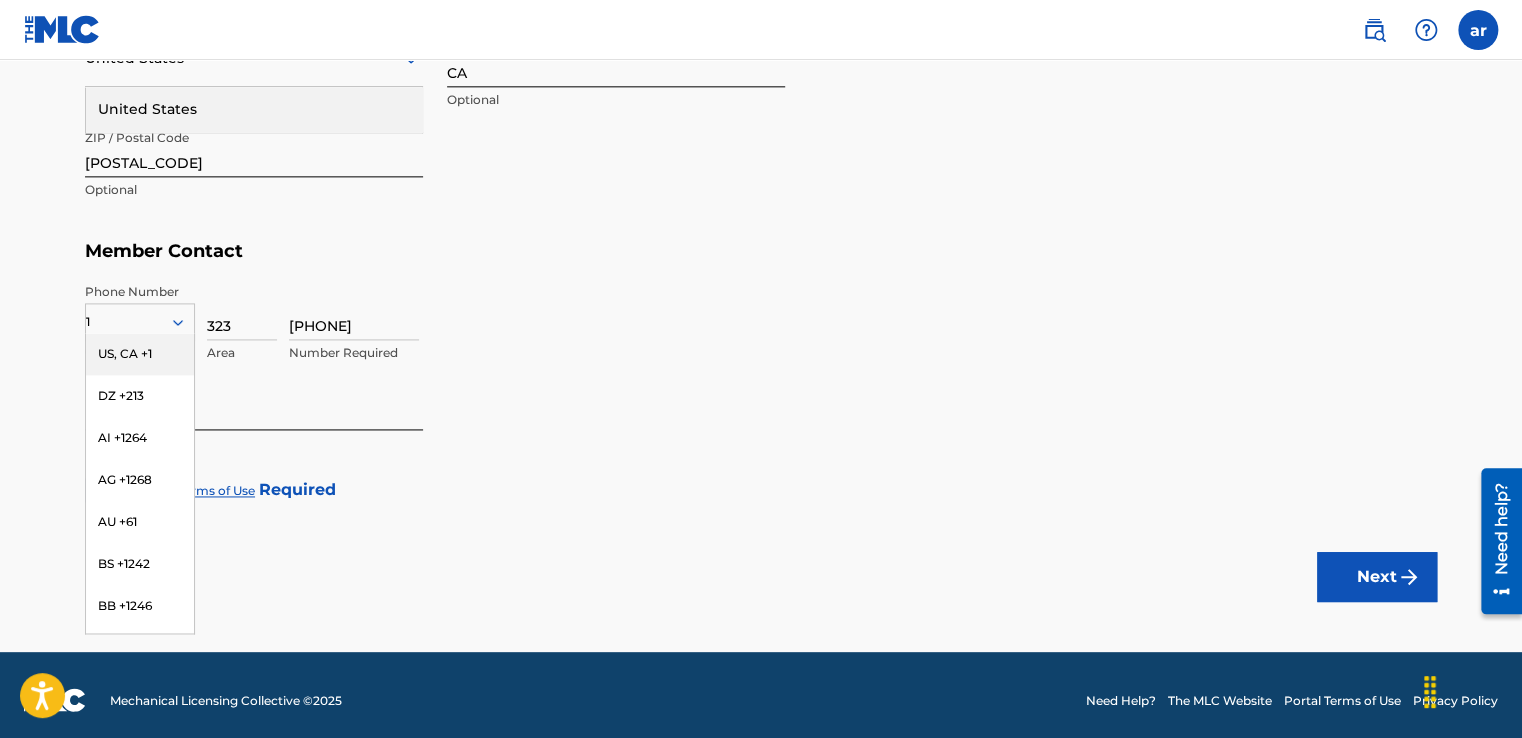 scroll, scrollTop: 1209, scrollLeft: 0, axis: vertical 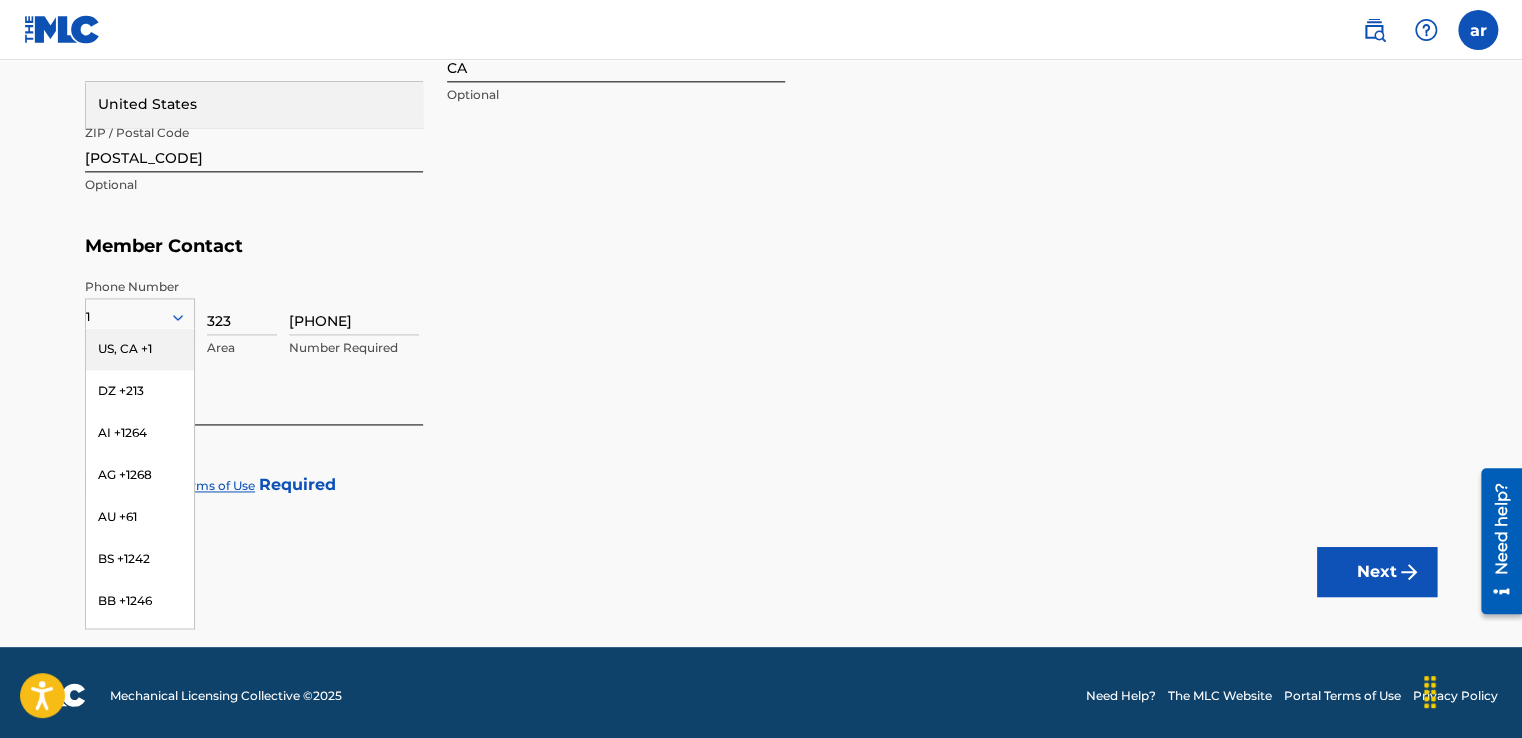 drag, startPoint x: 232, startPoint y: 317, endPoint x: 180, endPoint y: 328, distance: 53.15073 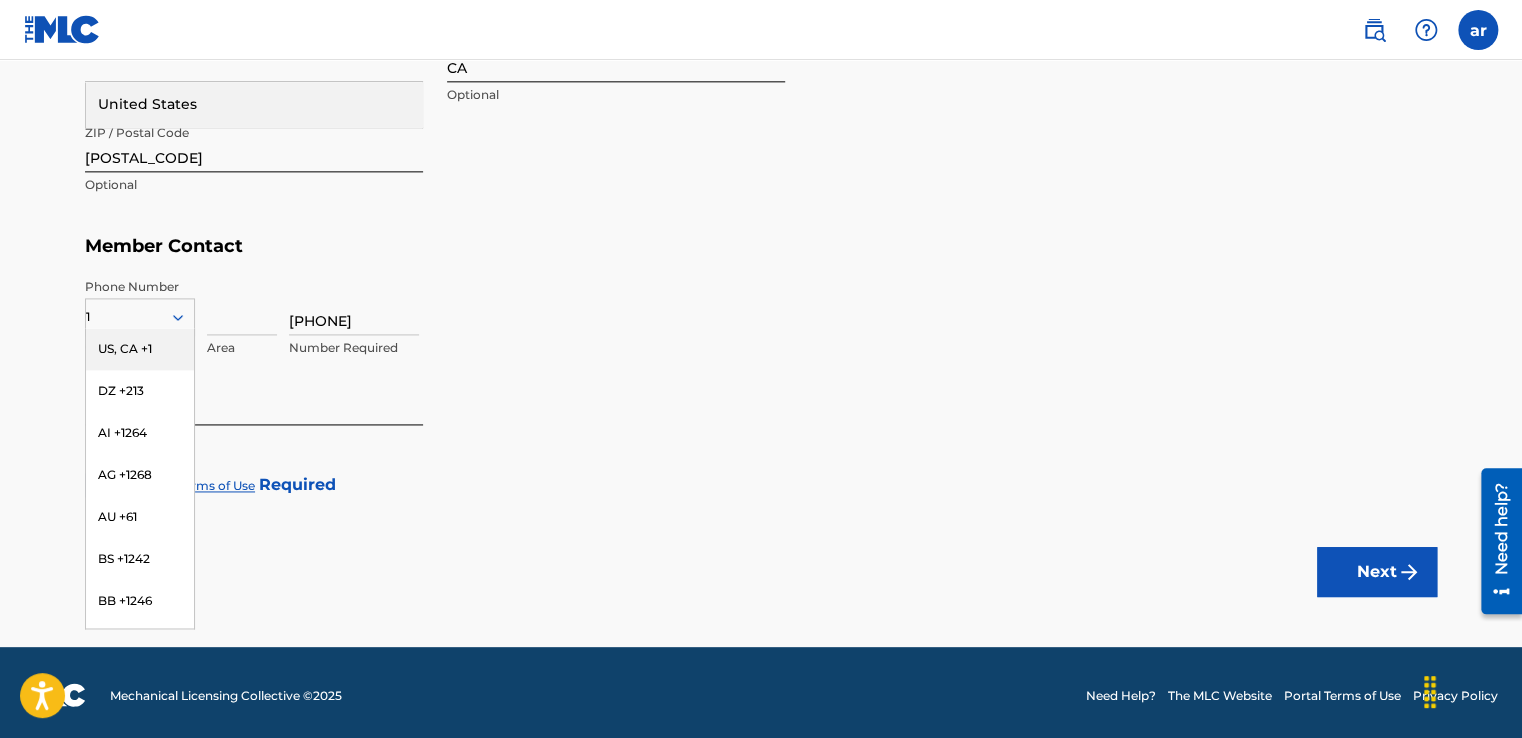 type 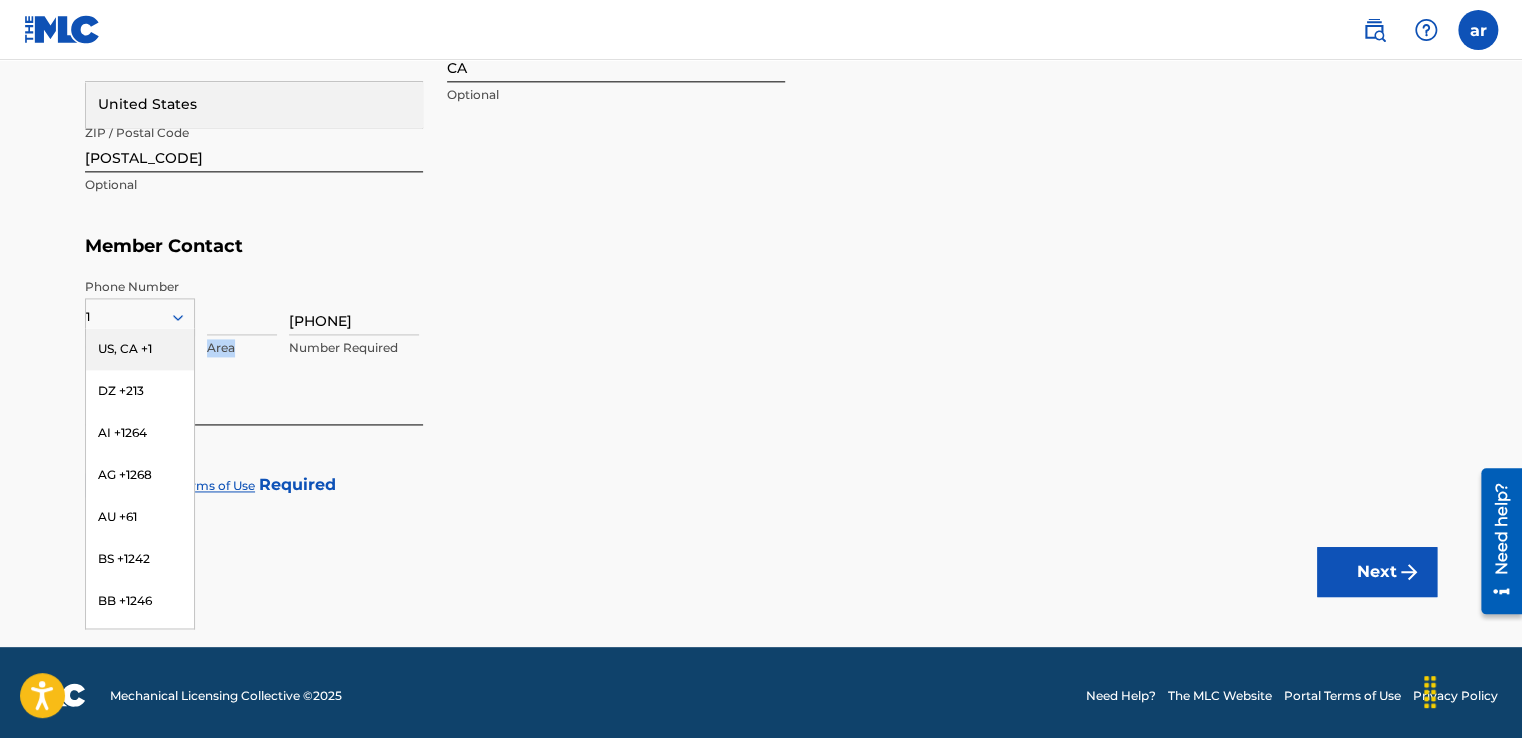 drag, startPoint x: 280, startPoint y: 321, endPoint x: 419, endPoint y: 310, distance: 139.43457 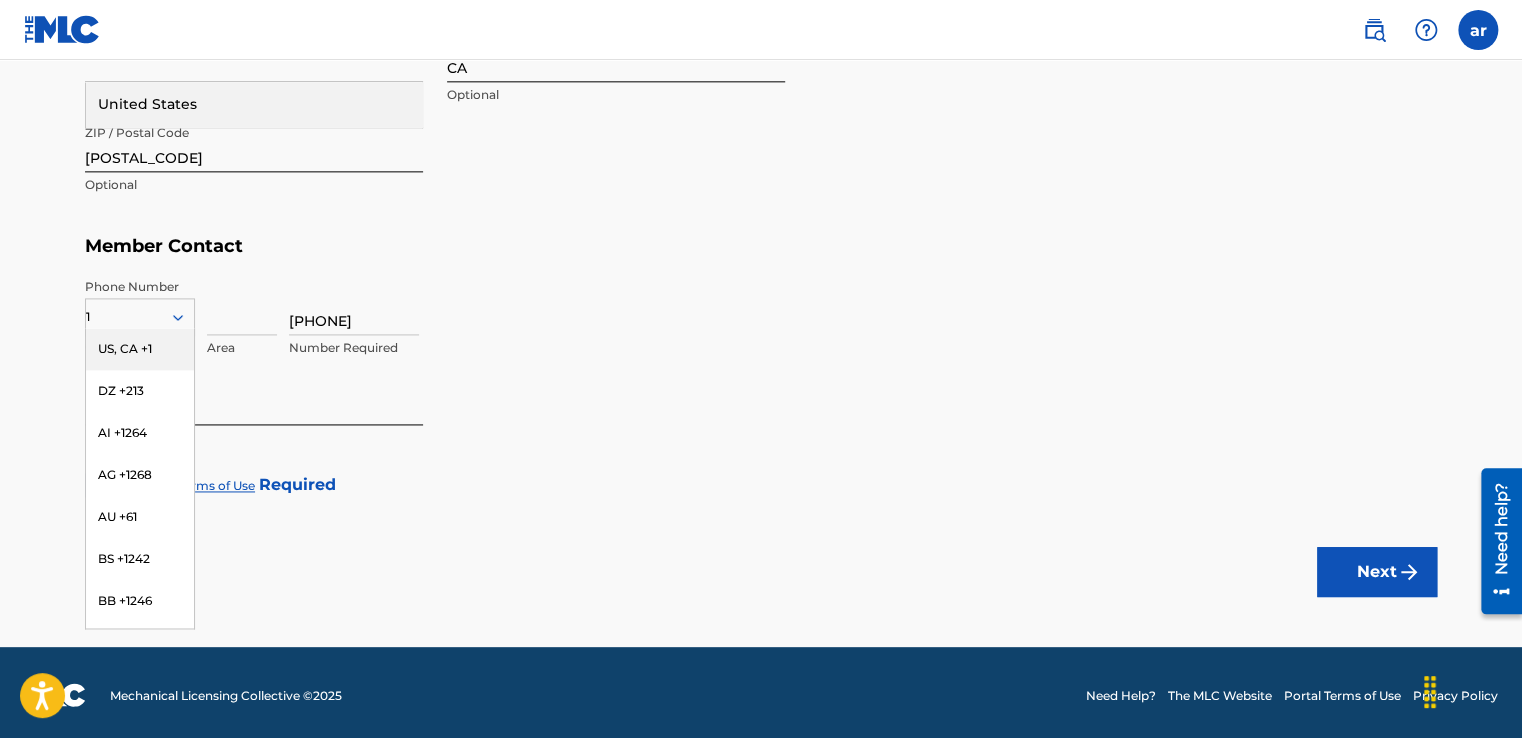 click on "[PHONE]" at bounding box center (354, 306) 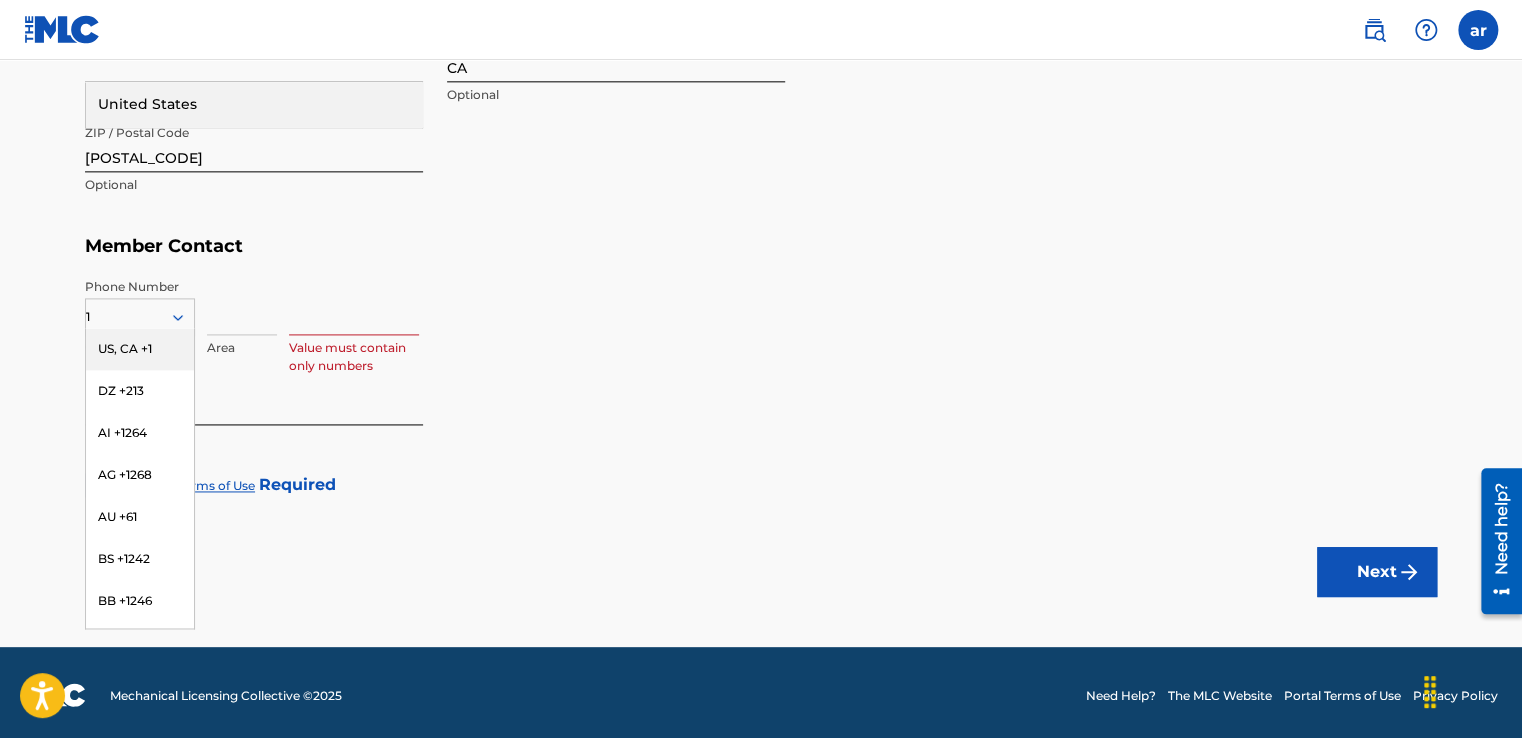 type 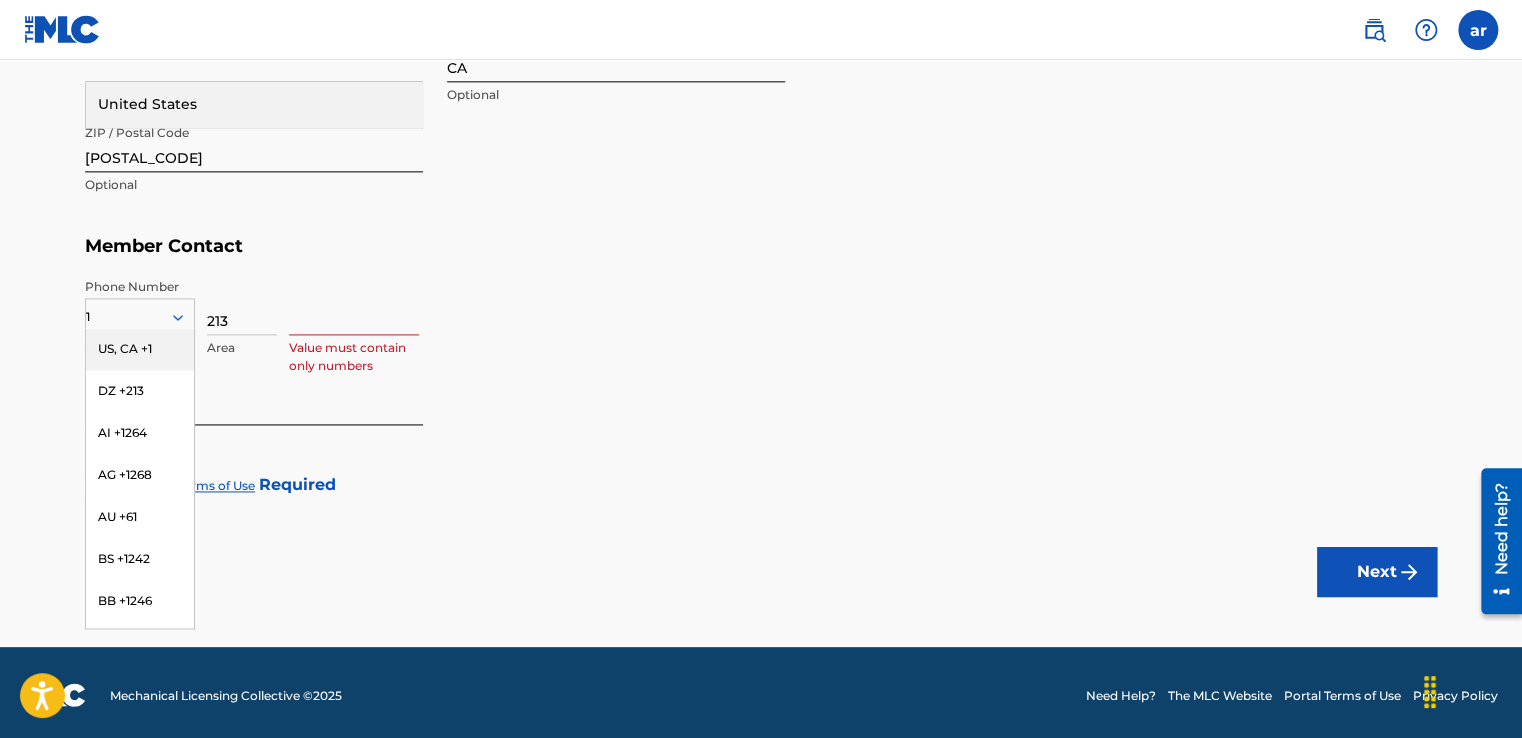 type on "[PHONE]" 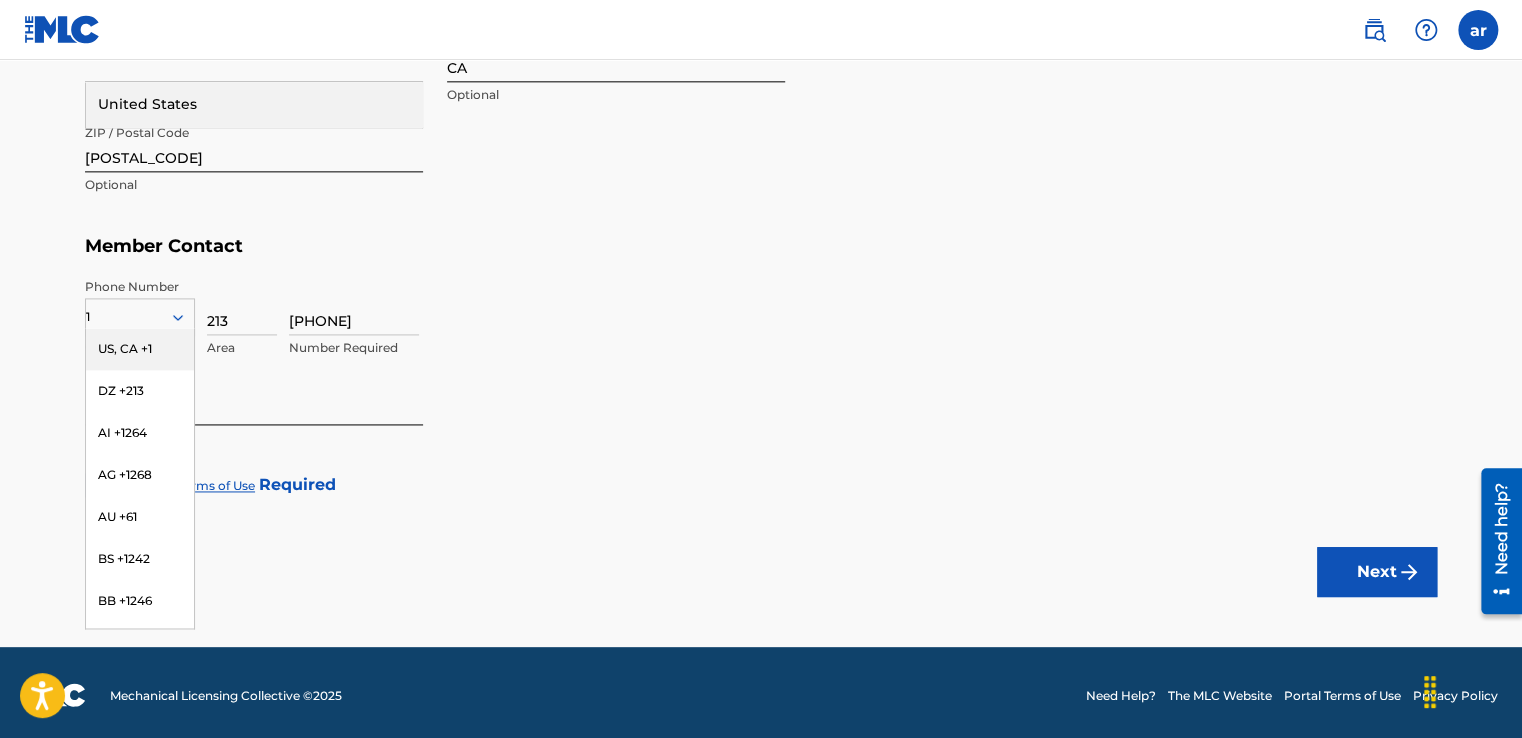 click on "[EMAIL]" at bounding box center (254, 396) 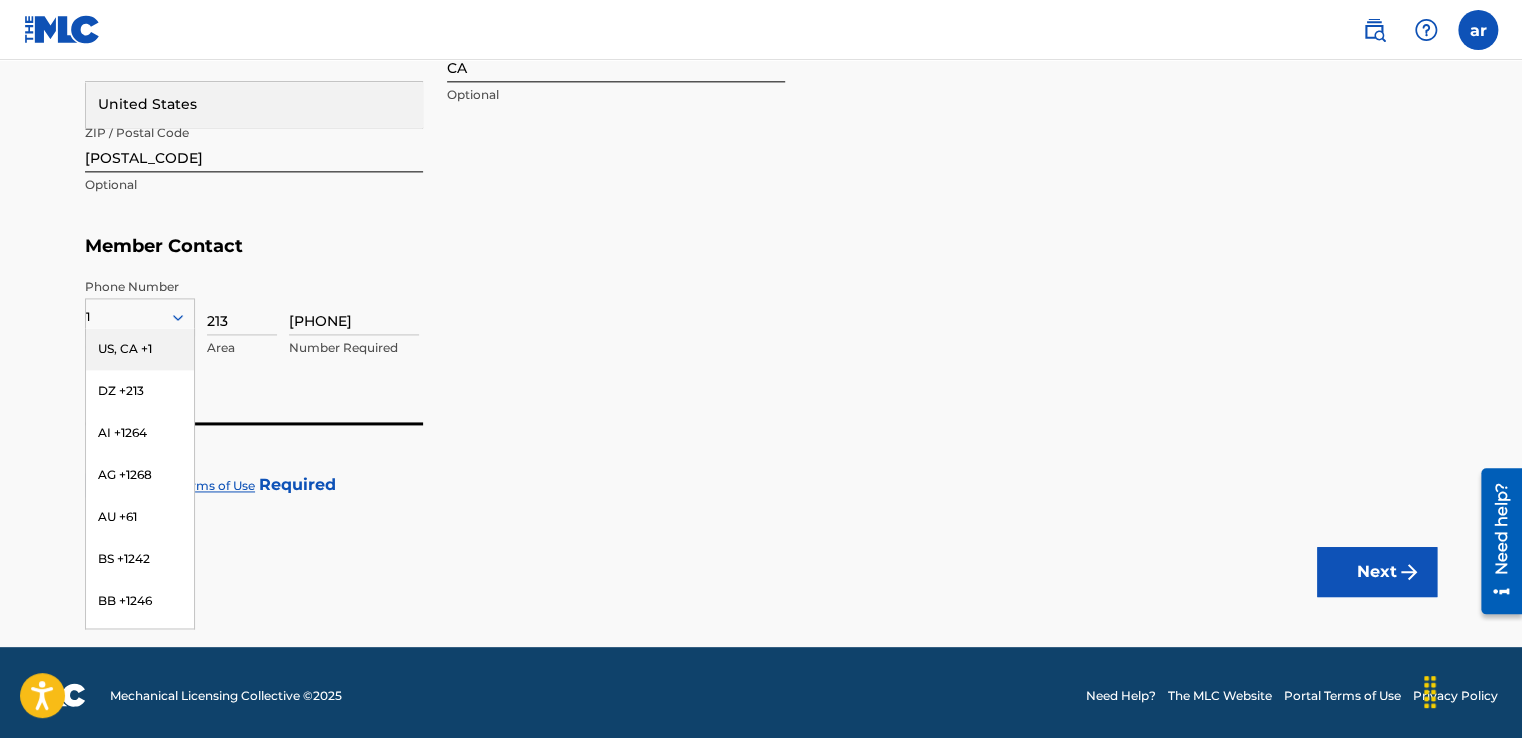 type 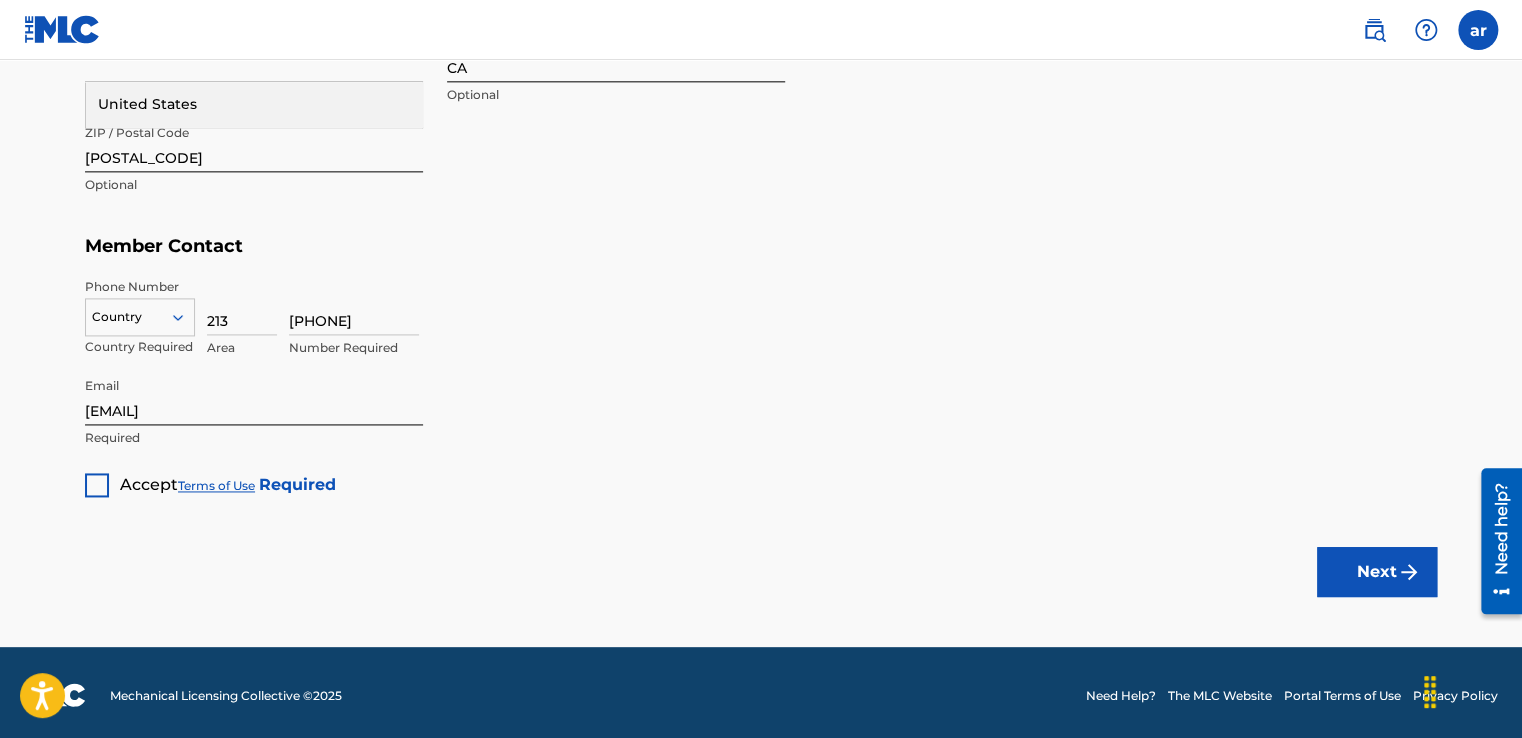 click 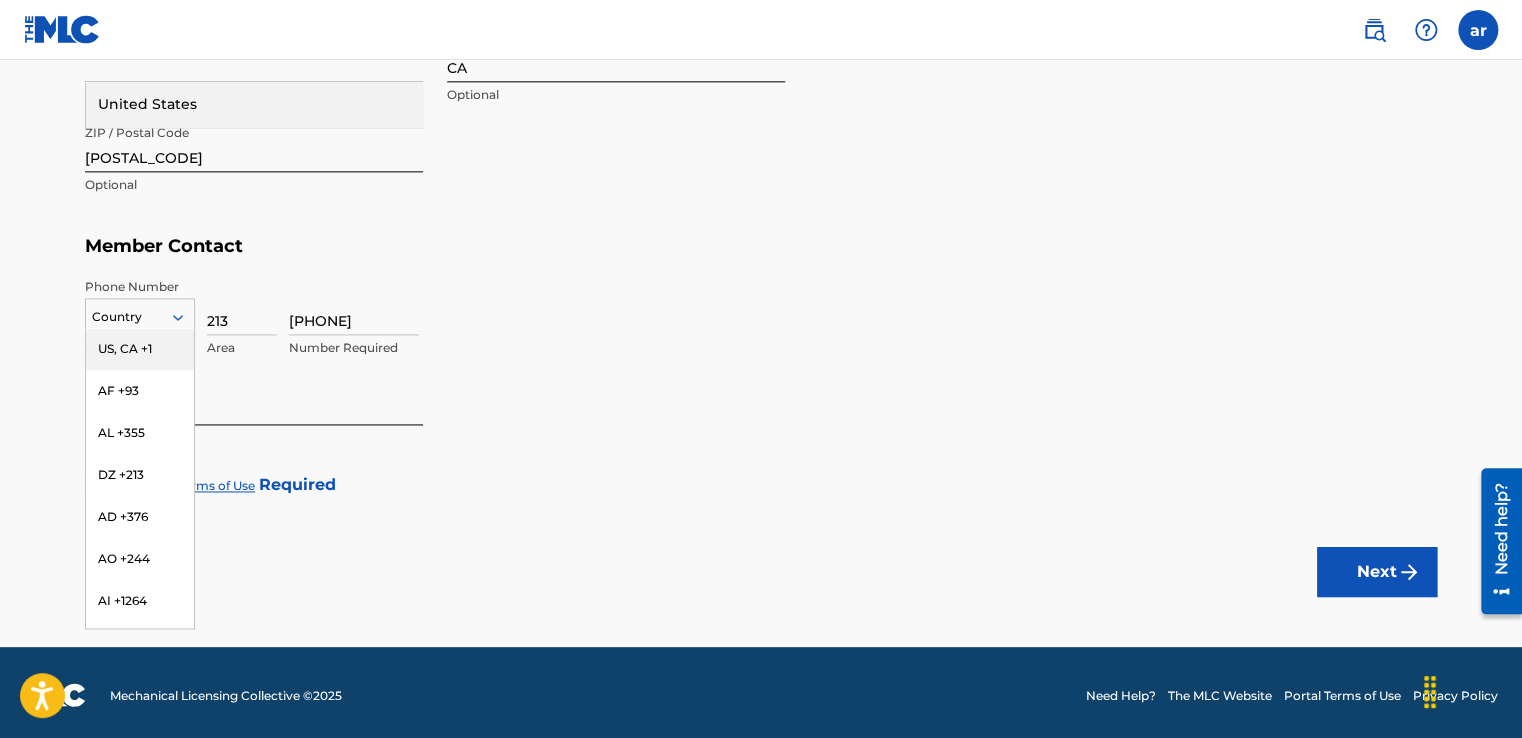 click on "US, CA +1" at bounding box center (140, 349) 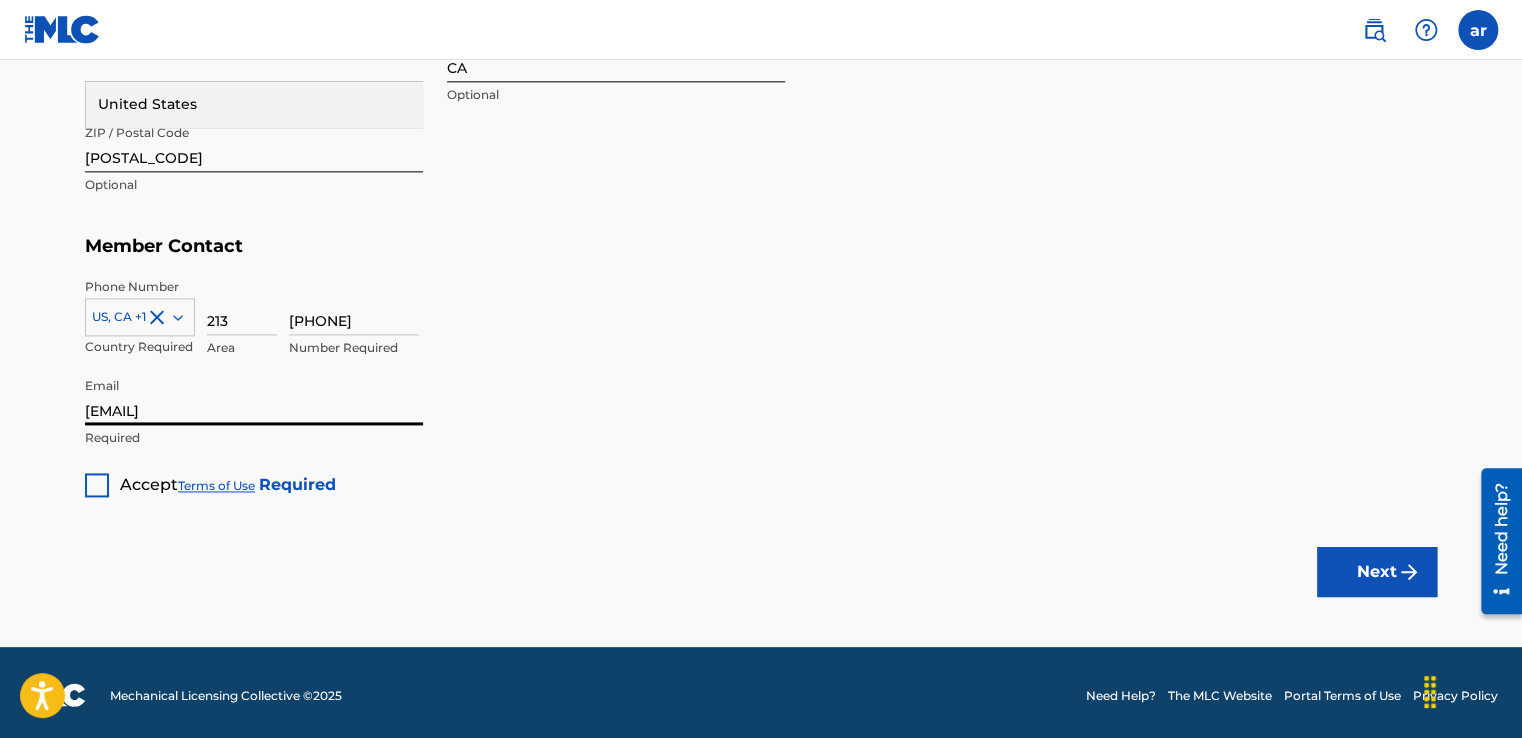 drag, startPoint x: 161, startPoint y: 413, endPoint x: -4, endPoint y: 410, distance: 165.02727 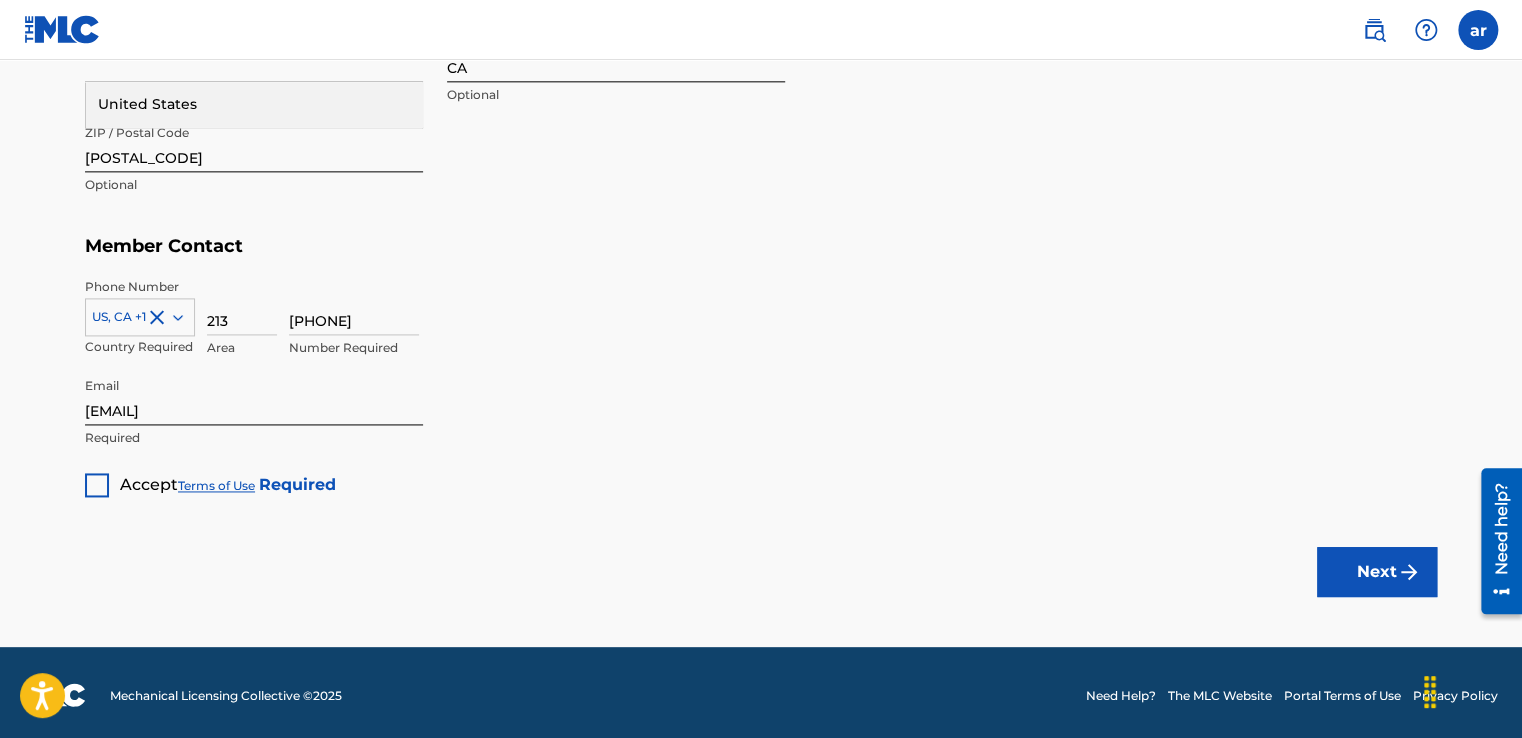 click at bounding box center [97, 485] 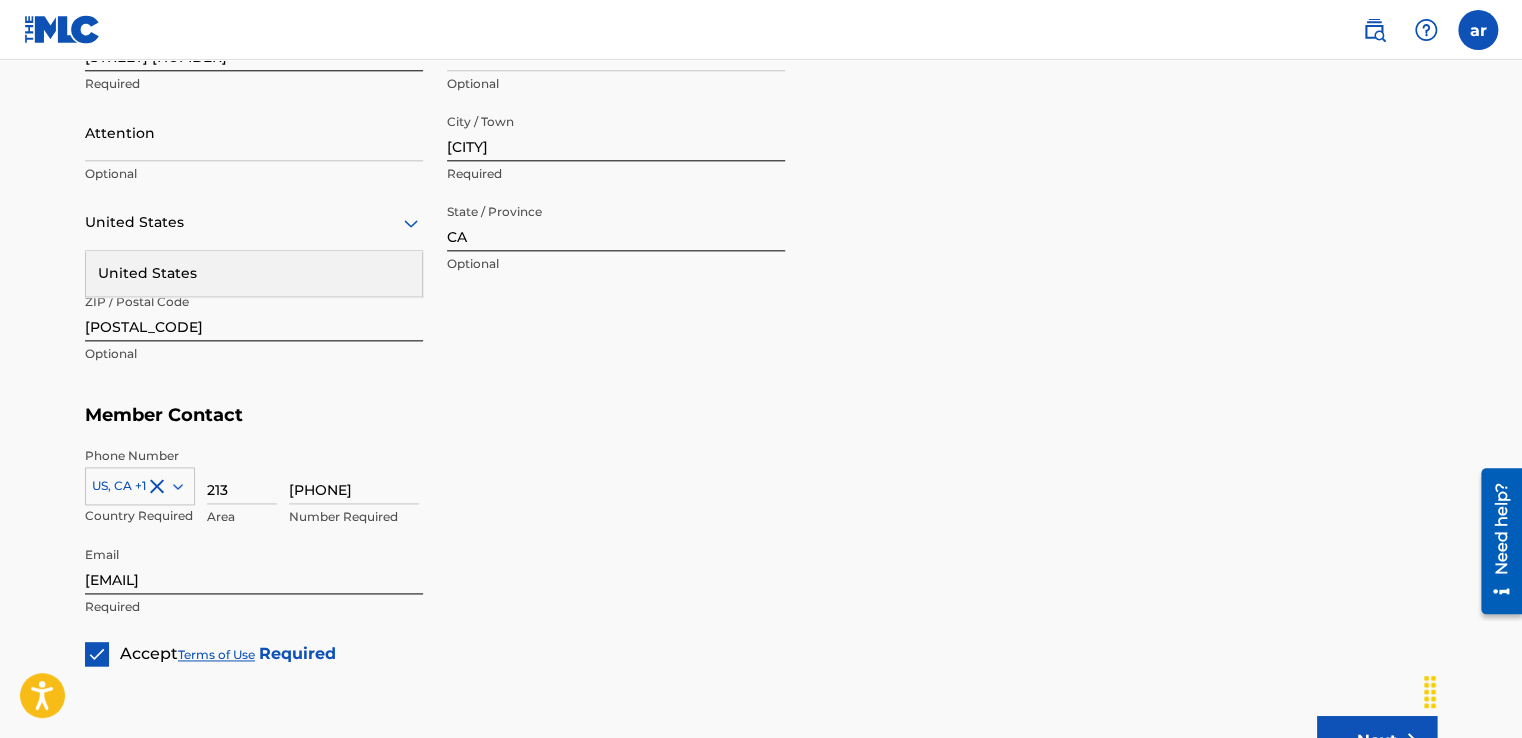 scroll, scrollTop: 1212, scrollLeft: 0, axis: vertical 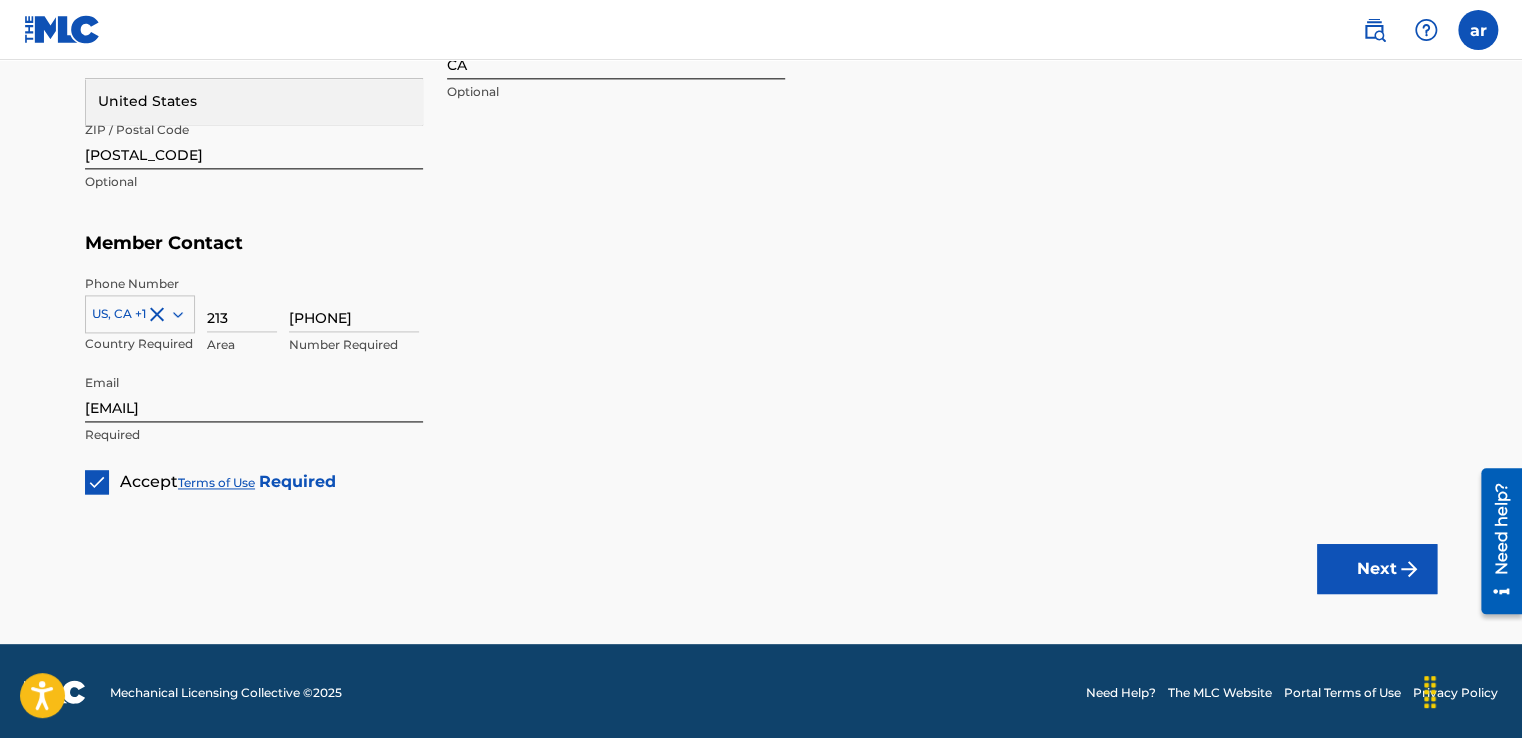 click on "Next" at bounding box center [1377, 569] 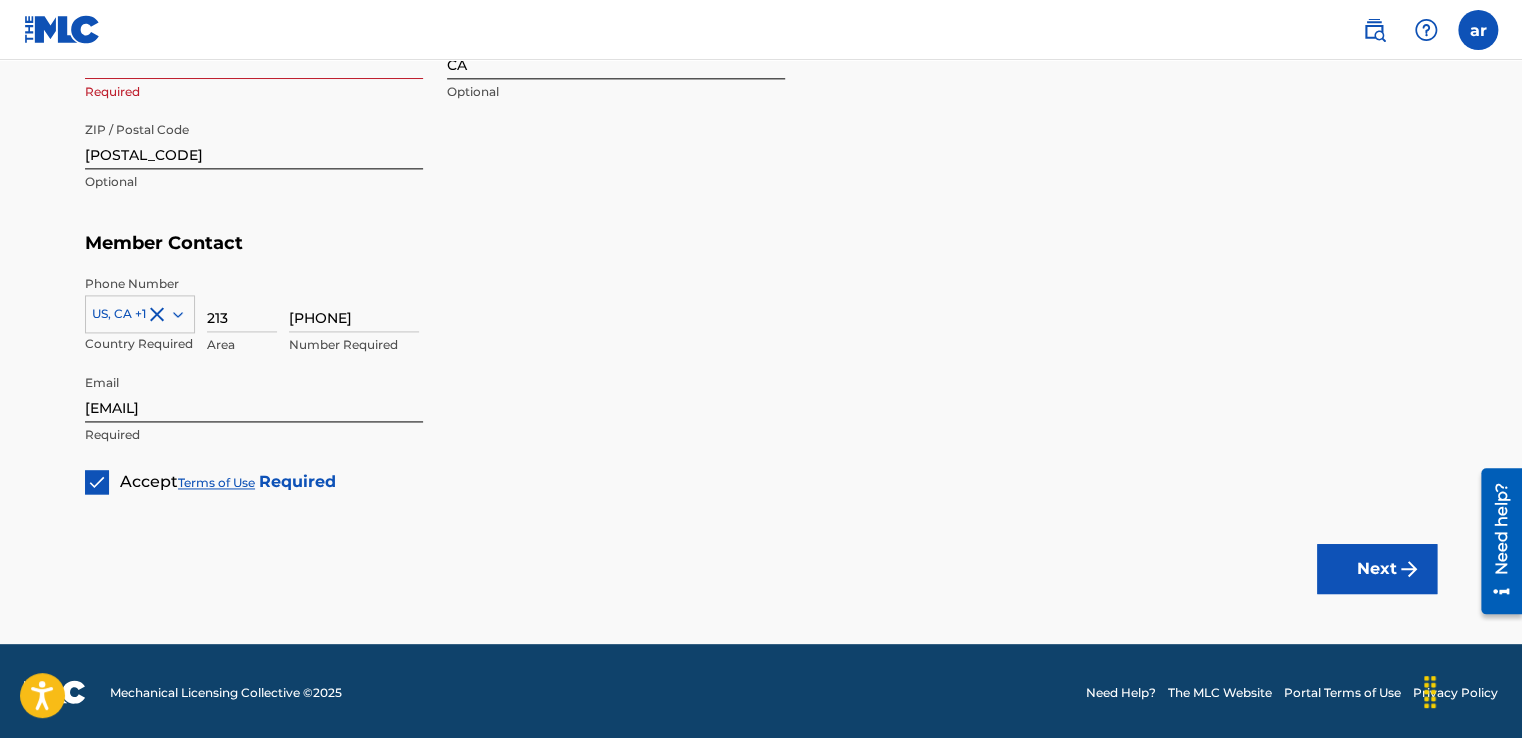 scroll, scrollTop: 1080, scrollLeft: 0, axis: vertical 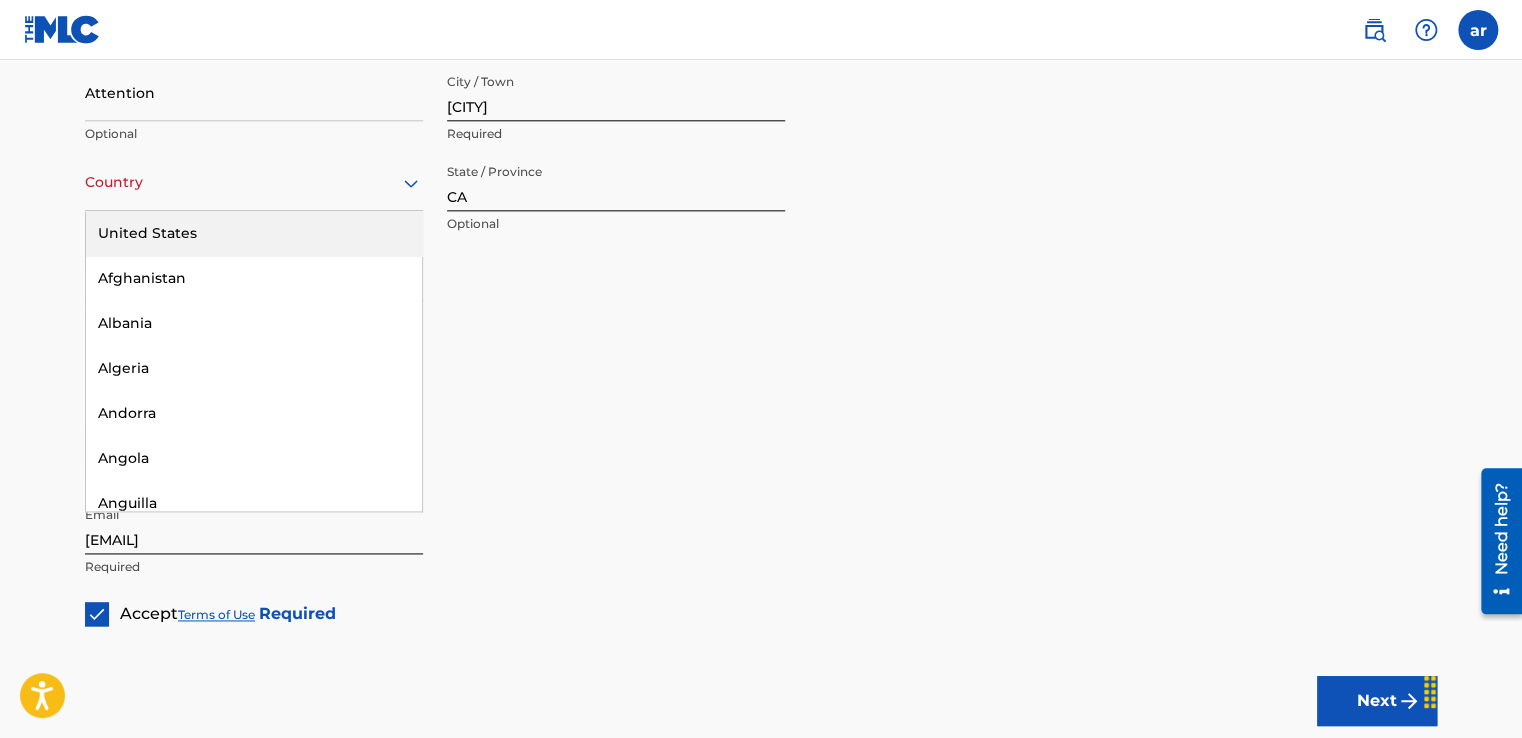 click on "Country" at bounding box center [254, 182] 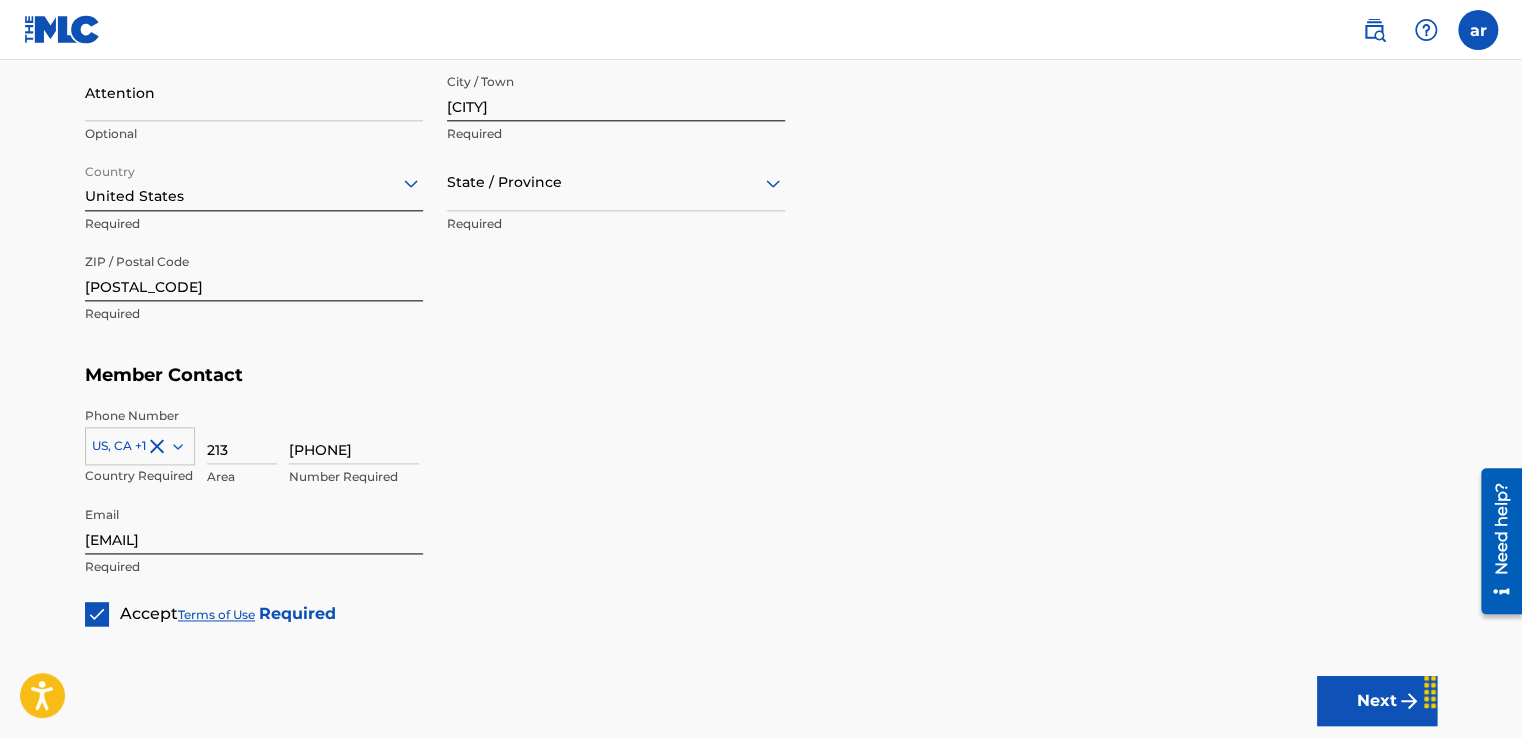 click at bounding box center (616, 182) 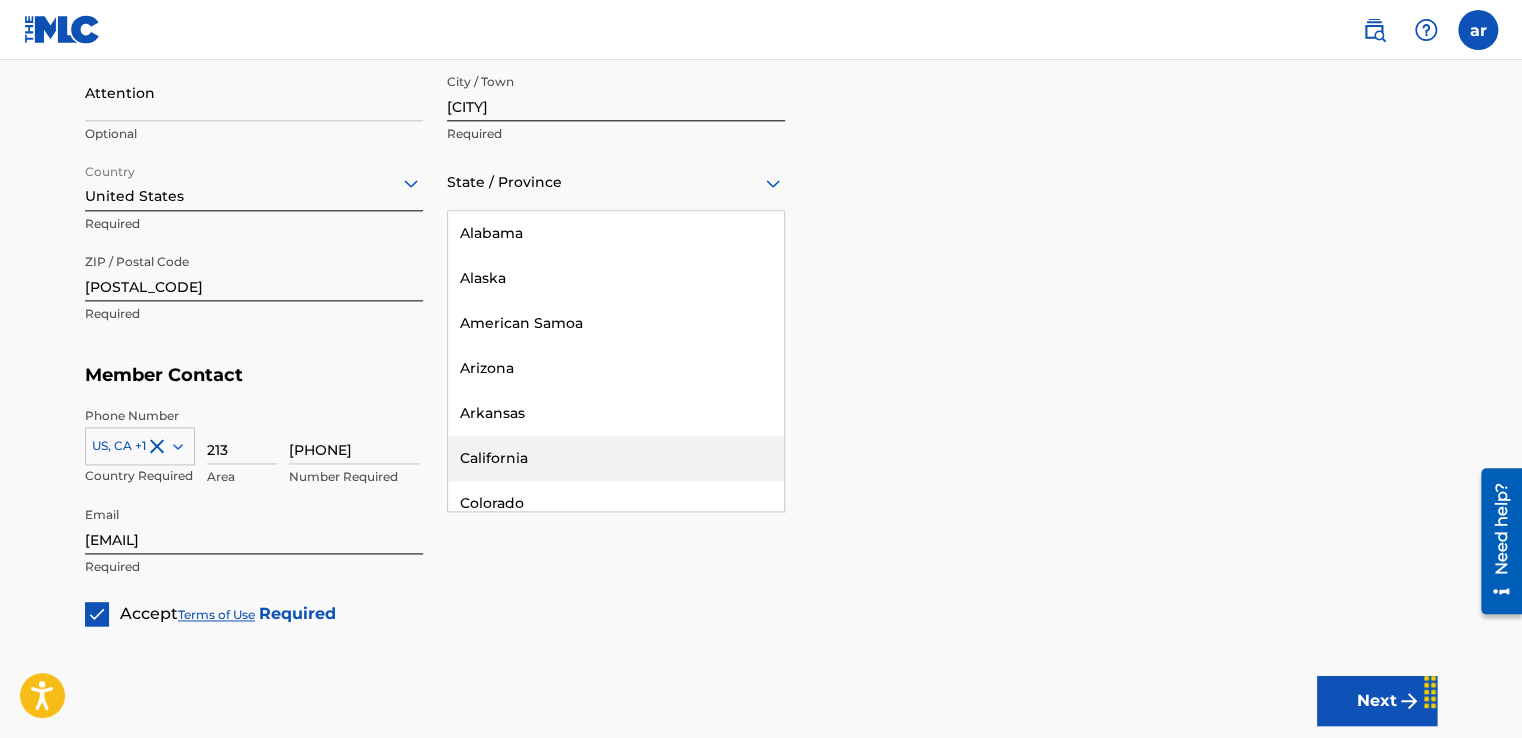 click on "California" at bounding box center [616, 458] 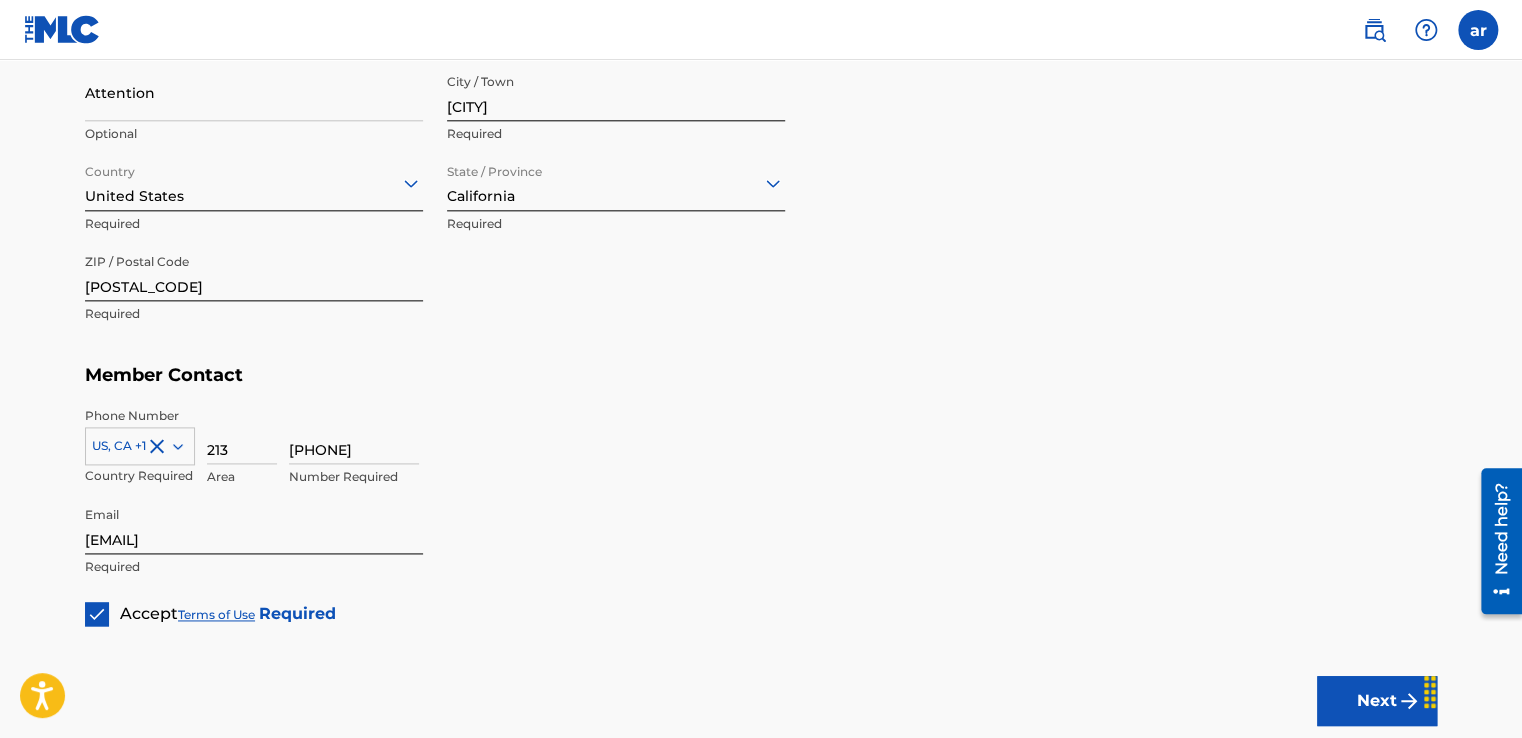 drag, startPoint x: 1377, startPoint y: 711, endPoint x: 1376, endPoint y: 697, distance: 14.035668 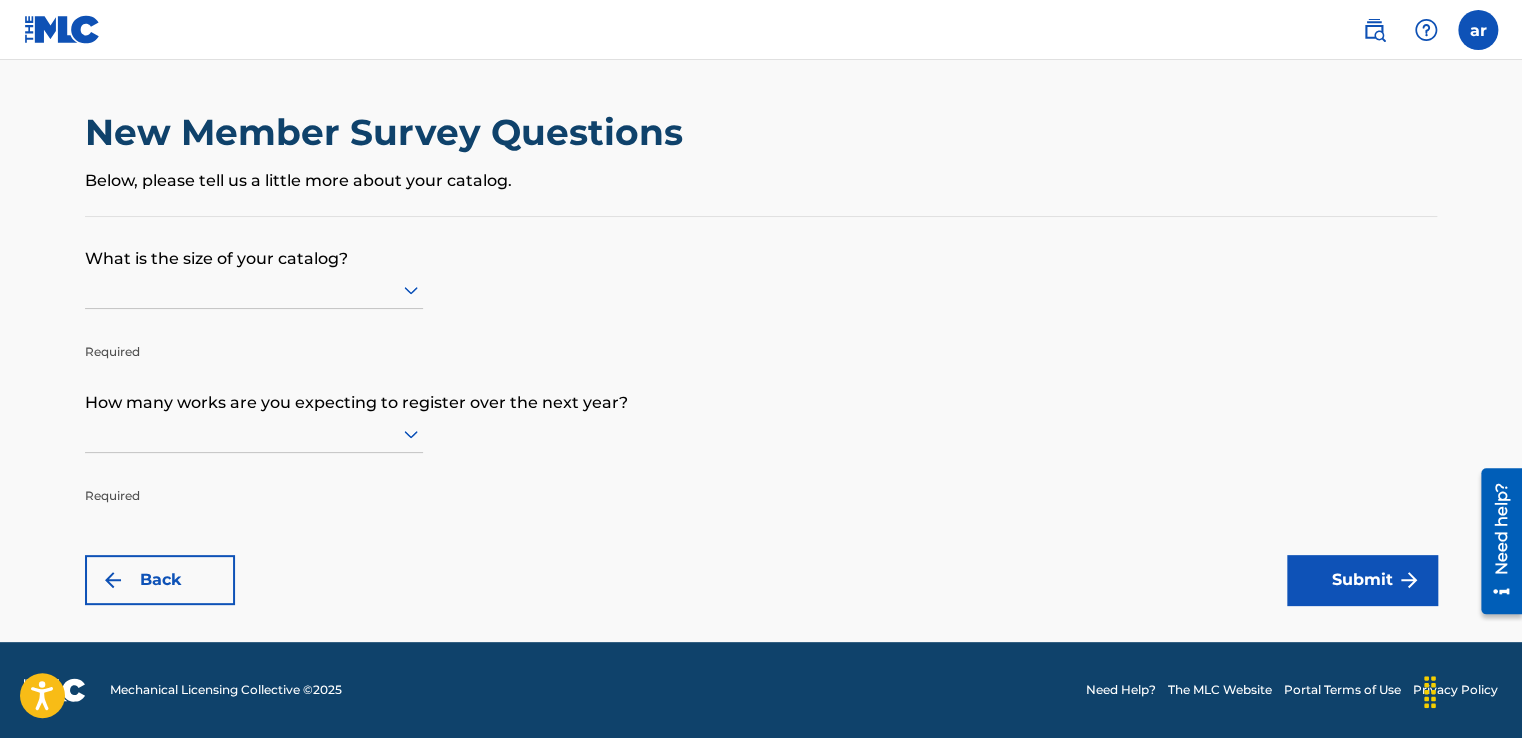 click at bounding box center [254, 289] 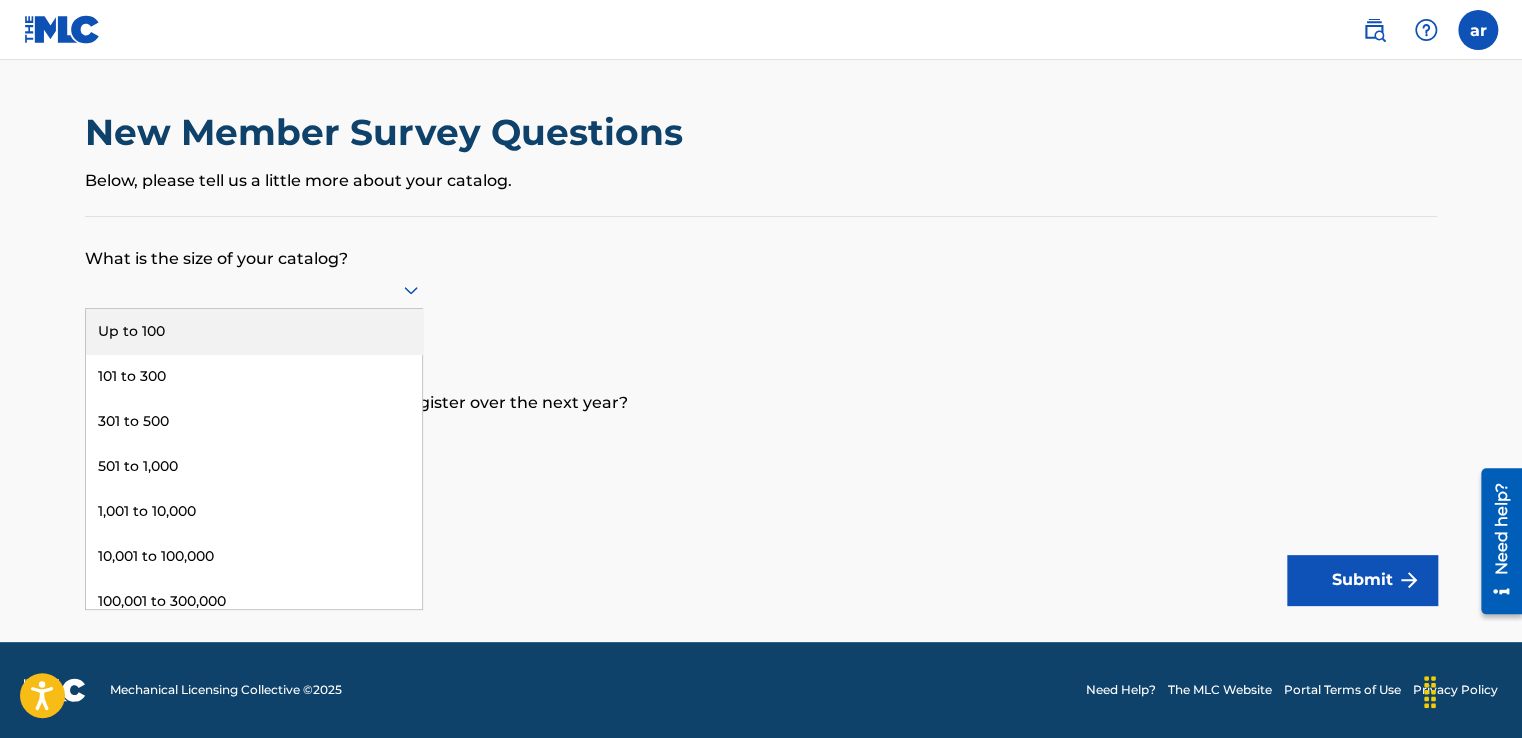click at bounding box center (254, 289) 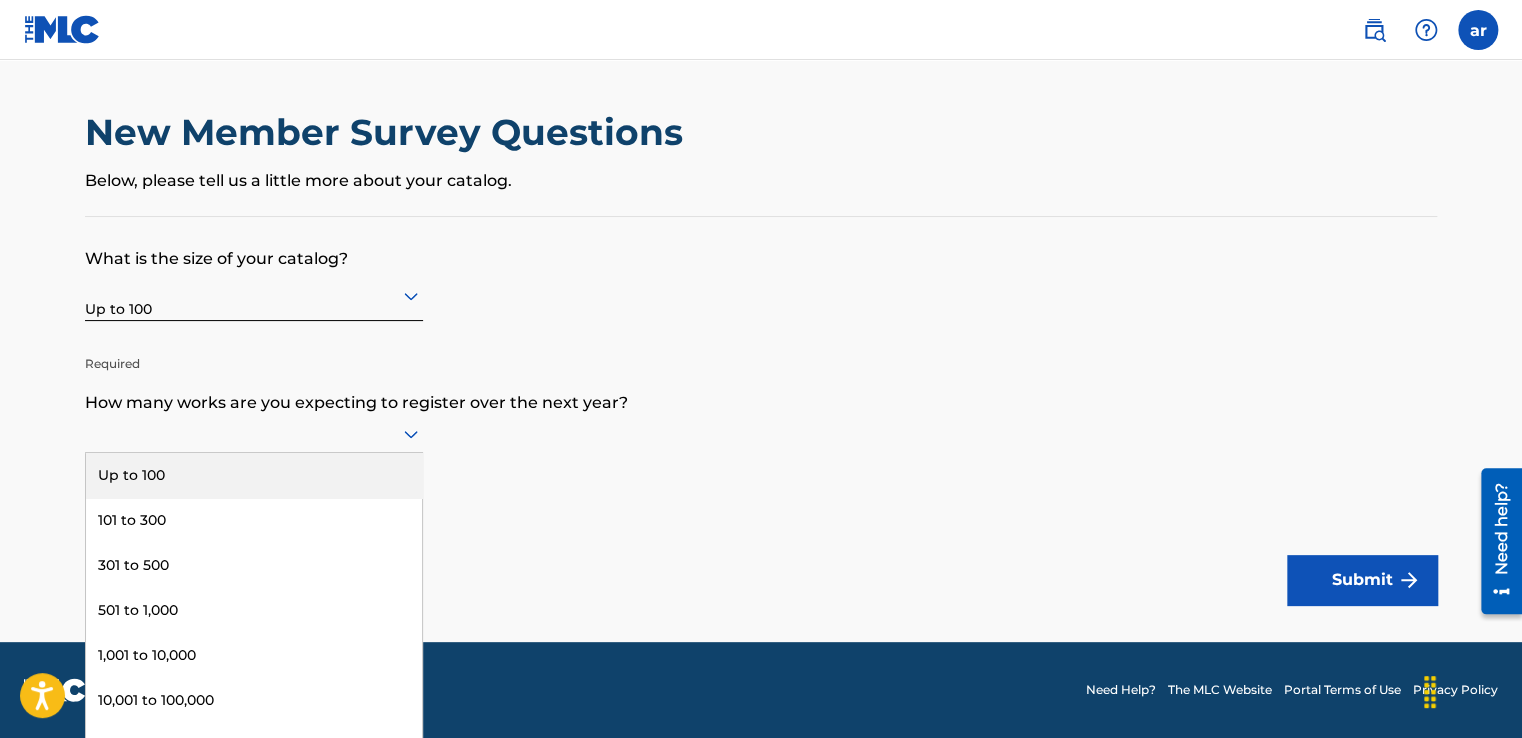 scroll, scrollTop: 0, scrollLeft: 0, axis: both 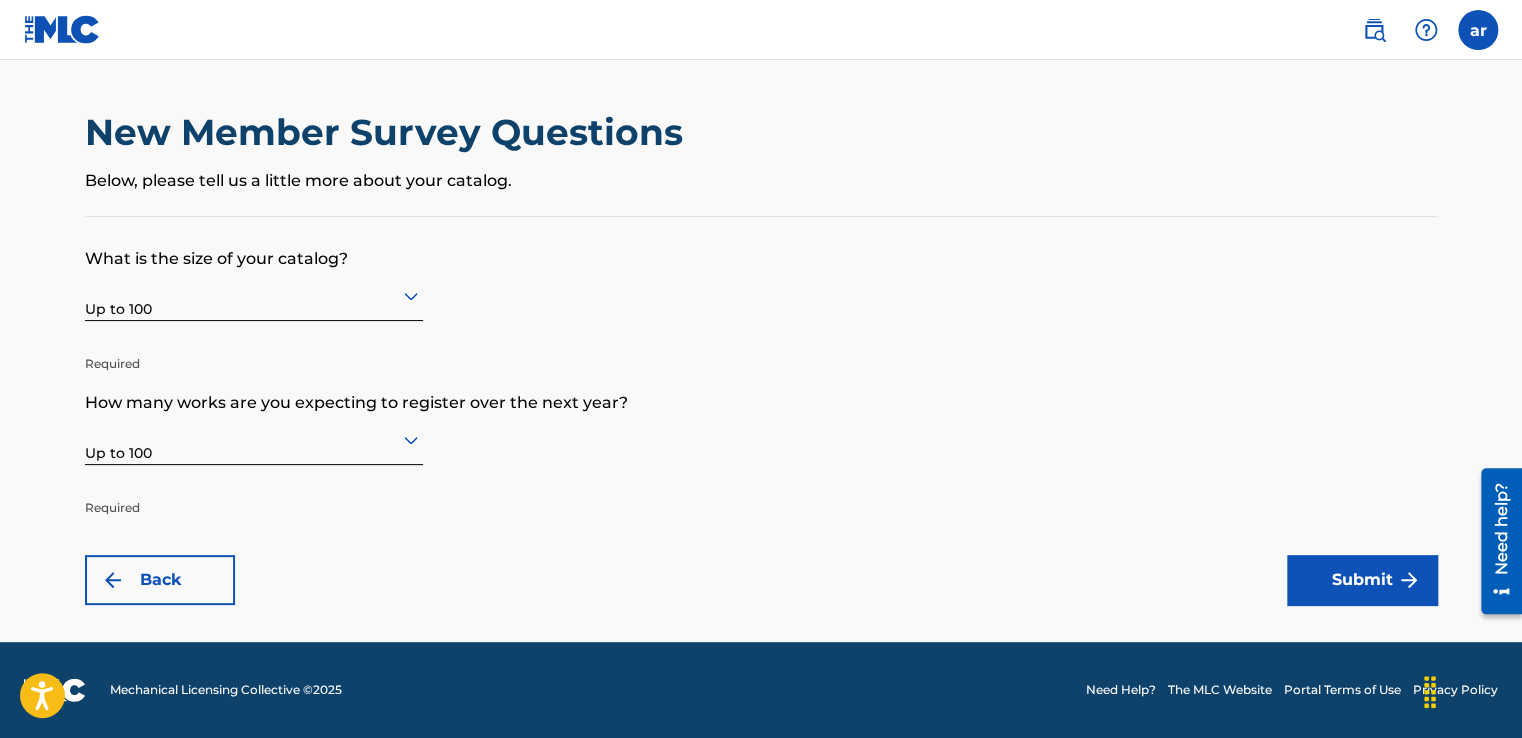 click on "Submit" at bounding box center (1362, 580) 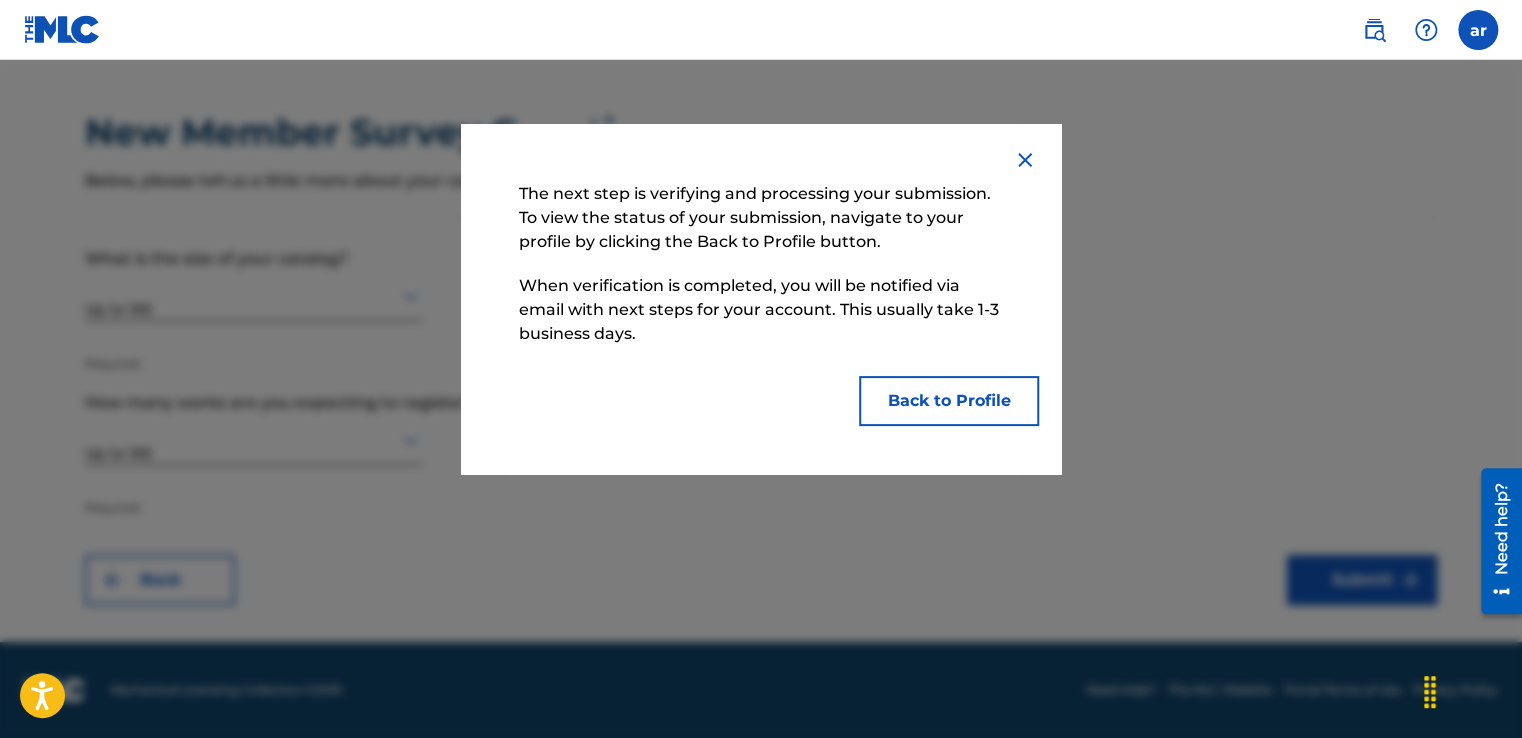 click on "Back to Profile" at bounding box center (949, 401) 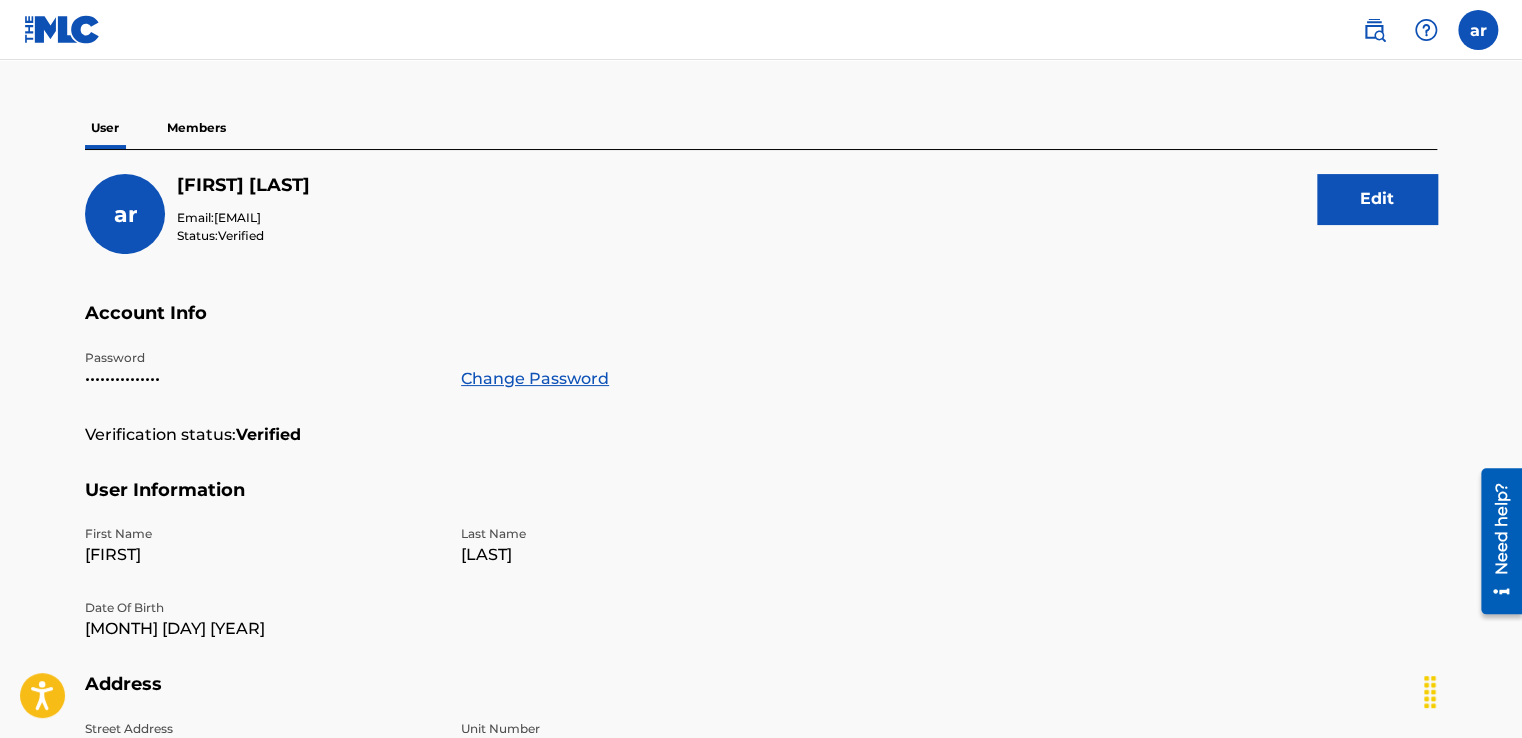 scroll, scrollTop: 0, scrollLeft: 0, axis: both 